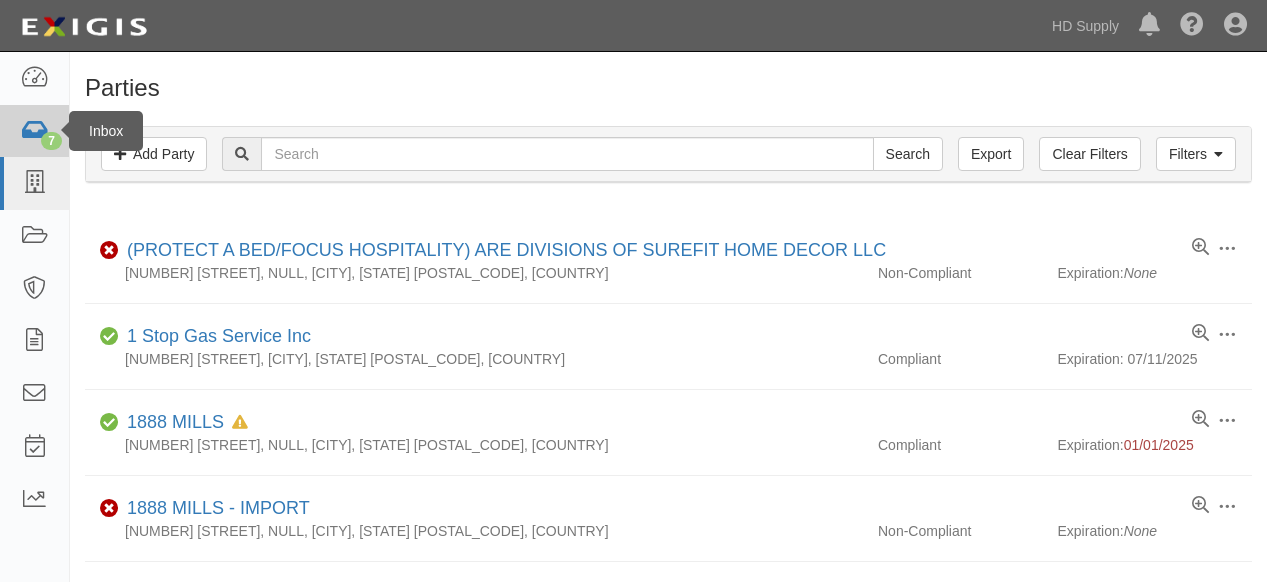 scroll, scrollTop: 0, scrollLeft: 0, axis: both 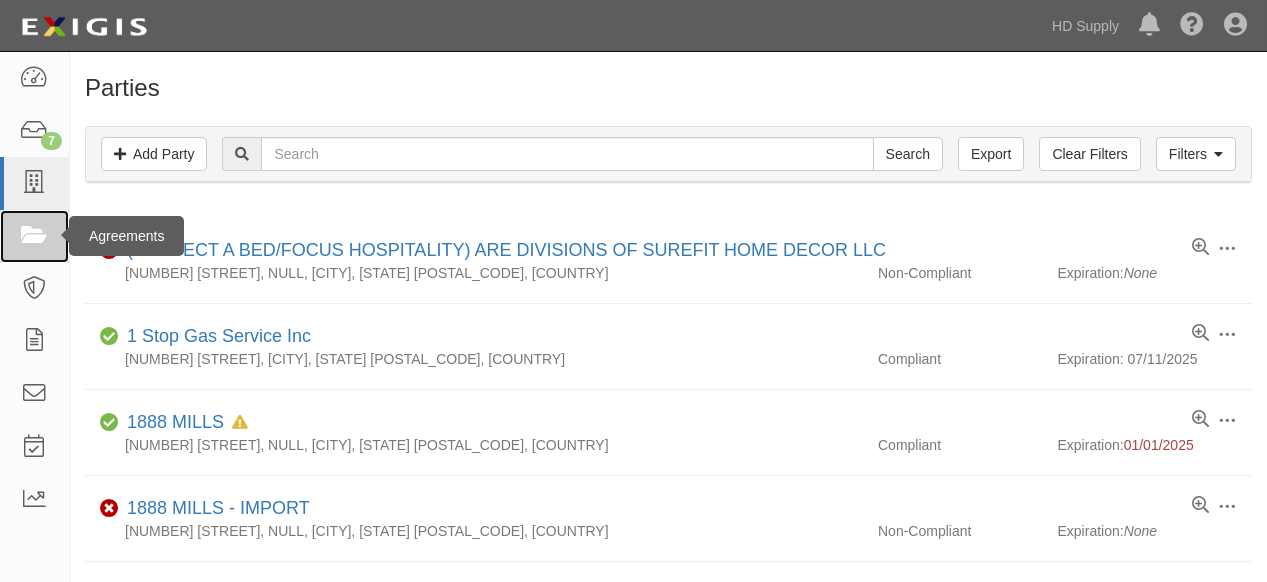 click at bounding box center (34, 236) 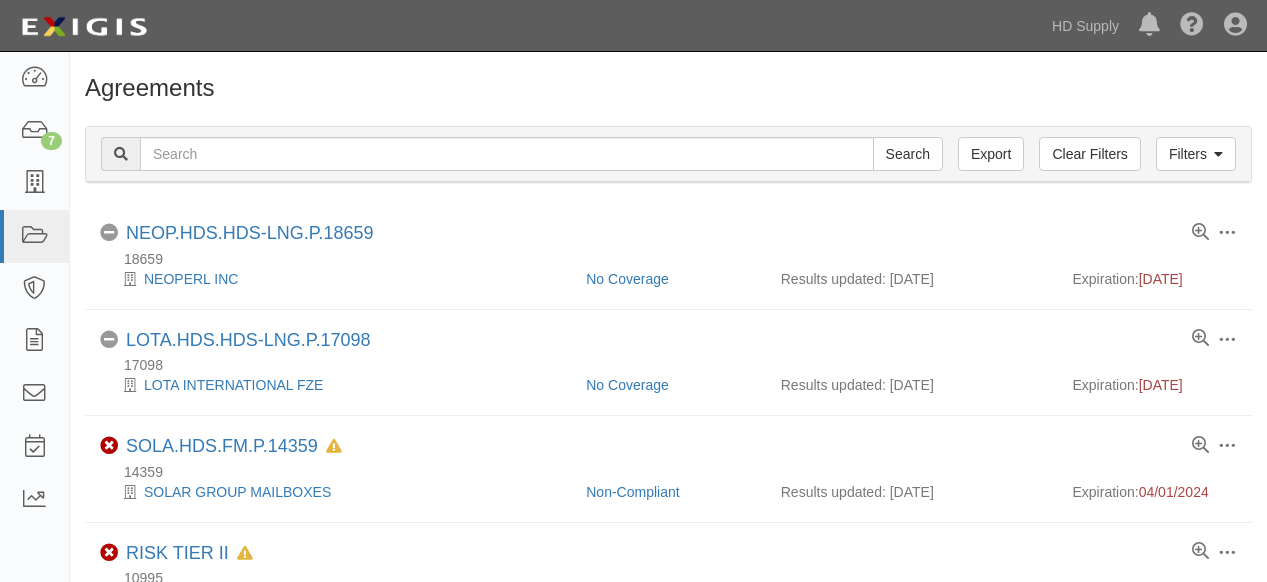 scroll, scrollTop: 0, scrollLeft: 0, axis: both 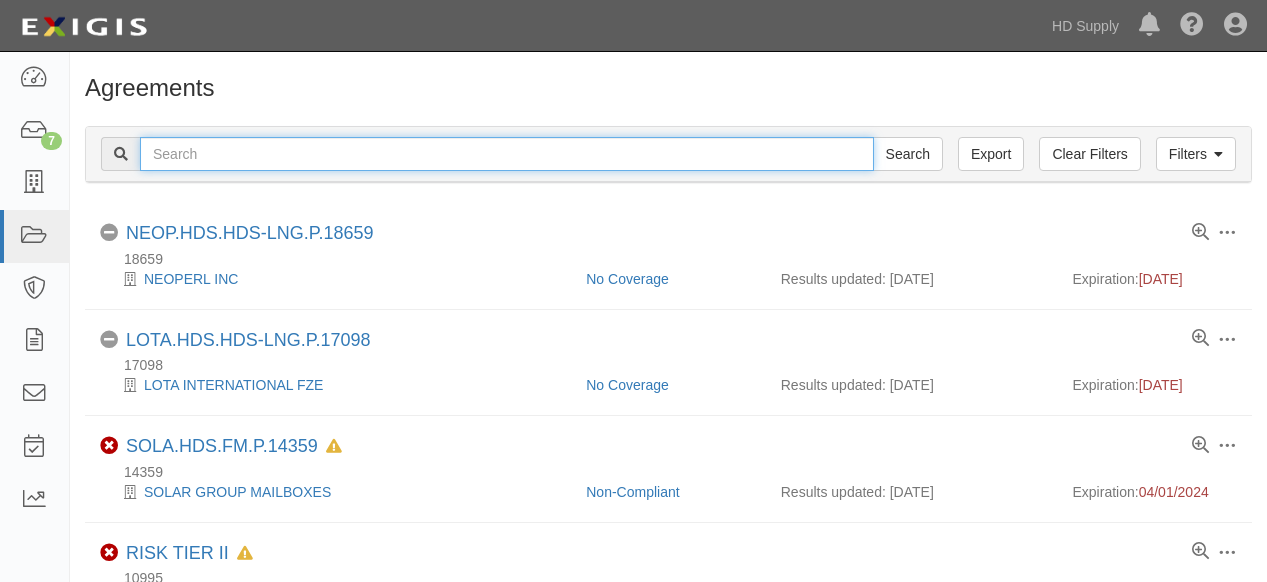 drag, startPoint x: 0, startPoint y: 0, endPoint x: 356, endPoint y: 149, distance: 385.92355 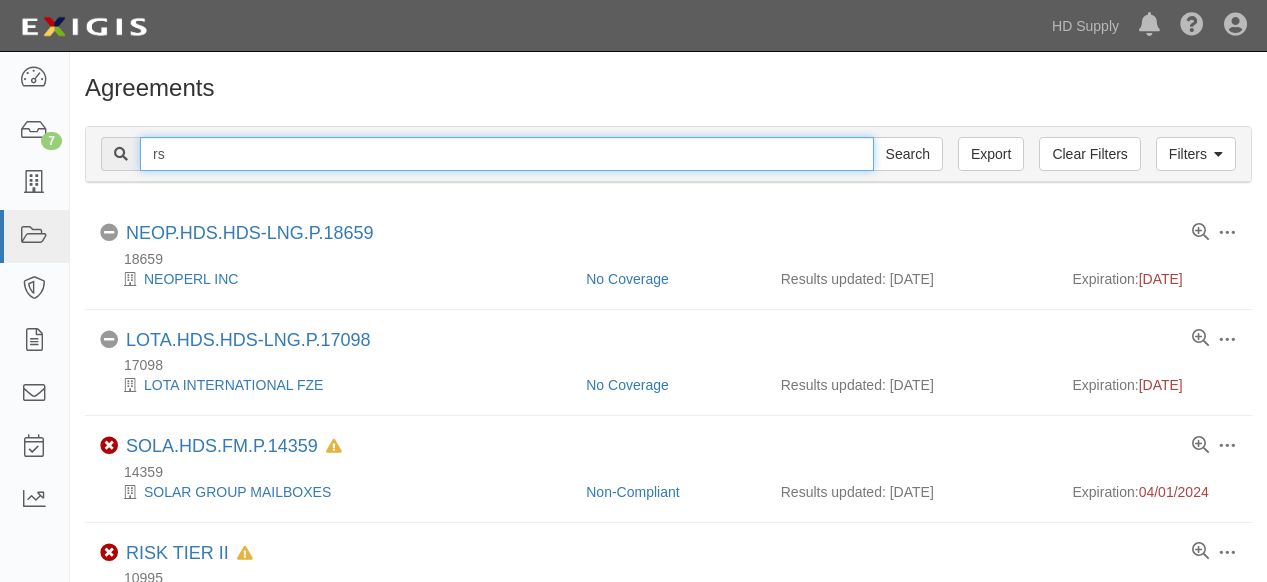type on "RS Andrews" 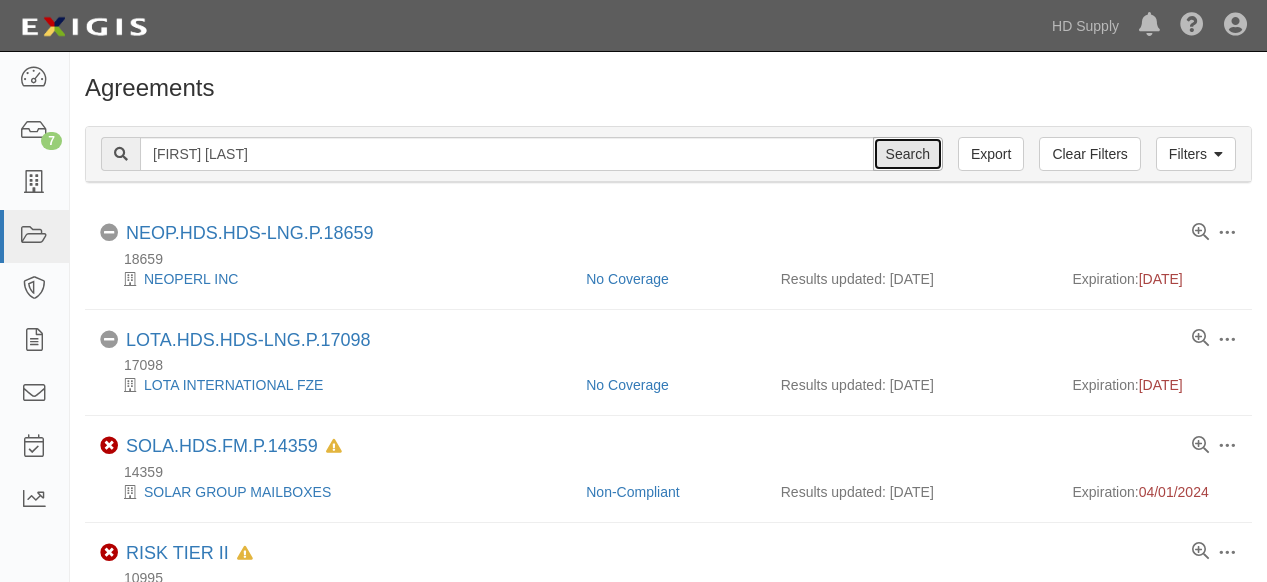 click on "Search" at bounding box center [908, 154] 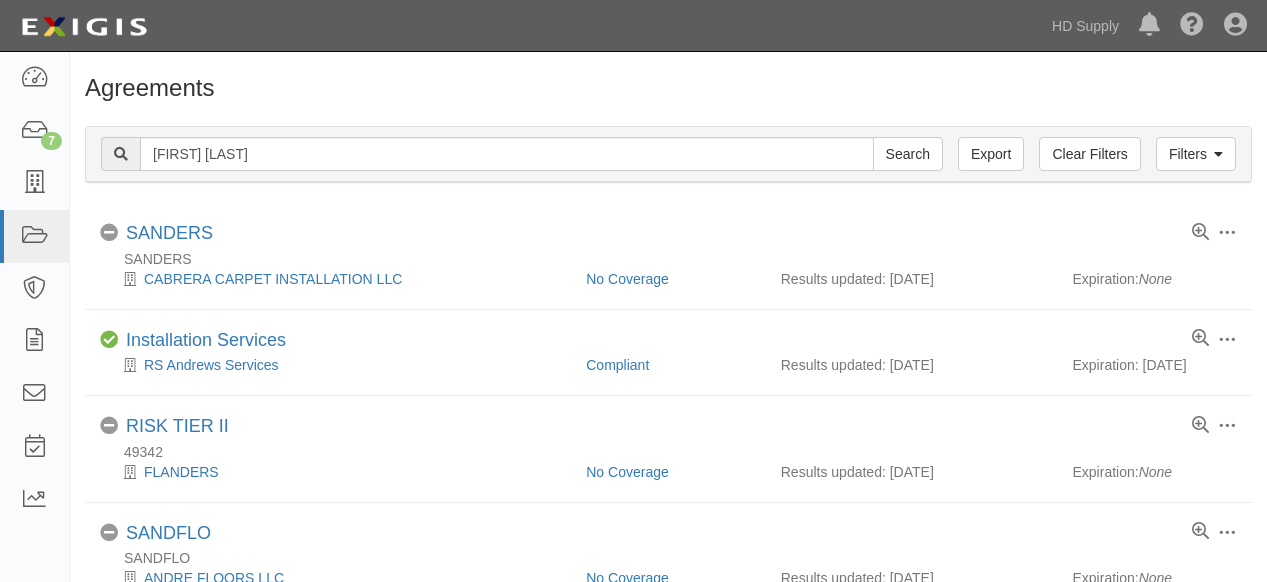 scroll, scrollTop: 0, scrollLeft: 0, axis: both 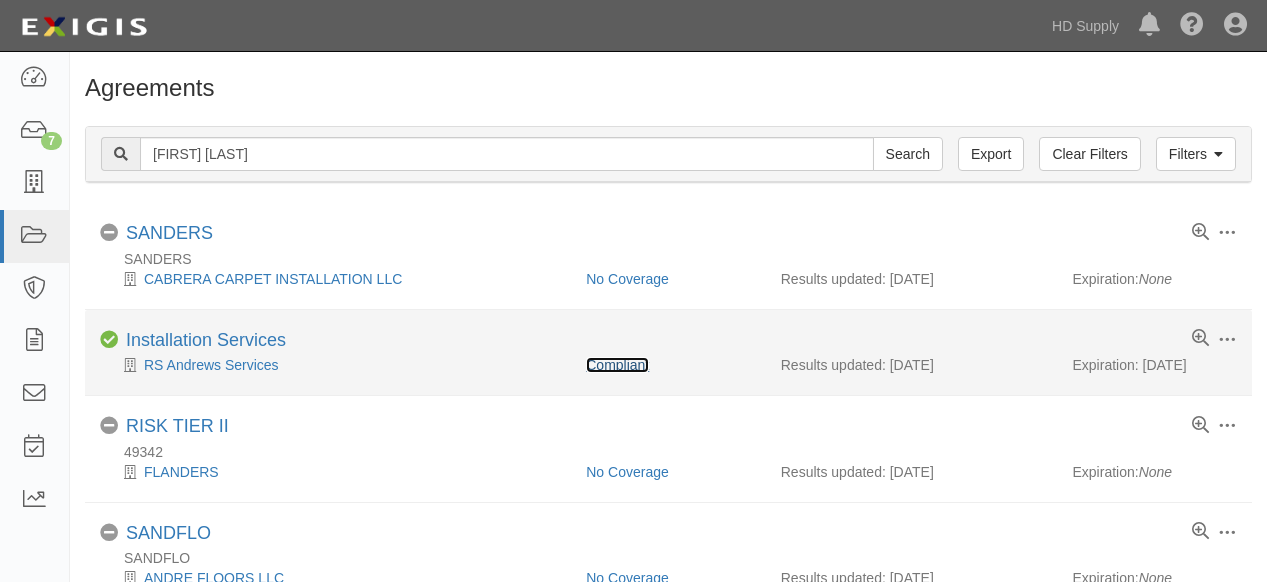 click on "Compliant" at bounding box center (617, 365) 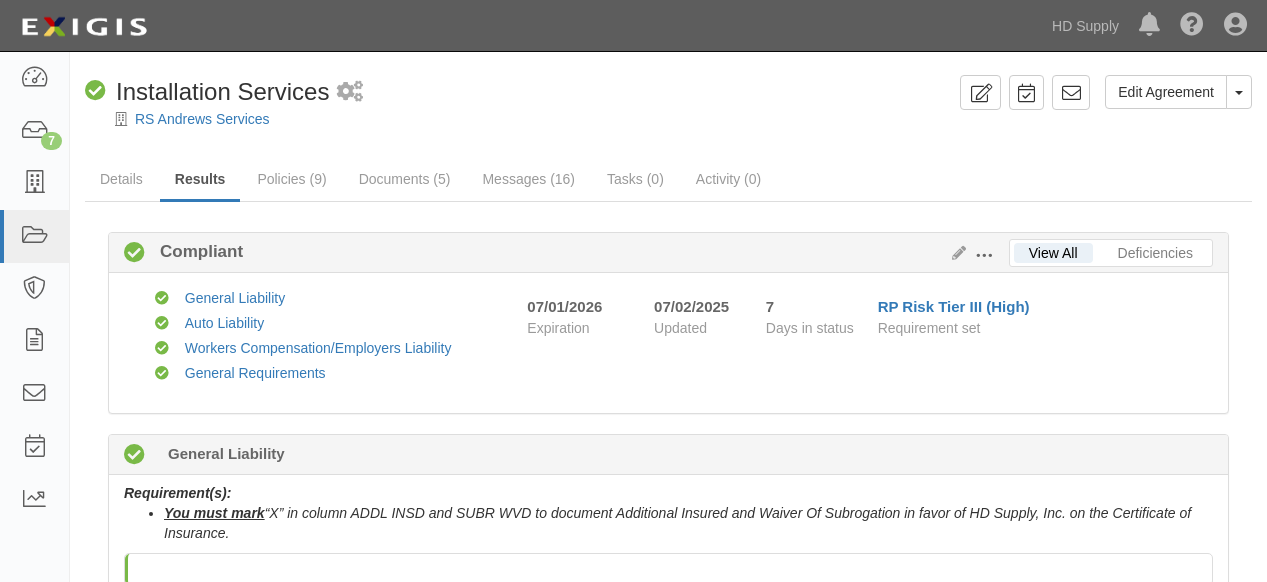 scroll, scrollTop: 0, scrollLeft: 0, axis: both 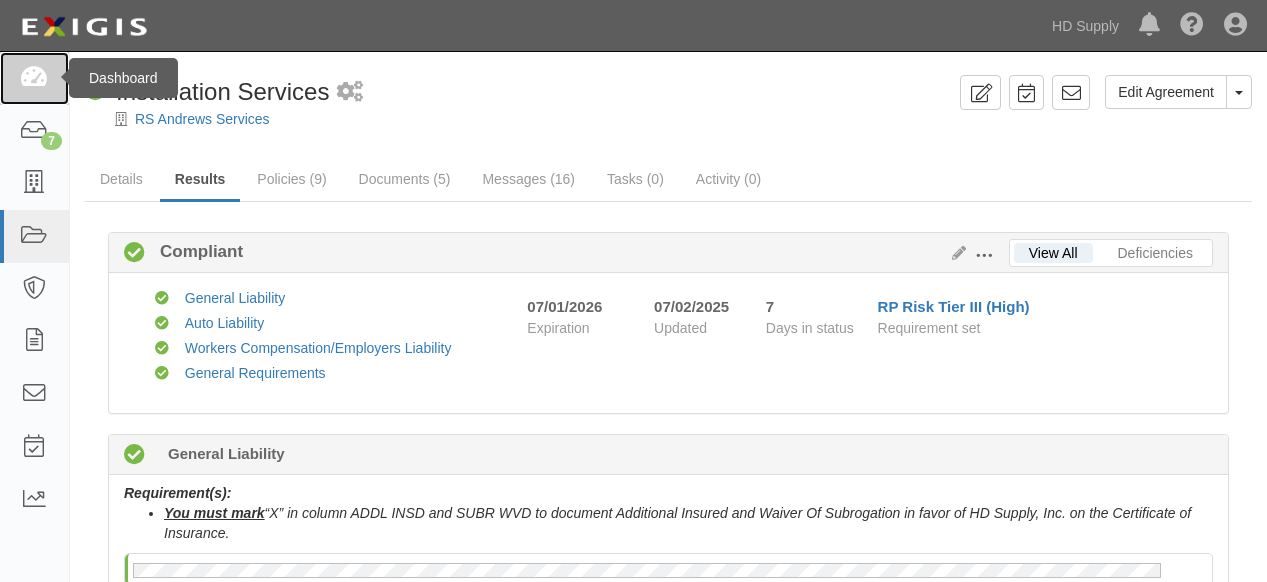click at bounding box center (34, 78) 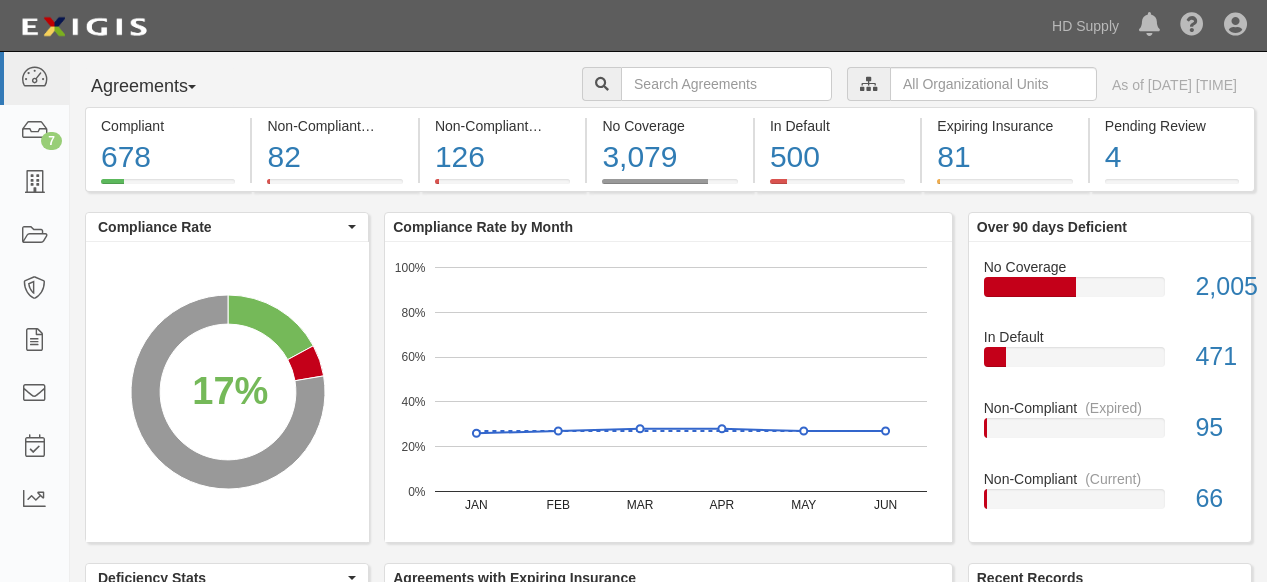 scroll, scrollTop: 0, scrollLeft: 0, axis: both 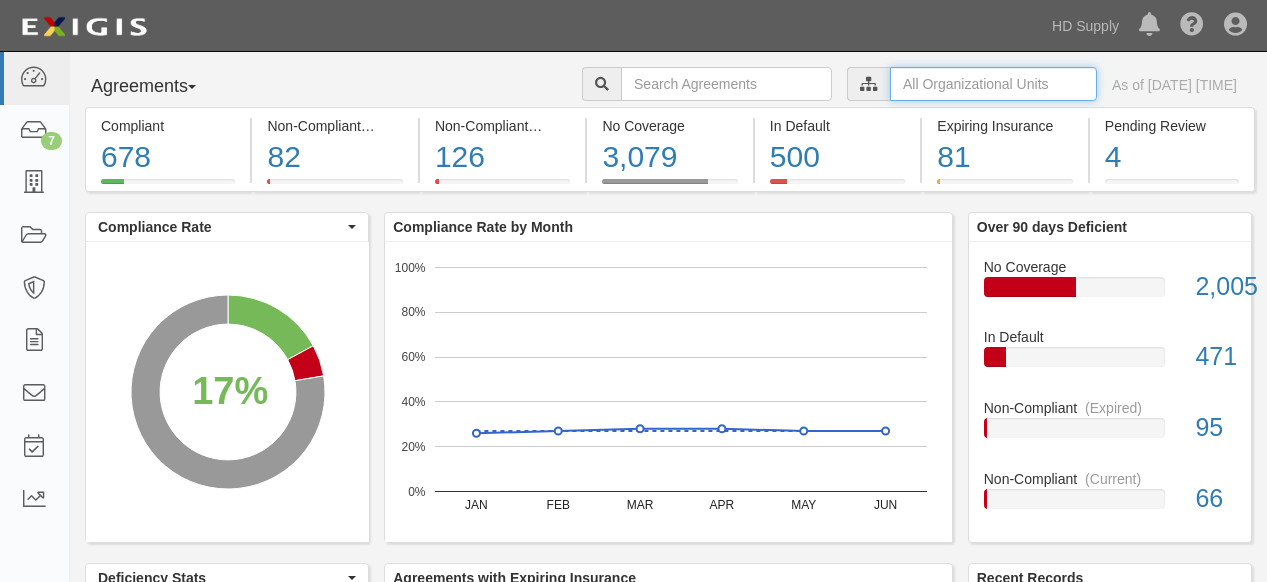 click at bounding box center (993, 84) 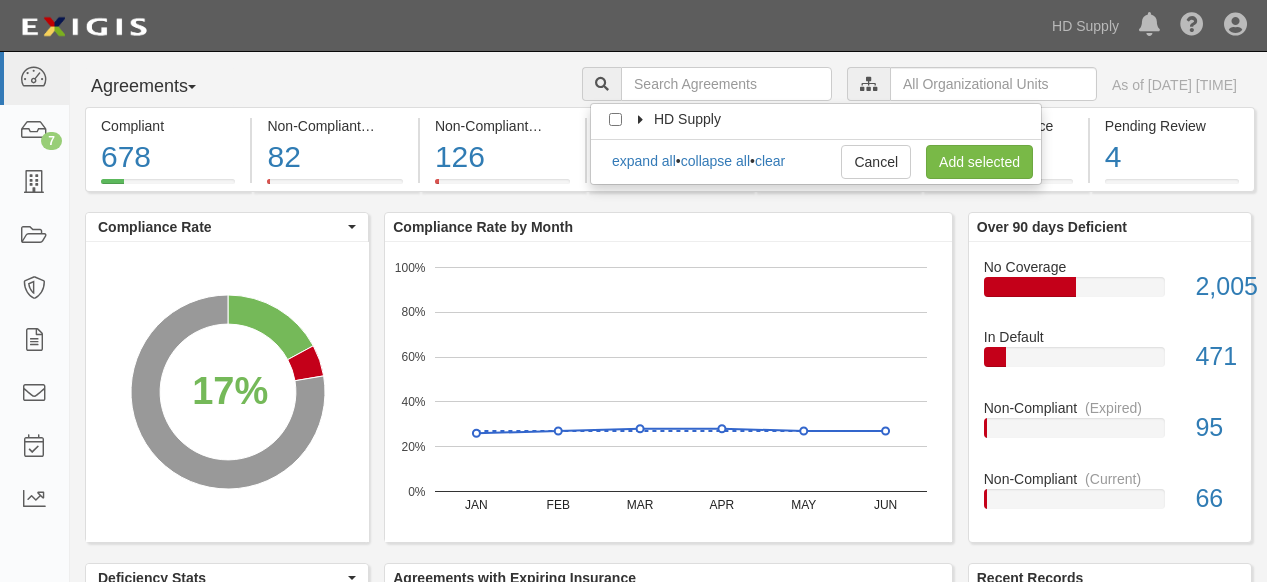 click at bounding box center (642, 120) 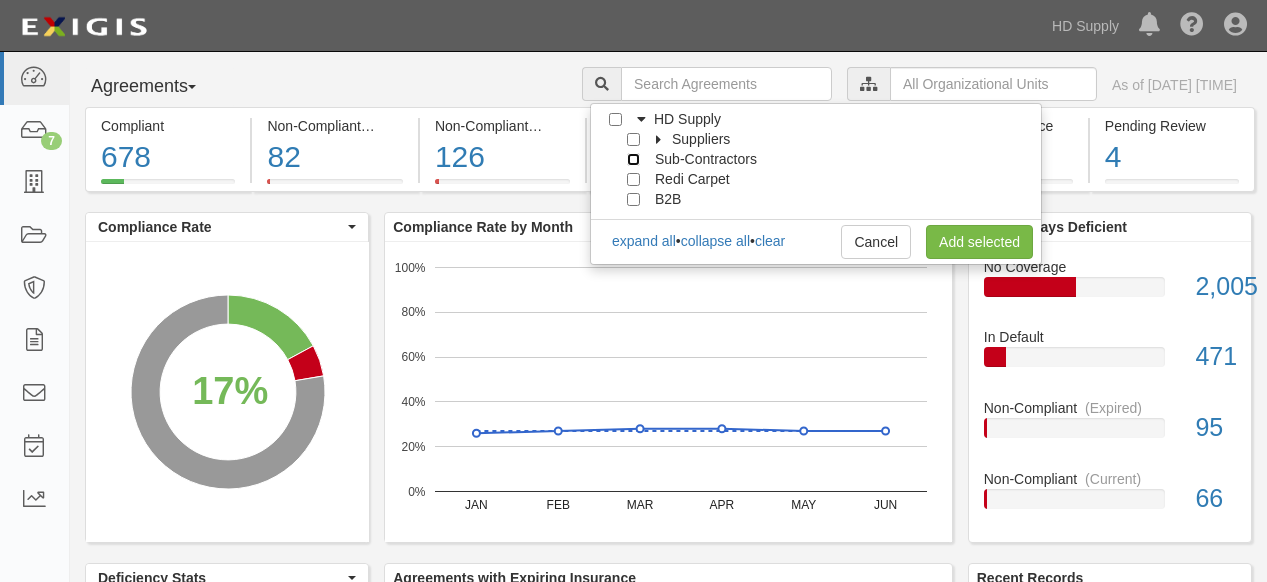 click on "Sub-Contractors" at bounding box center [633, 159] 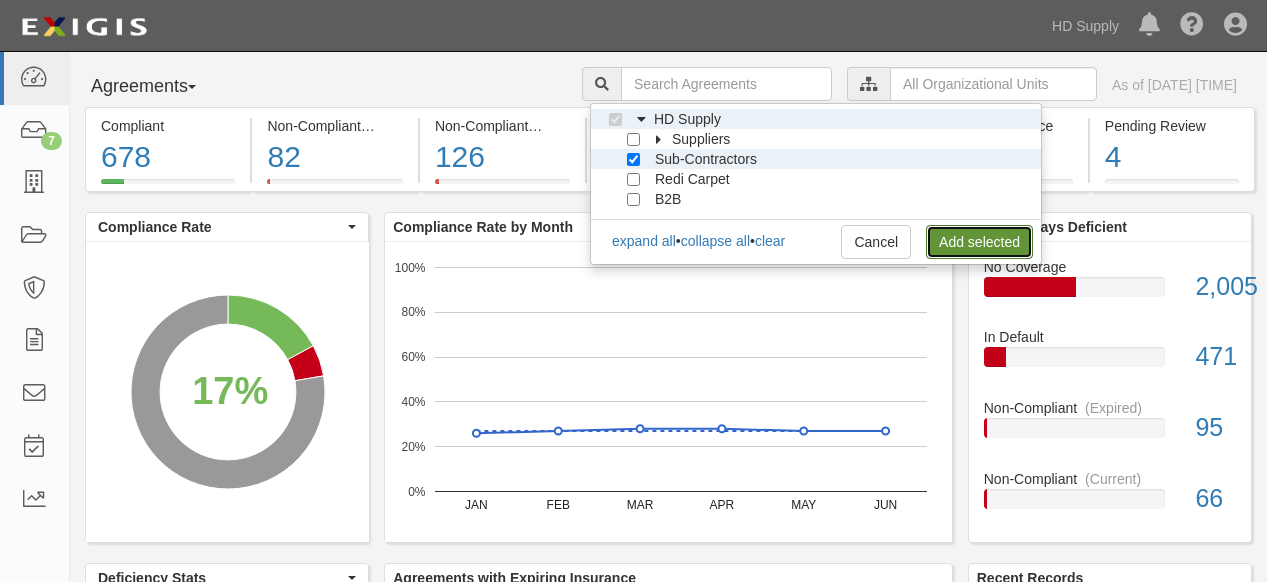 click on "Add selected" at bounding box center (979, 242) 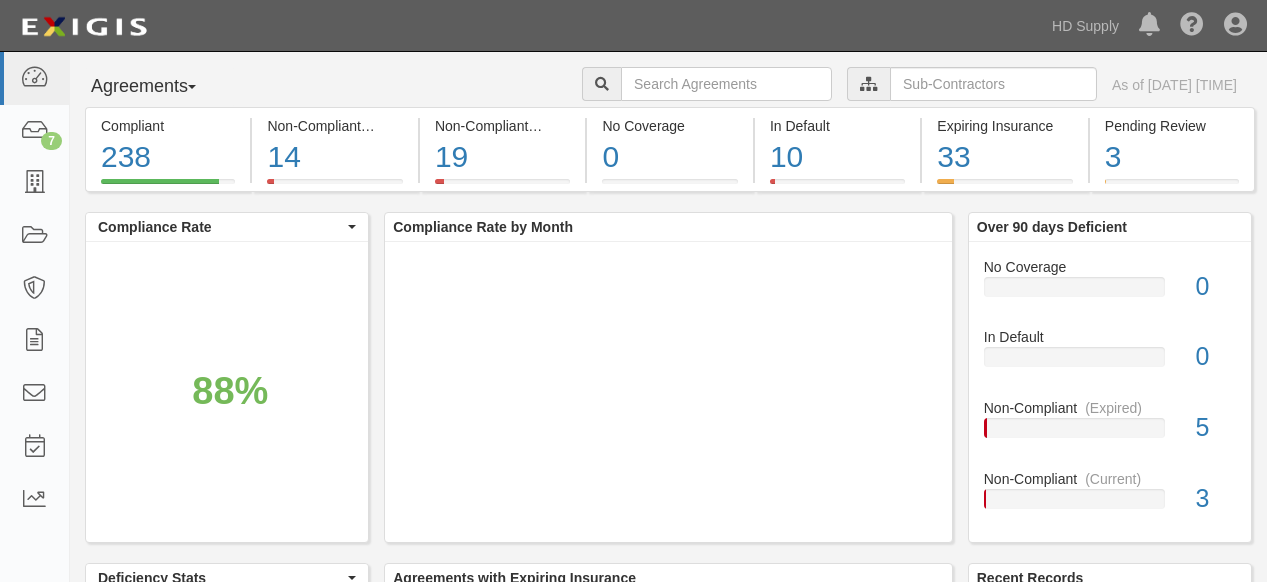 scroll, scrollTop: 0, scrollLeft: 0, axis: both 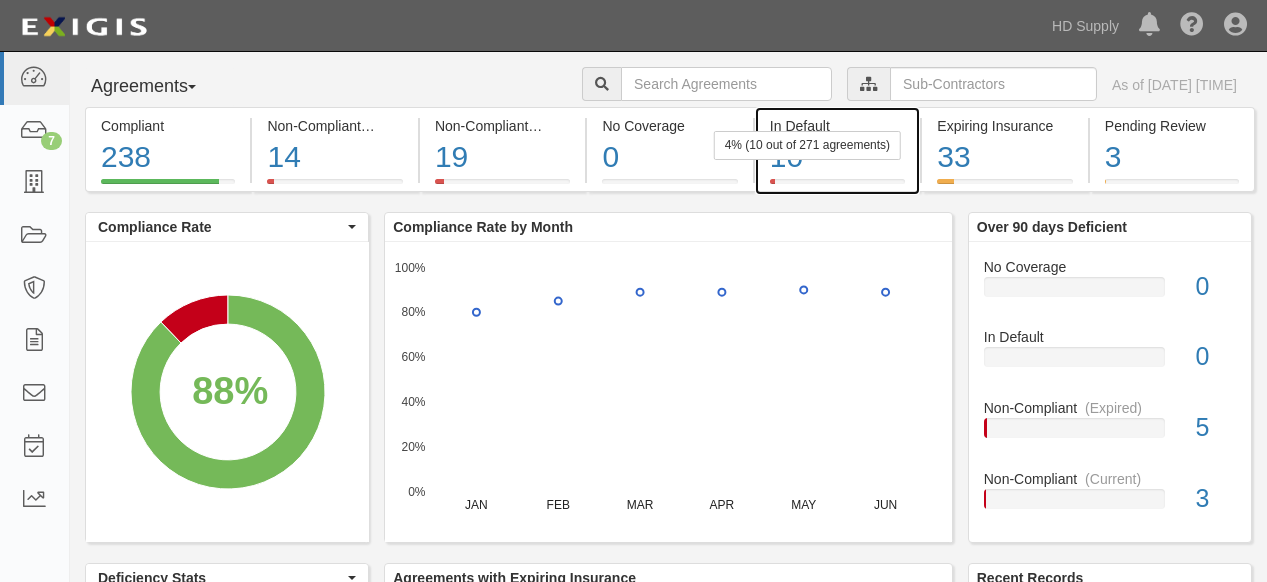 click on "4% (10 out of 271 agreements)" at bounding box center (807, 145) 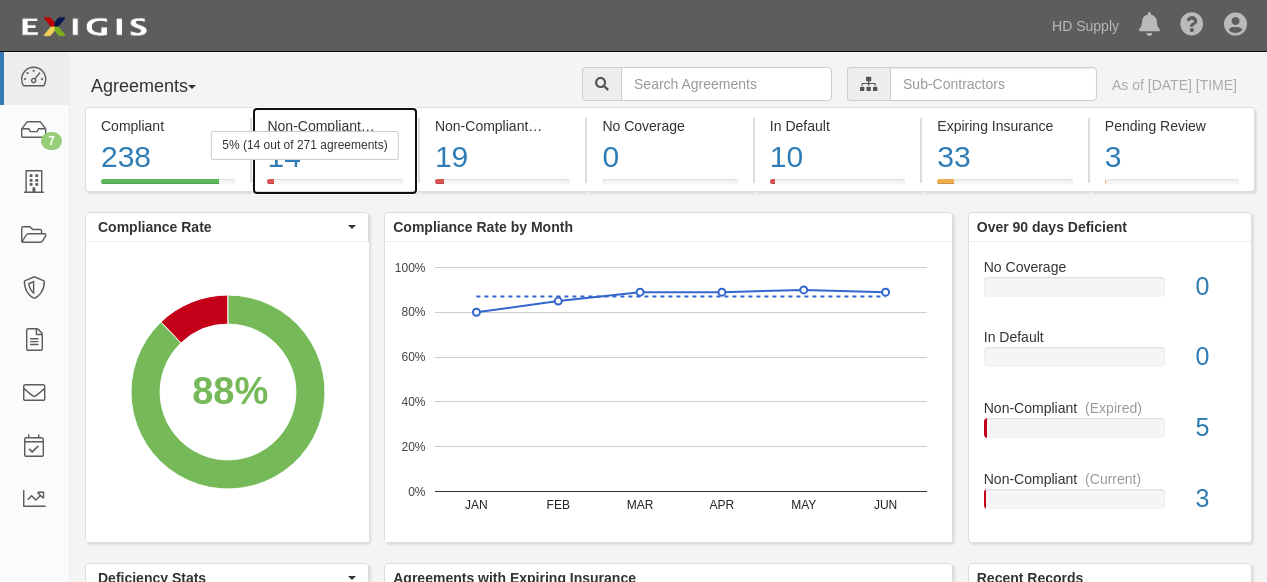 click on "5% (14 out of 271 agreements)" at bounding box center [304, 145] 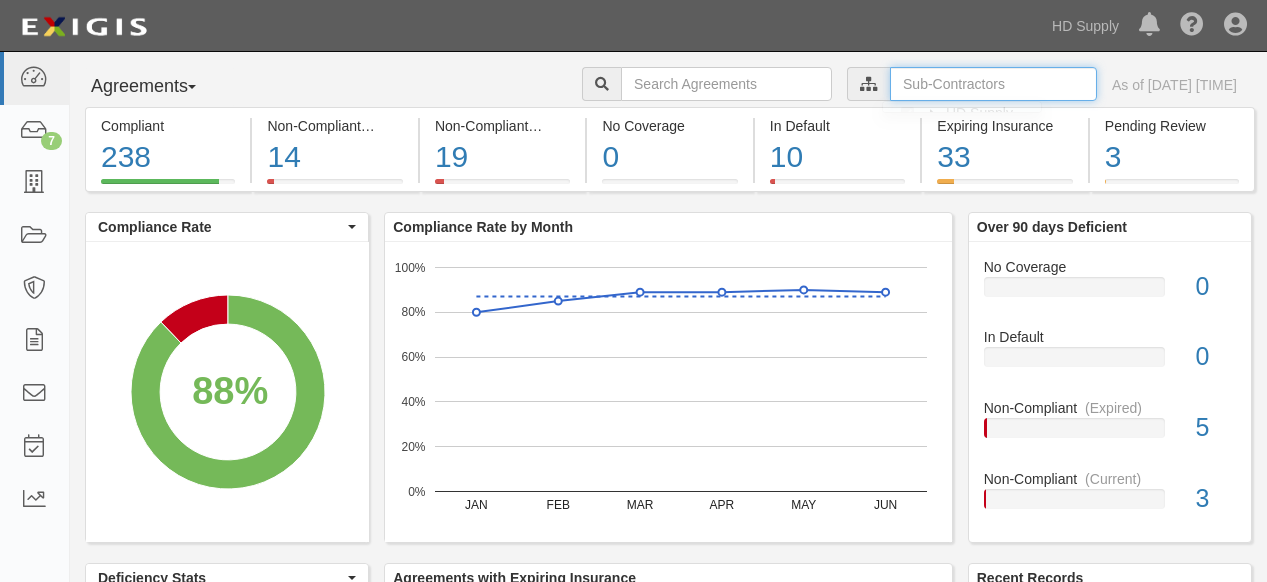 click at bounding box center (993, 84) 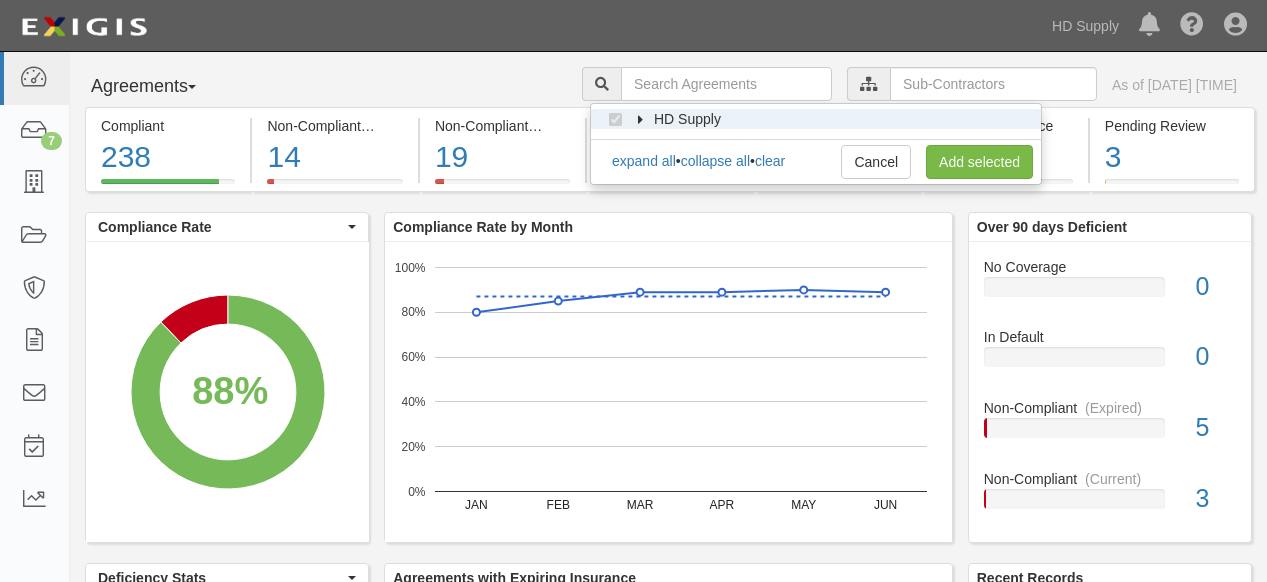 click at bounding box center (642, 120) 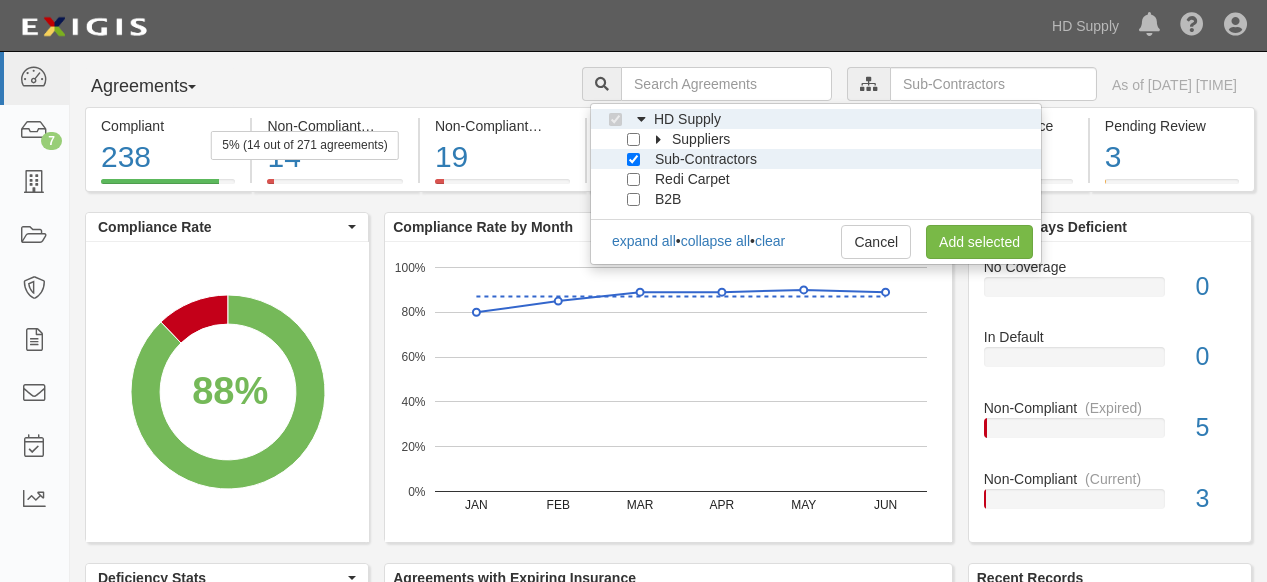 click on "Compliant 238 88% (238 out of 271 agreements) Non-Compliant (Current) 14 5% (14 out of 271 agreements) Non-Compliant (Expired) 19 7% (19 out of 271 agreements) No Coverage 0 < 1% (0 out of 271 agreements) In Default 10 4% (10 out of 271 agreements) Expiring Insurance 33 12% (33 out of 271 agreements) Pending Review 3 1% (3 out of 271 agreements) Compliance Rate   Compliance Rate Compliance Rates by Requirement Set Compliance Rate Compliance Rates by Requirement Set Deficiencies Amount Compliant 238 Non-Compliant 33 No Coverage 0 88% 100% RP Risk Tier II (Moderate) 3 out of 3 agreements 88% RP Risk Tier III (High) 231 out of 261 agreements Compliance Rate by Month JAN FEB MAR APR MAY JUN 0% 20% 40% 60% 80% 100% X Compliance AVG Compliance JAN 0.8 0.87 FEB 0.85 0.87 MAR 0.89 0.87 APR 0.89 0.87 MAY 0.9 0.87 JUN 0.89 0.87 ... Over 90 days Deficient No Coverage < 1% (0 out of 271 agreements) 0 In Default < 1% (0 out of 271 agreements) 0 Non-Compliant (Expired) 2% (5 out of 271 agreements) 5 Non-Compliant 3   20%" at bounding box center [668, 510] 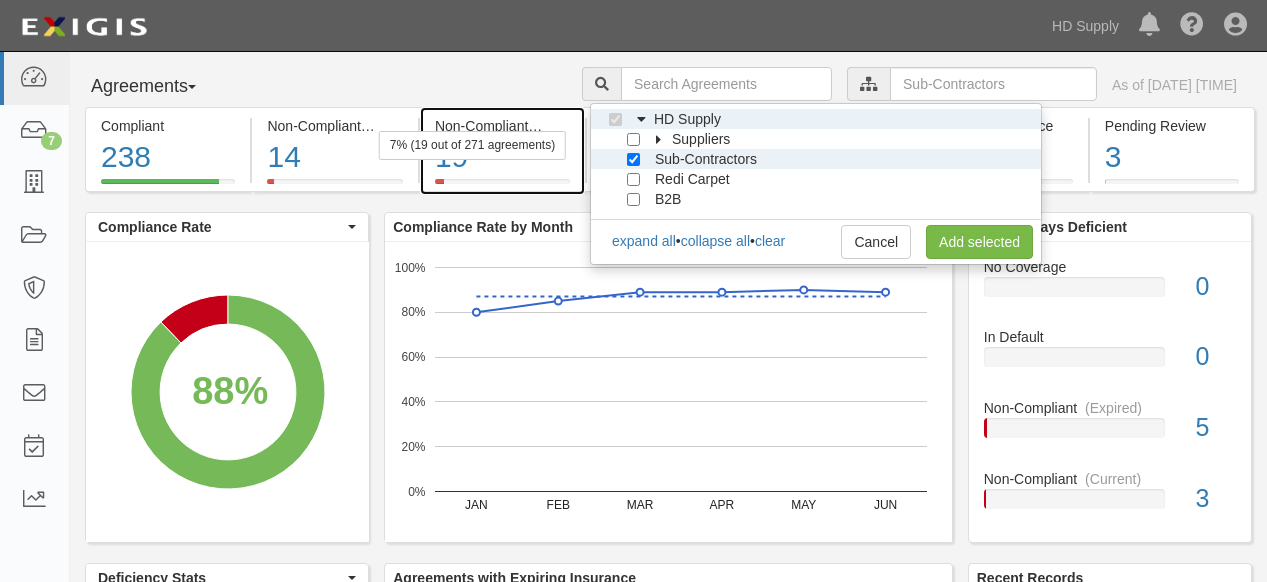click on "7% (19 out of 271 agreements)" at bounding box center (472, 145) 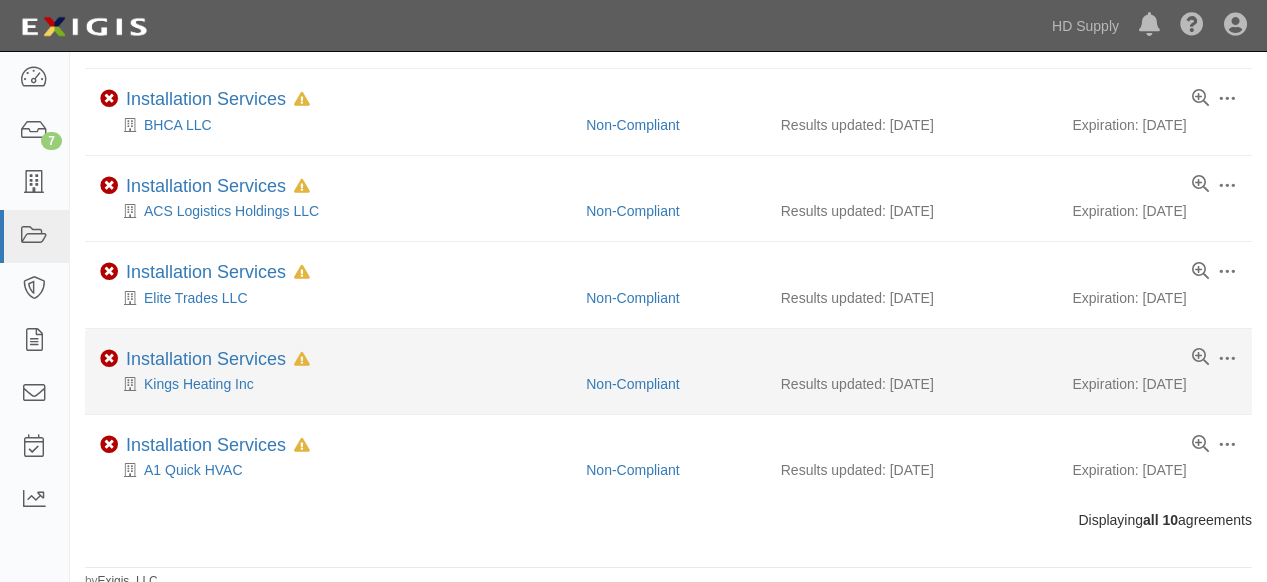 scroll, scrollTop: 569, scrollLeft: 0, axis: vertical 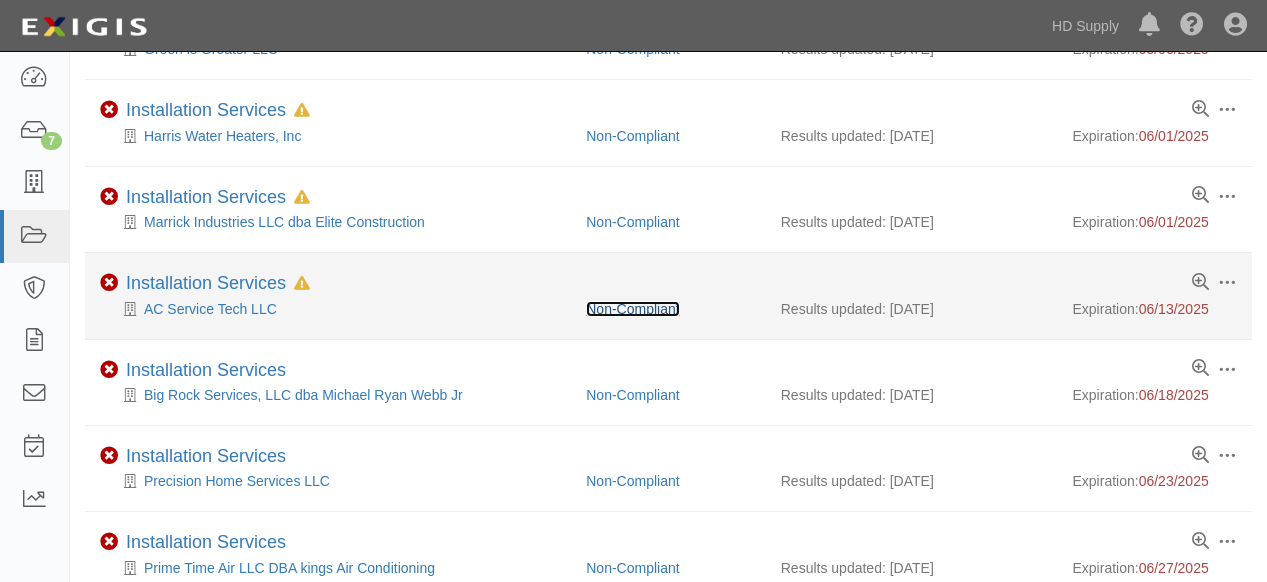 click on "Non-Compliant" at bounding box center (632, 309) 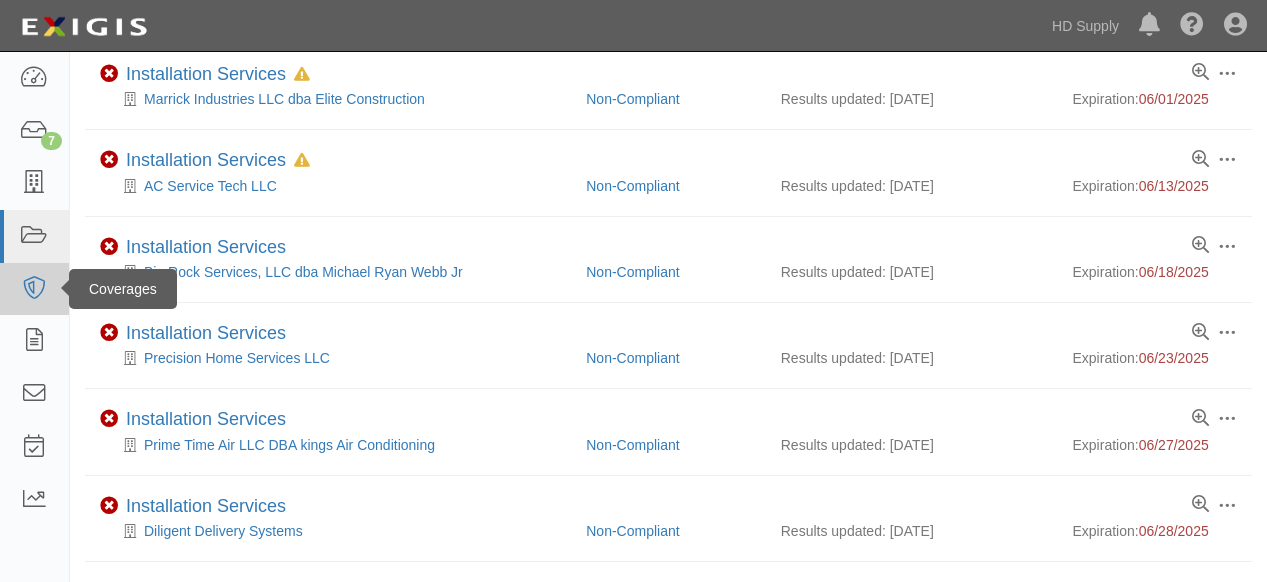 scroll, scrollTop: 677, scrollLeft: 0, axis: vertical 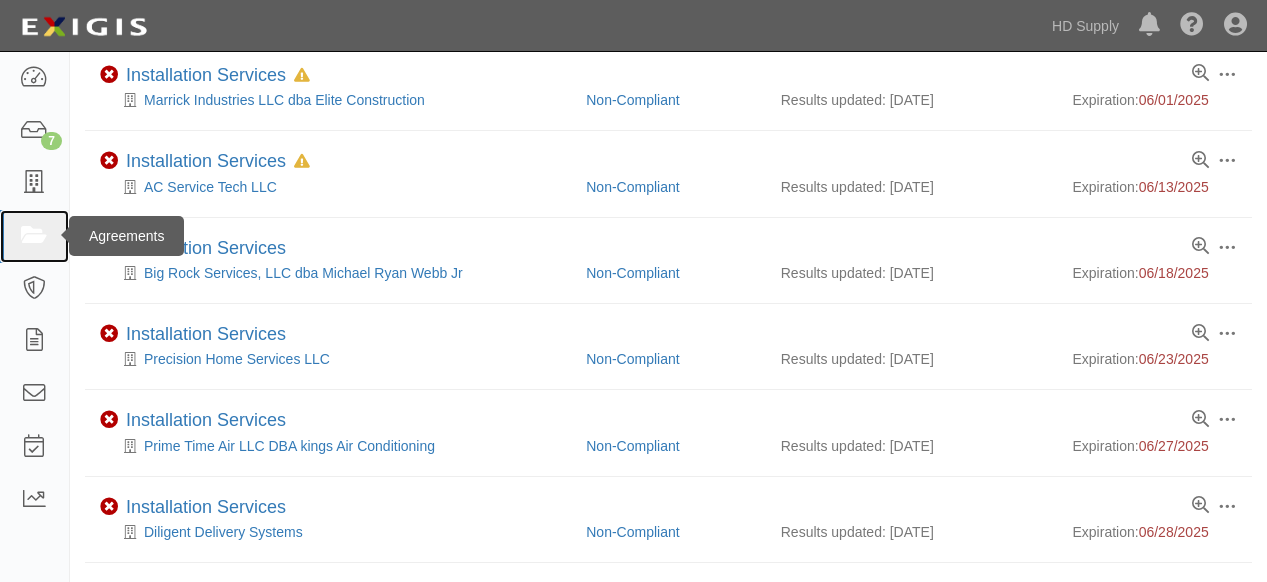 click at bounding box center (34, 236) 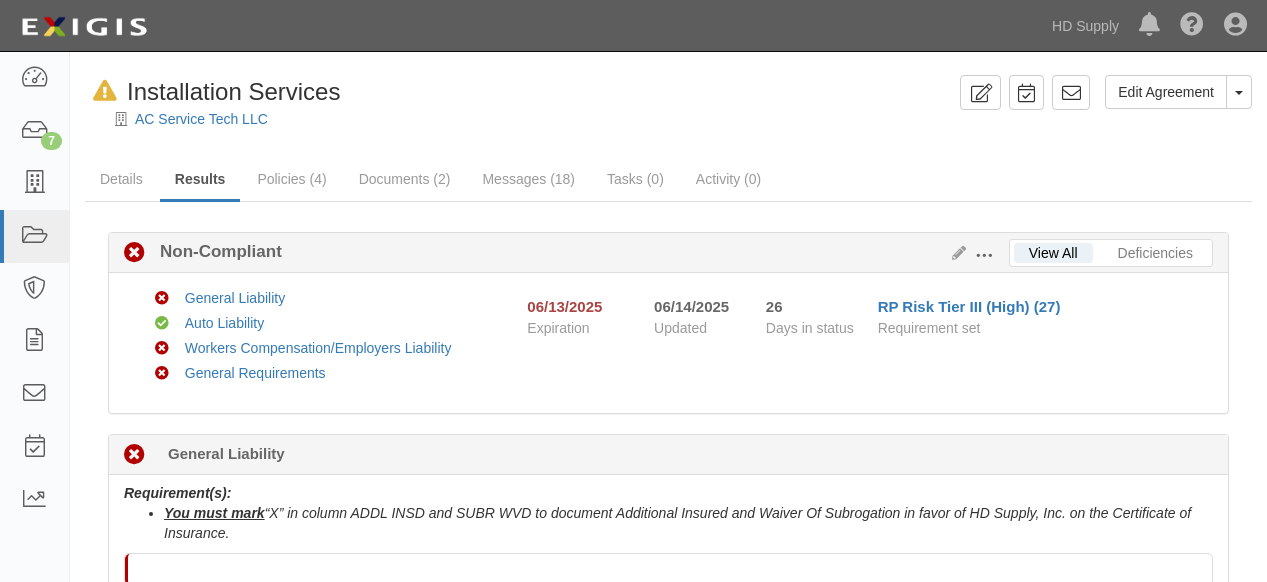 scroll, scrollTop: 0, scrollLeft: 0, axis: both 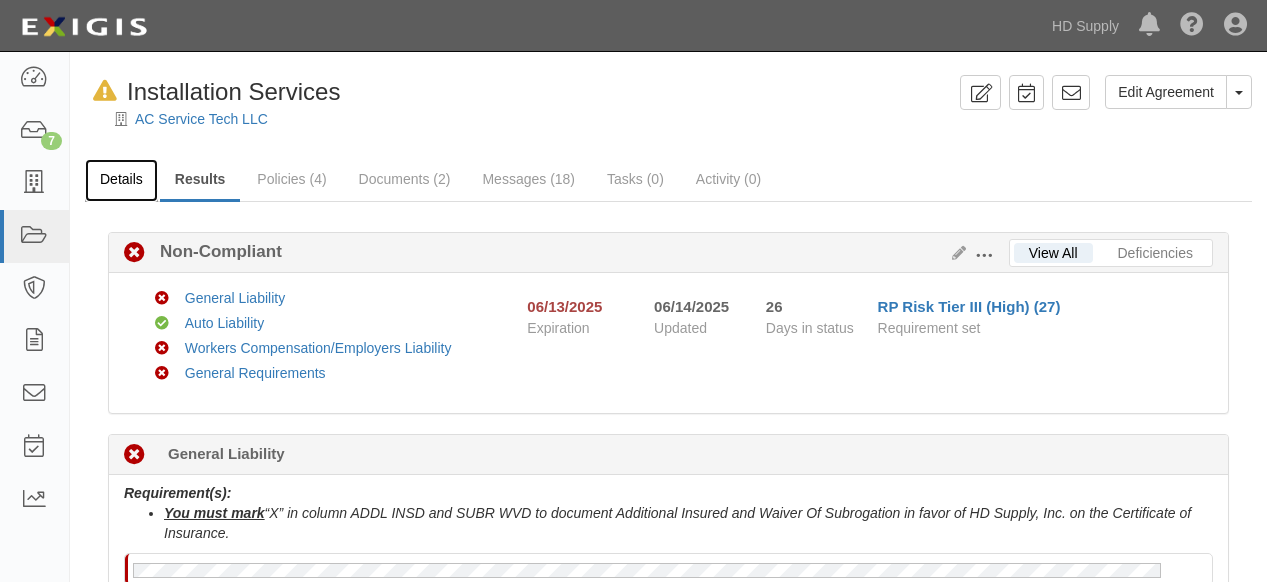 click on "Details" at bounding box center (121, 180) 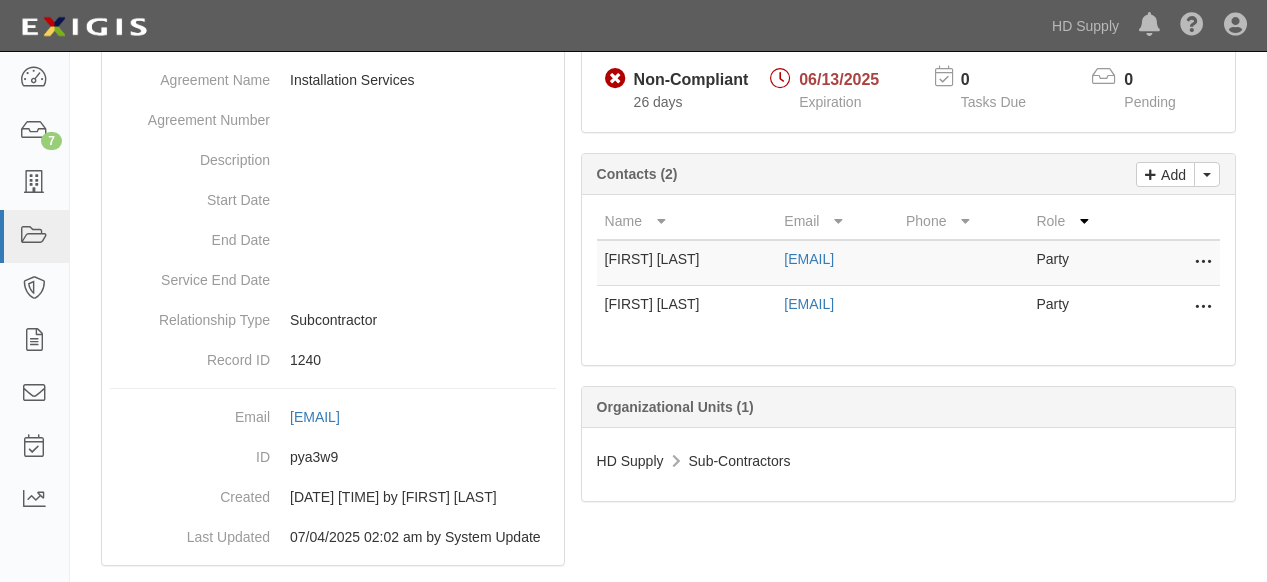 scroll, scrollTop: 0, scrollLeft: 0, axis: both 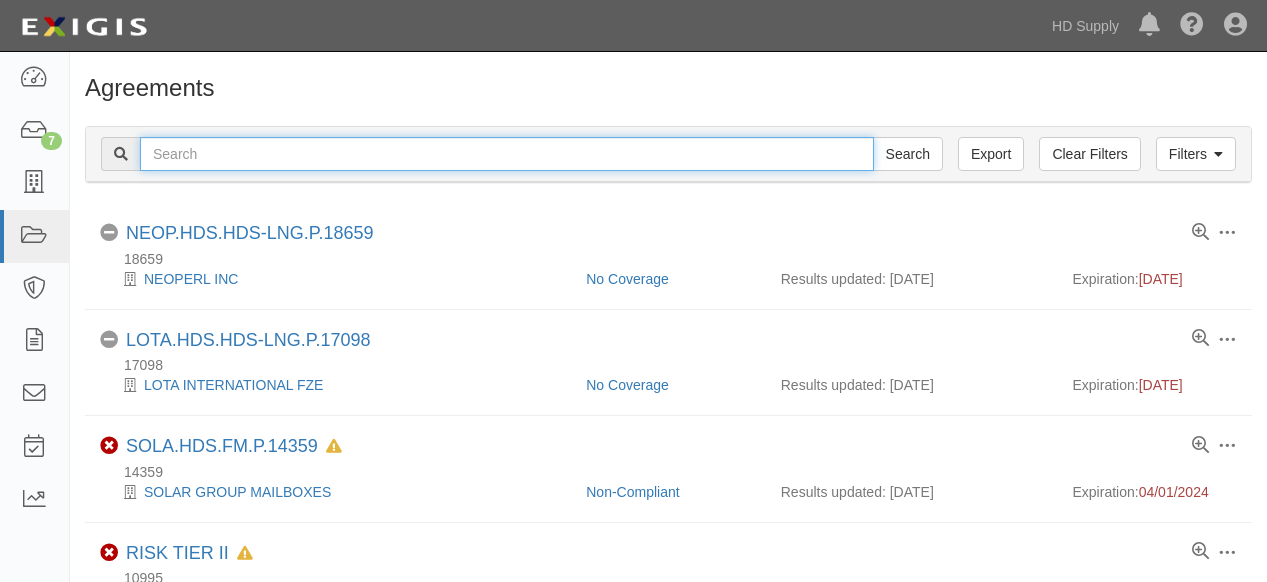 click at bounding box center [507, 154] 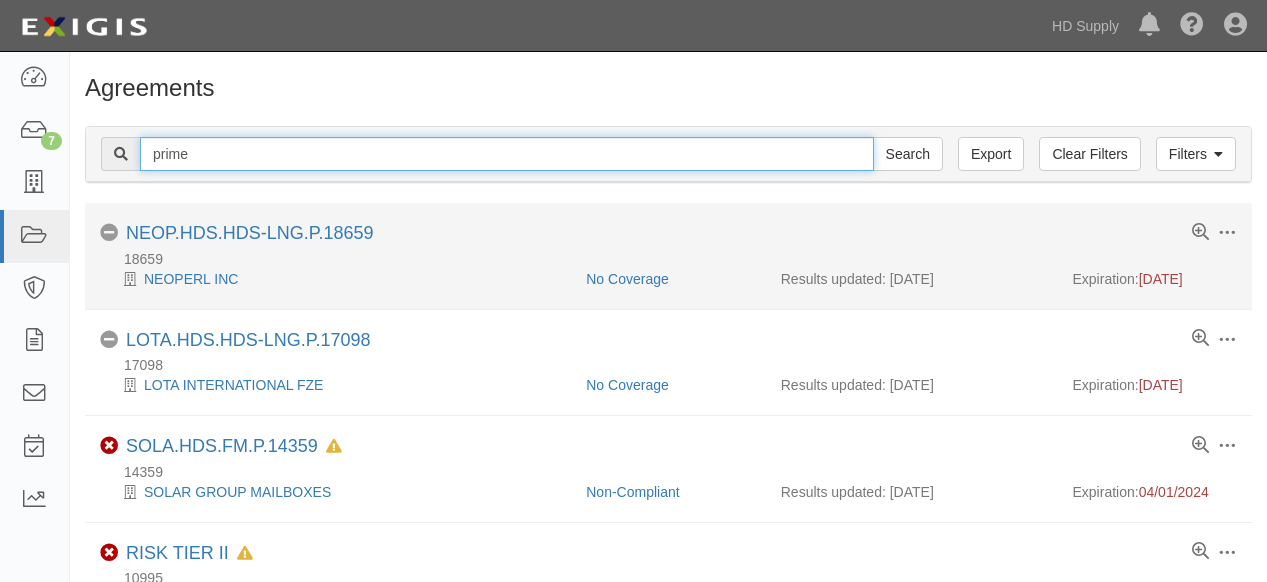 type on "prime time" 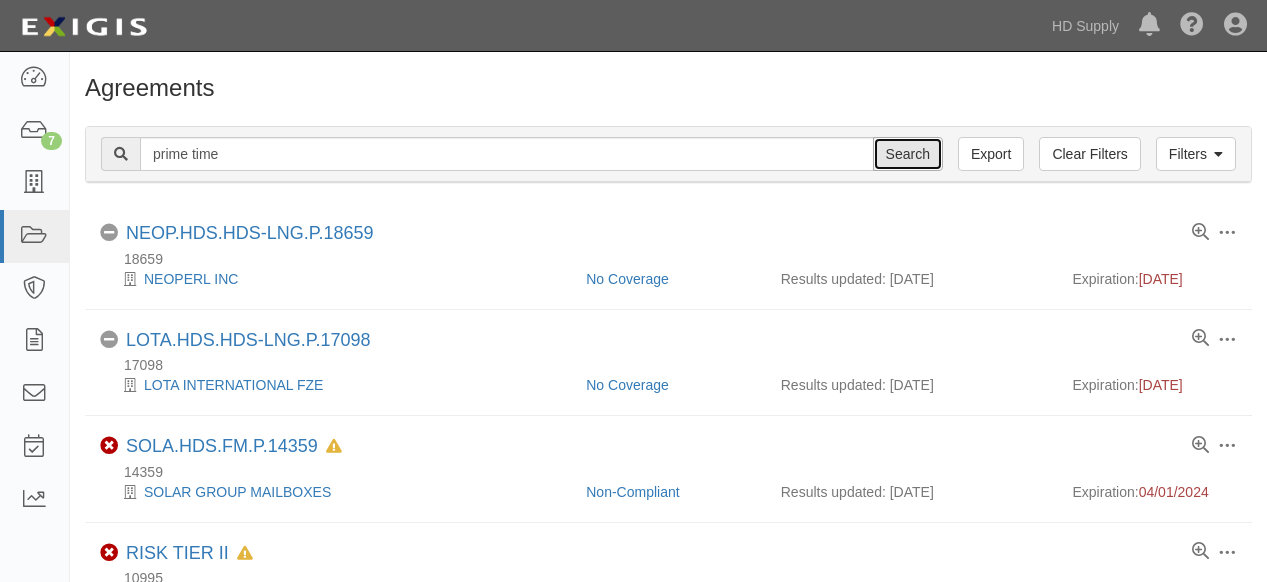 click on "Search" at bounding box center (908, 154) 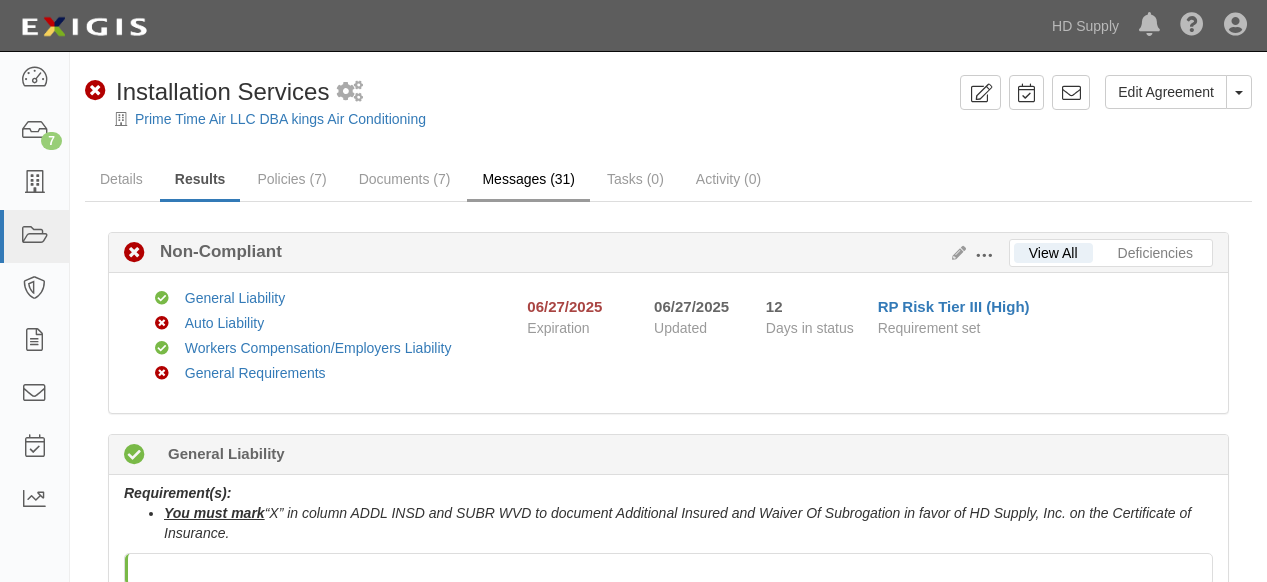 scroll, scrollTop: 0, scrollLeft: 0, axis: both 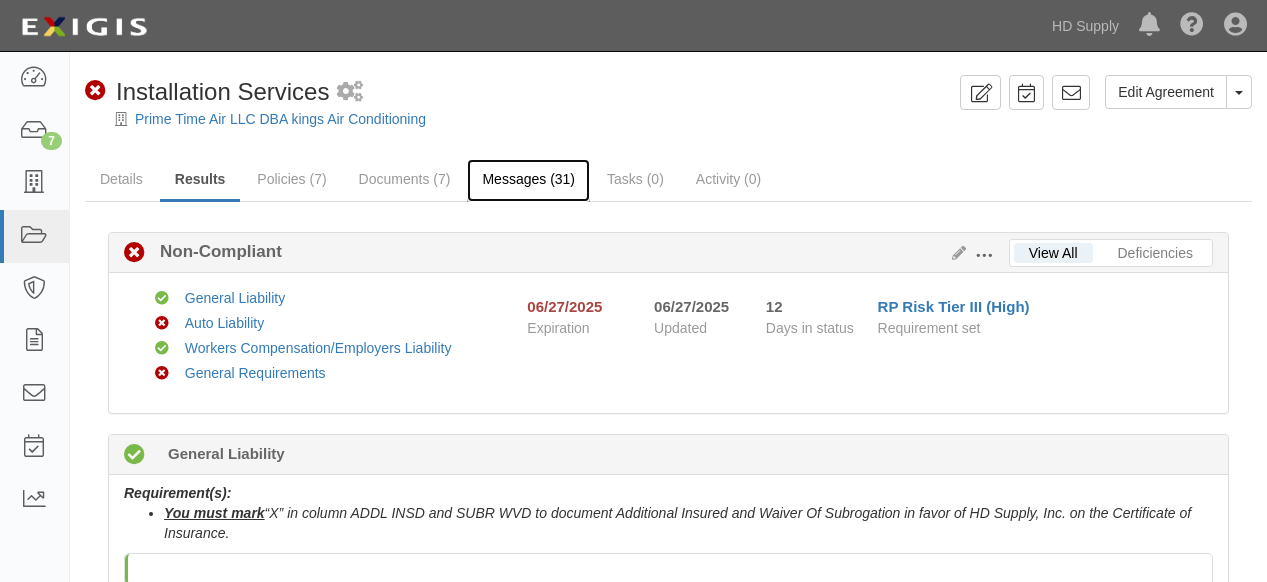 click on "Messages (31)" at bounding box center (528, 180) 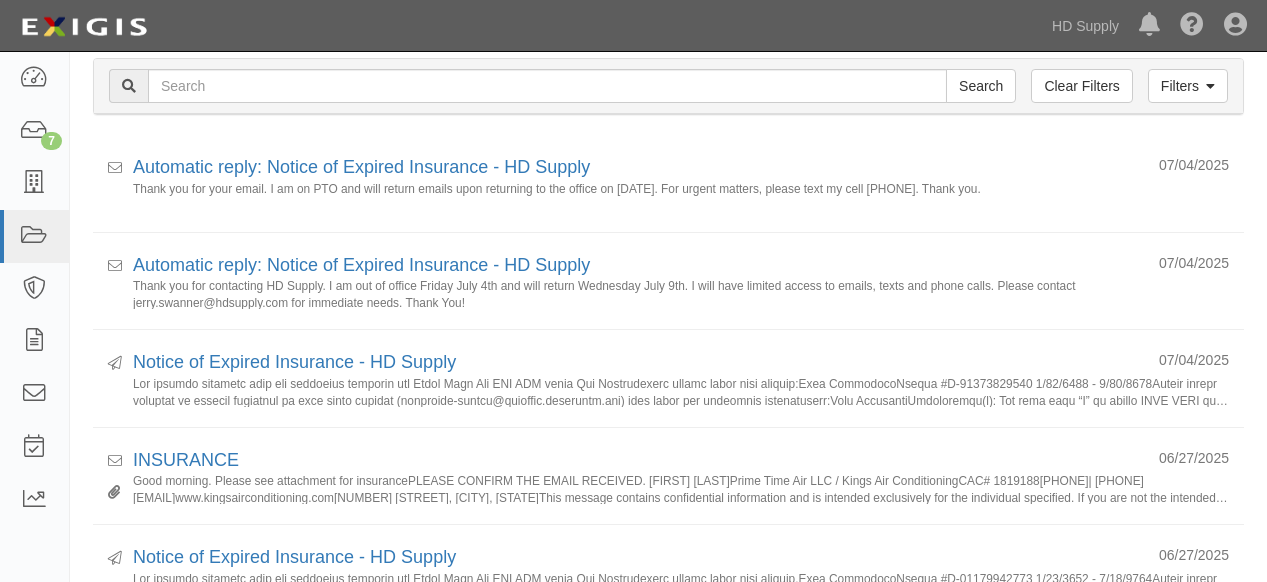 scroll, scrollTop: 222, scrollLeft: 0, axis: vertical 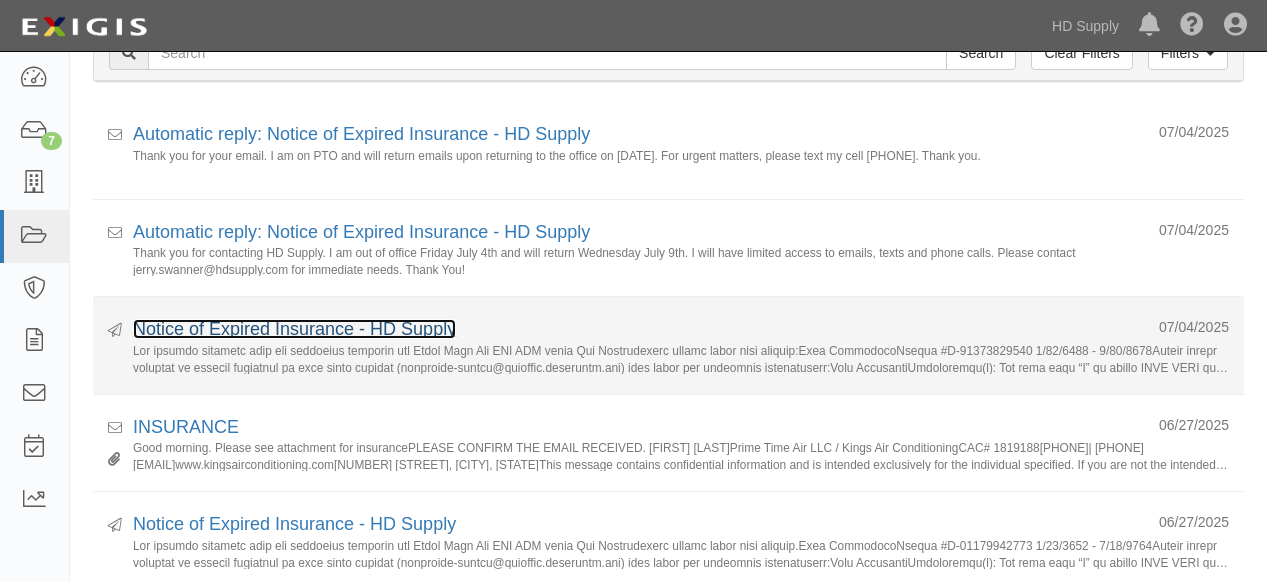 click on "Notice of Expired Insurance - HD Supply" at bounding box center [294, 329] 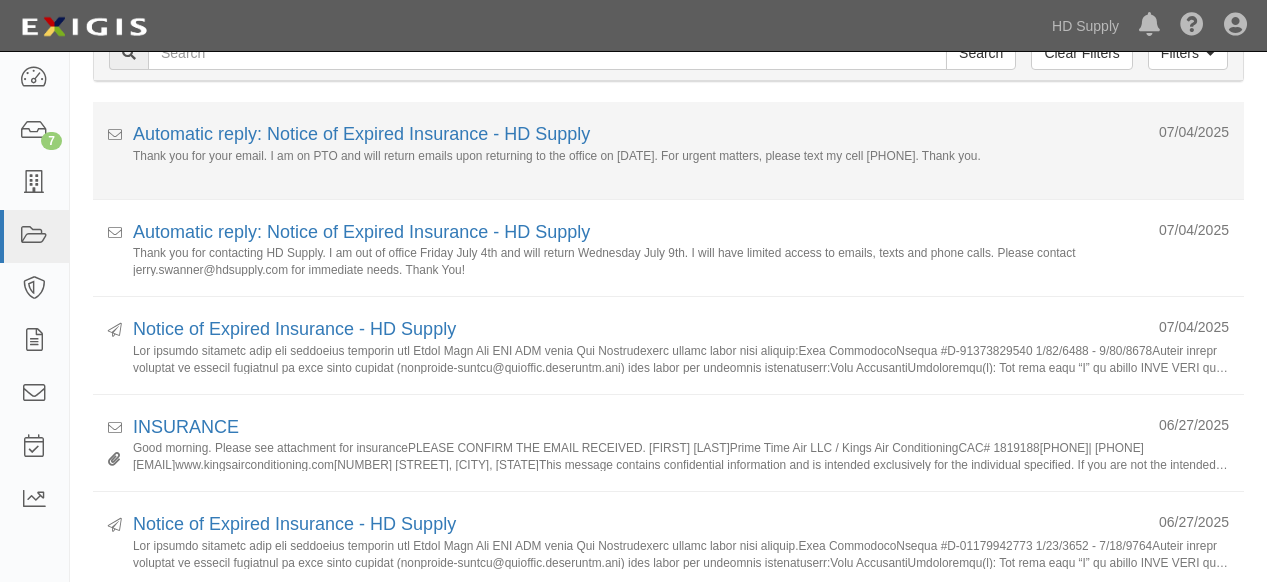 scroll, scrollTop: 0, scrollLeft: 0, axis: both 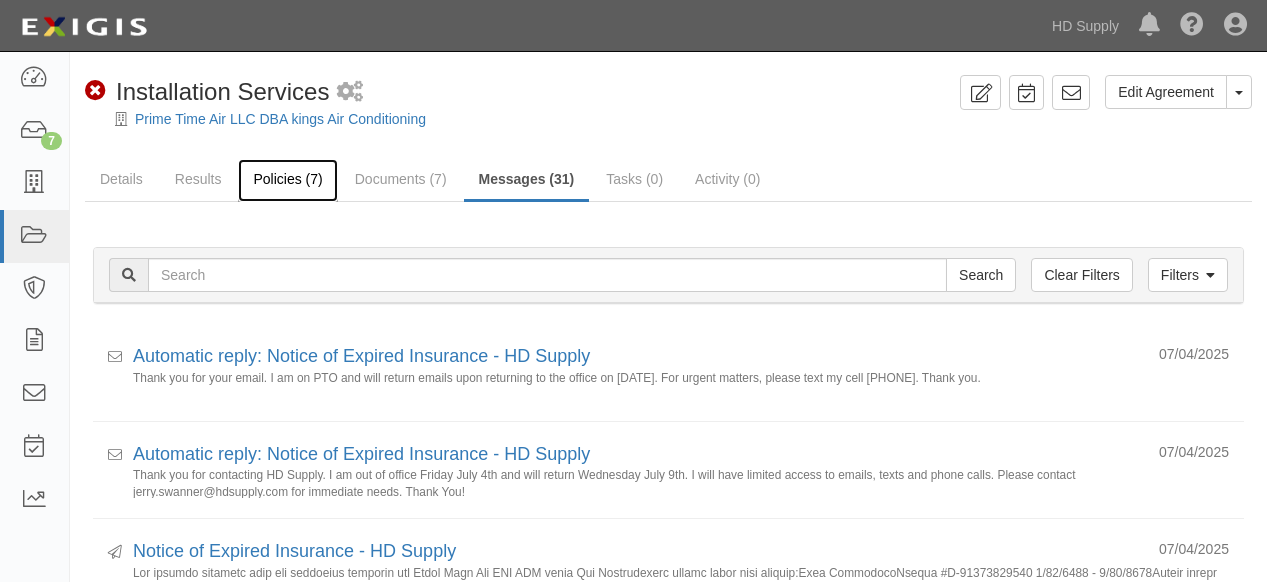 click on "Policies (7)" at bounding box center (287, 180) 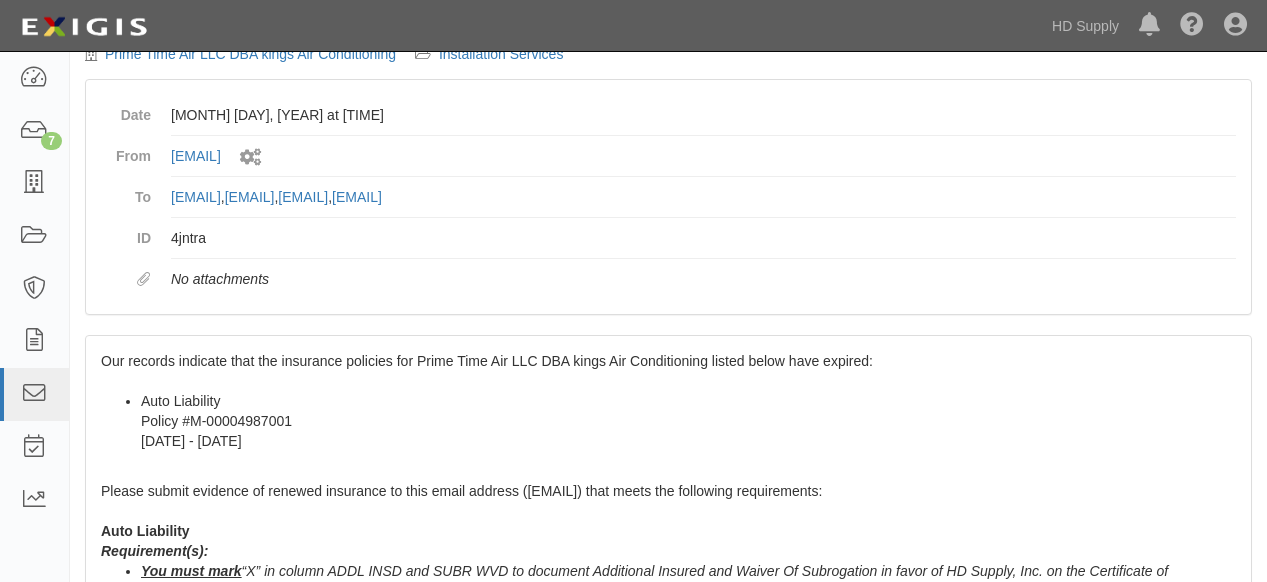 scroll, scrollTop: 0, scrollLeft: 0, axis: both 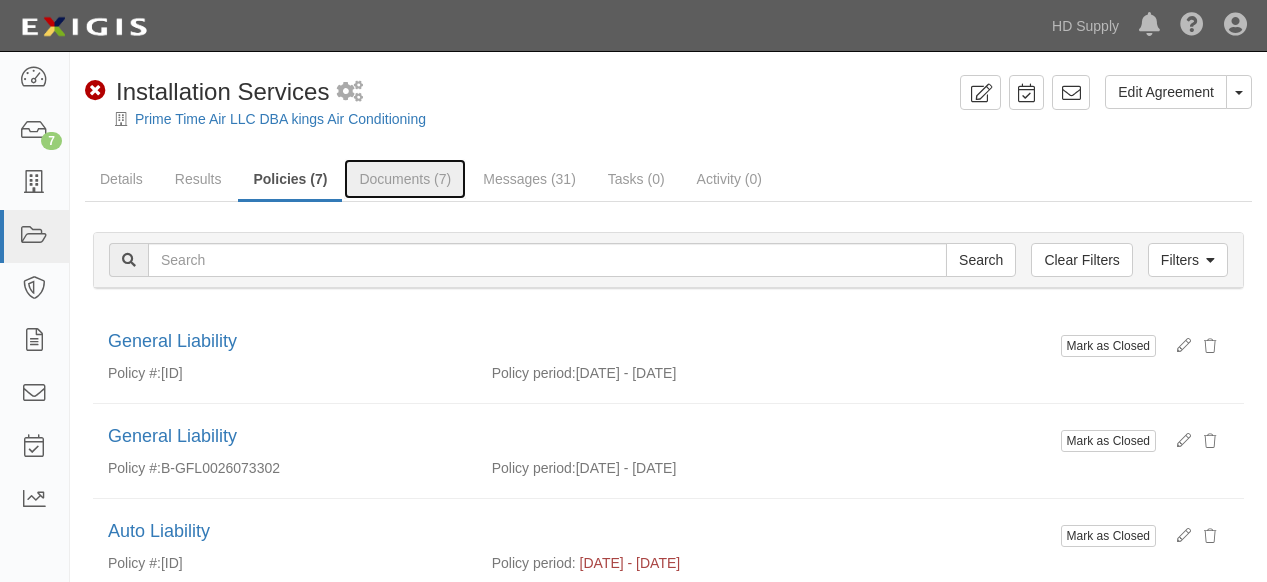 click on "Documents (7)" at bounding box center [405, 179] 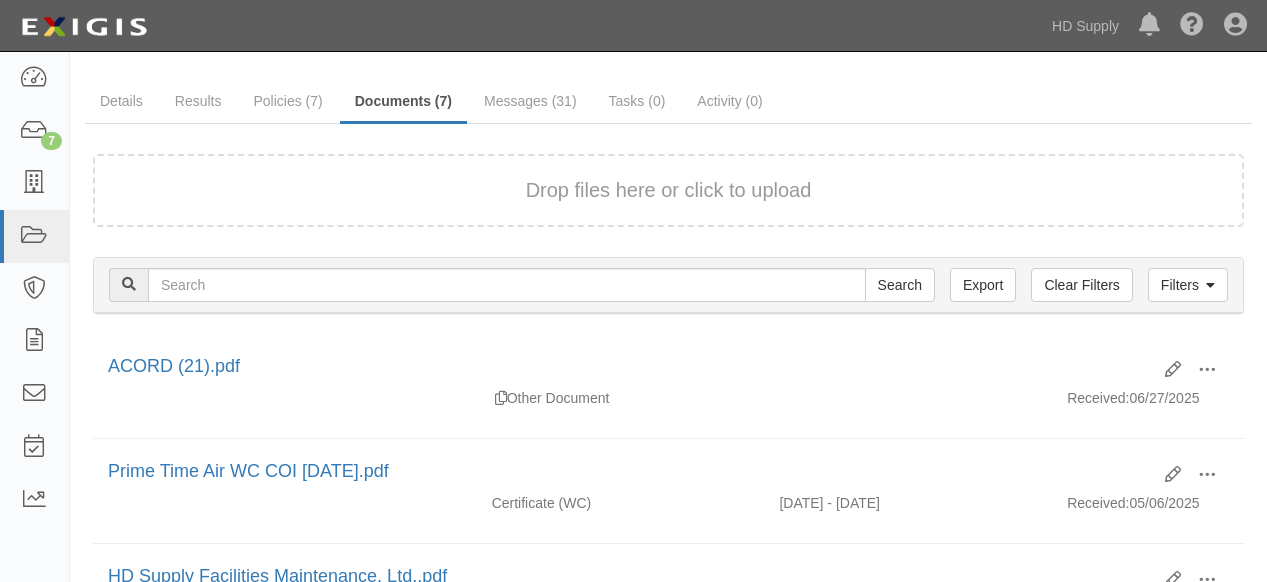 scroll, scrollTop: 111, scrollLeft: 0, axis: vertical 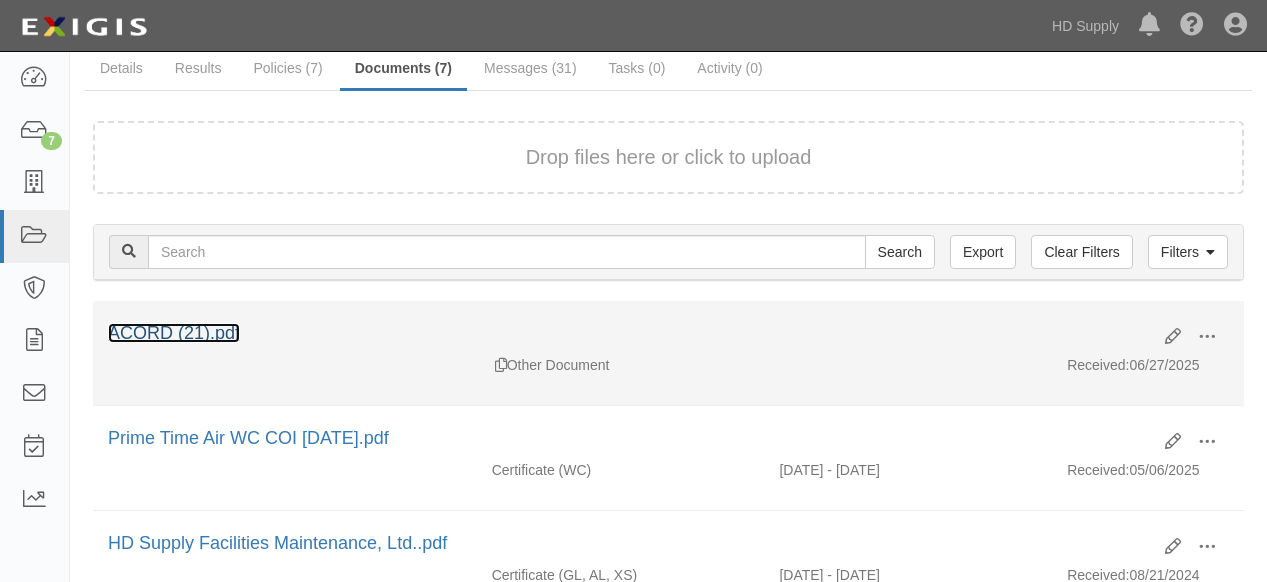 click on "ACORD (21).pdf" at bounding box center [174, 333] 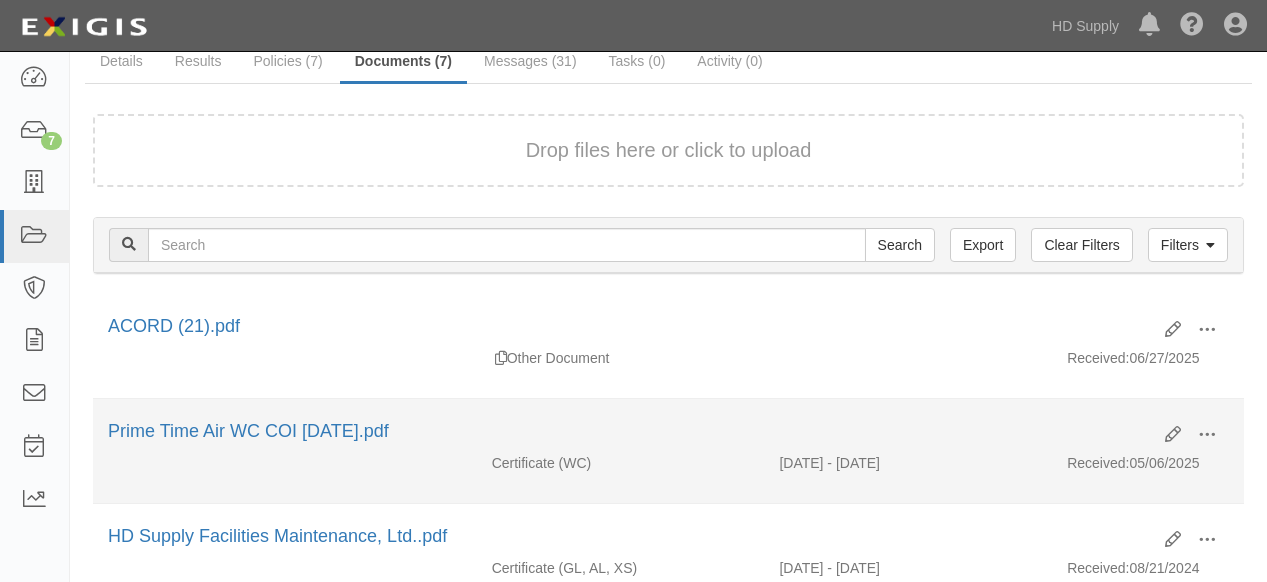 scroll, scrollTop: 0, scrollLeft: 0, axis: both 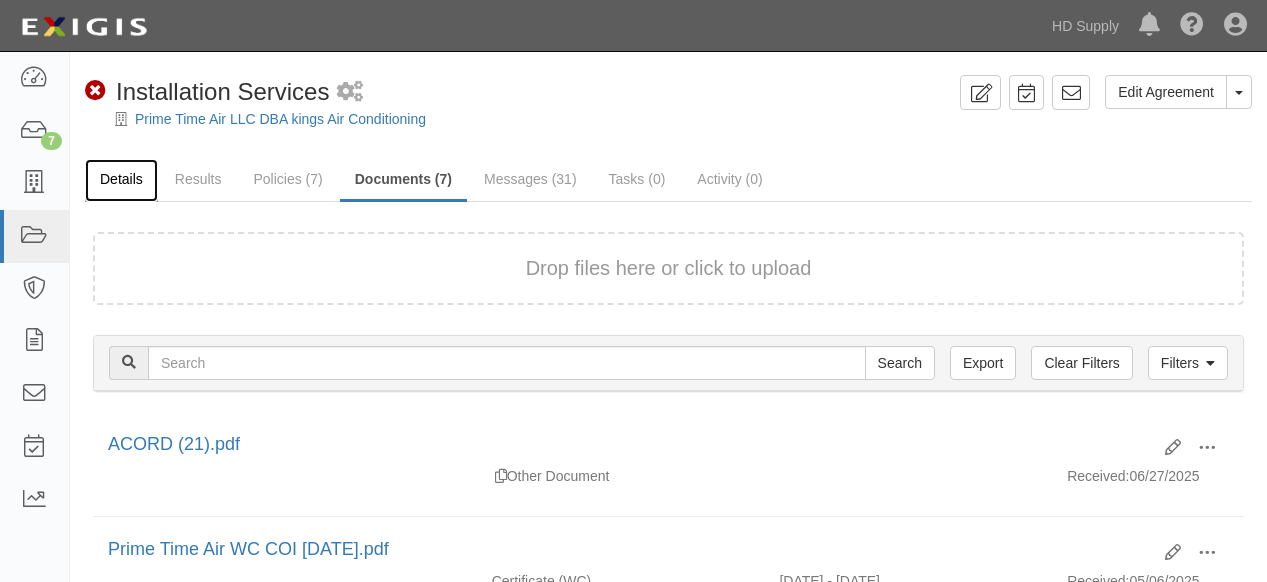 click on "Details" at bounding box center (121, 180) 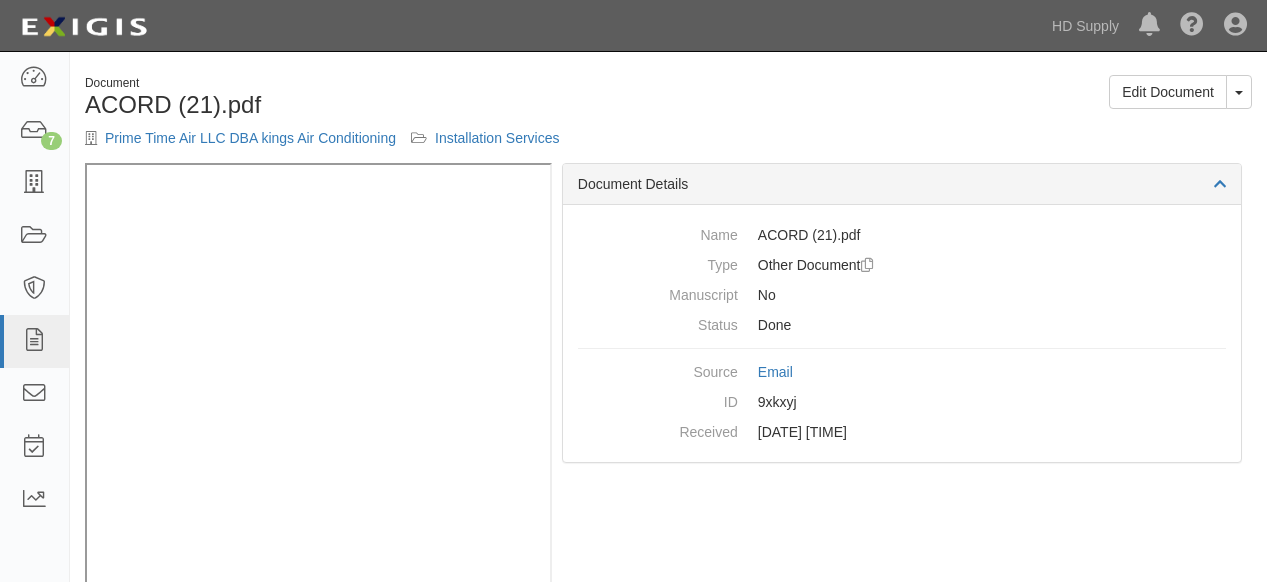 scroll, scrollTop: 58, scrollLeft: 0, axis: vertical 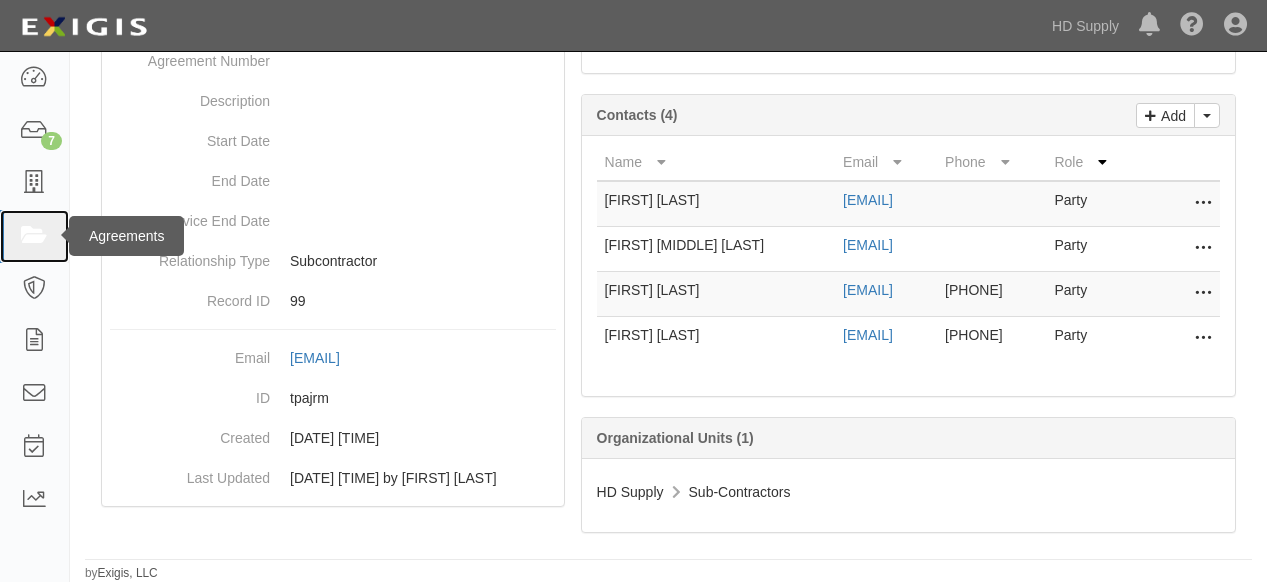 click at bounding box center (34, 236) 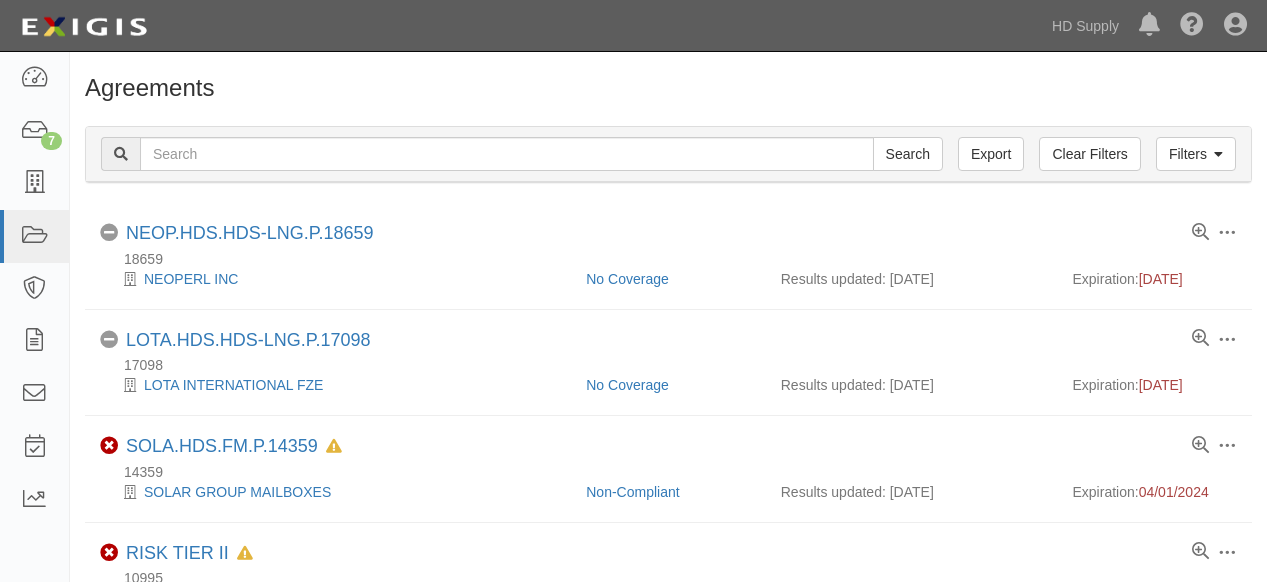 scroll, scrollTop: 0, scrollLeft: 0, axis: both 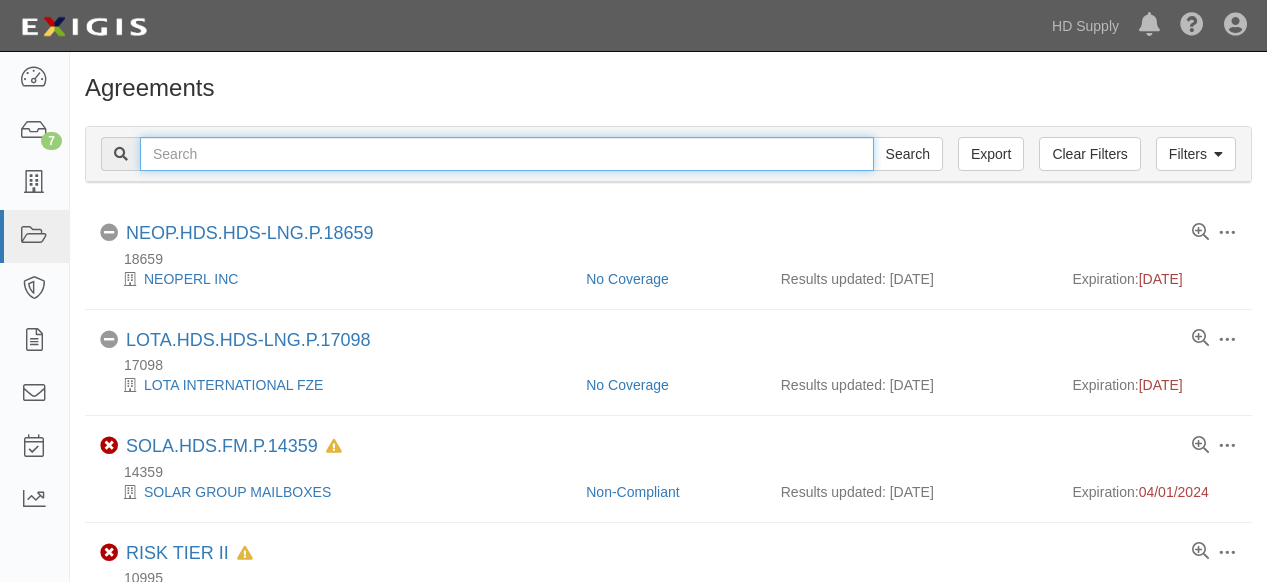 click at bounding box center [507, 154] 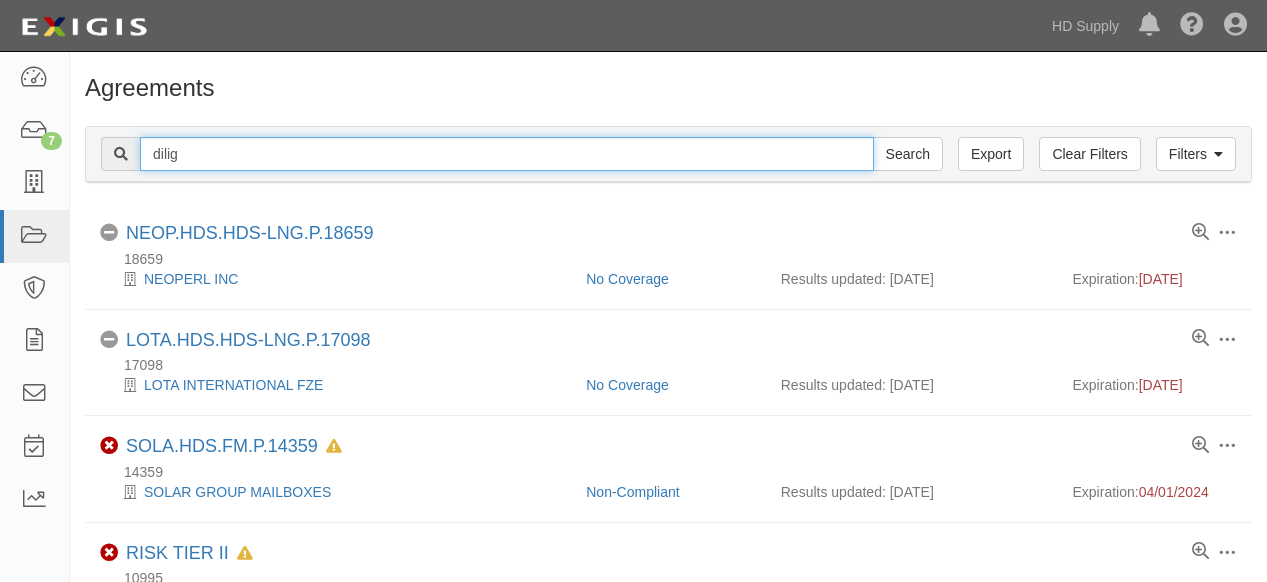 type on "diligent" 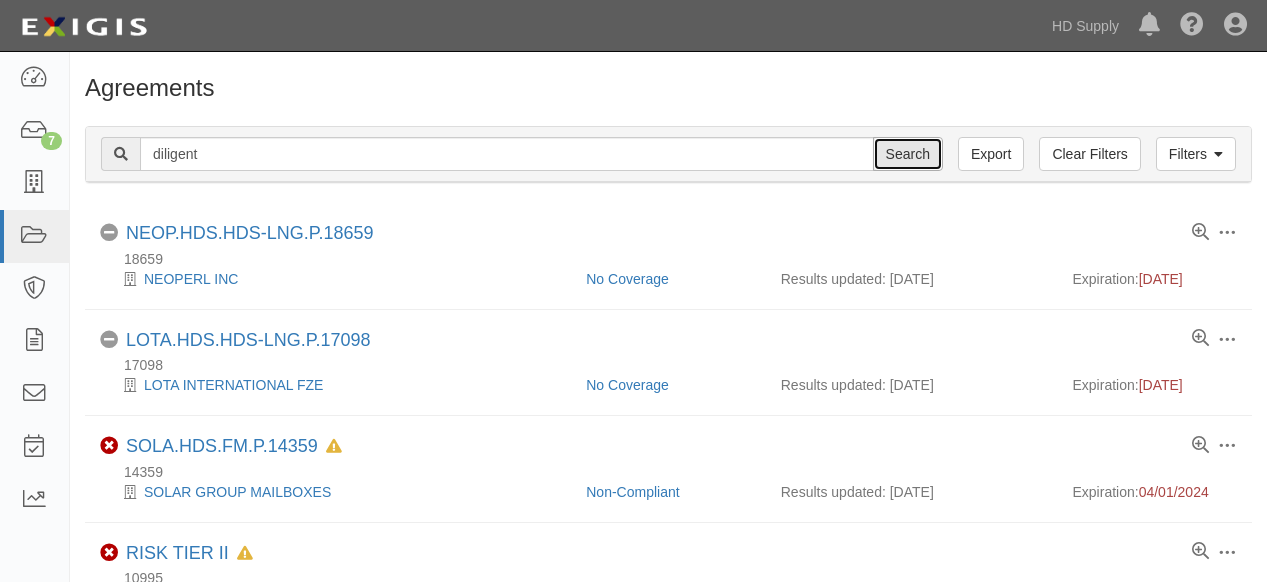 click on "Search" at bounding box center [908, 154] 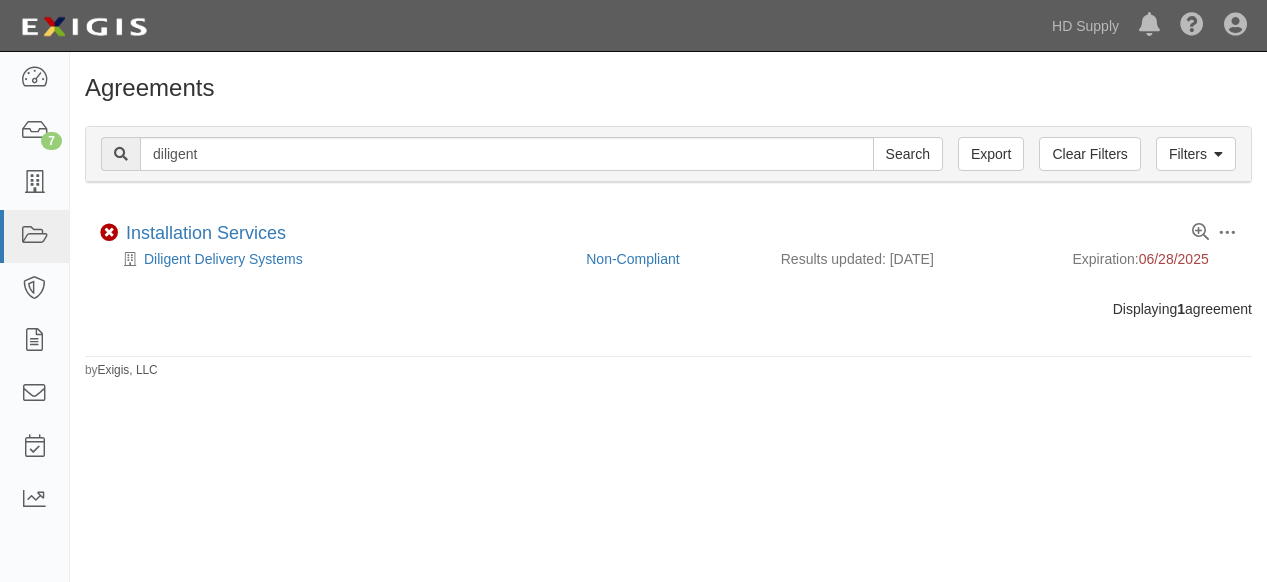 scroll, scrollTop: 0, scrollLeft: 0, axis: both 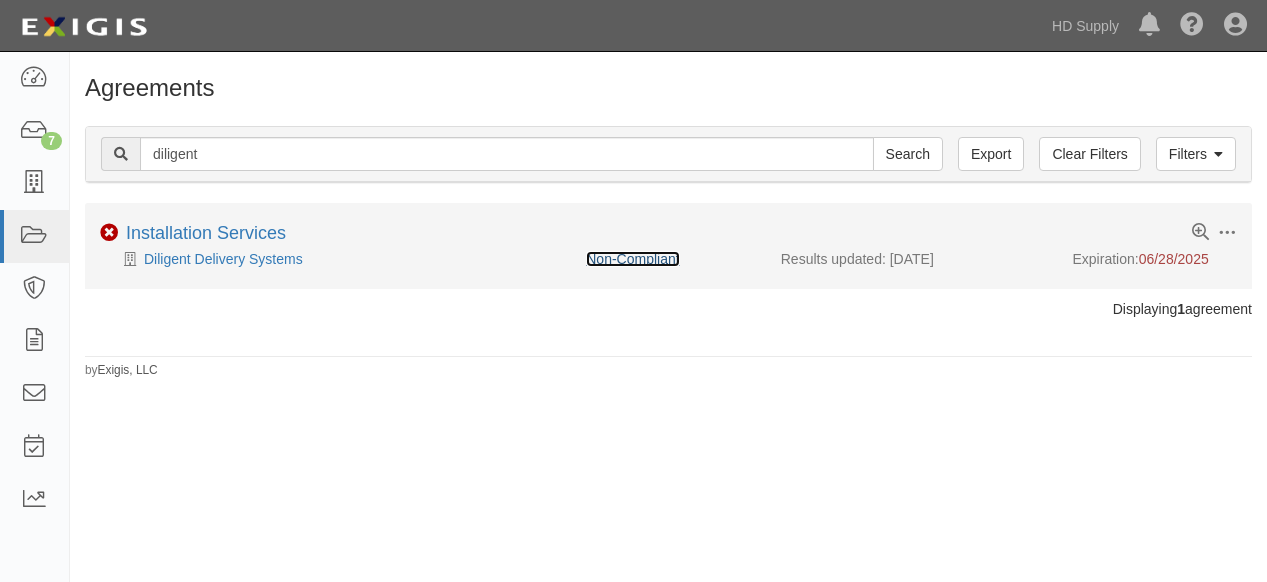 click on "Non-Compliant" at bounding box center (632, 259) 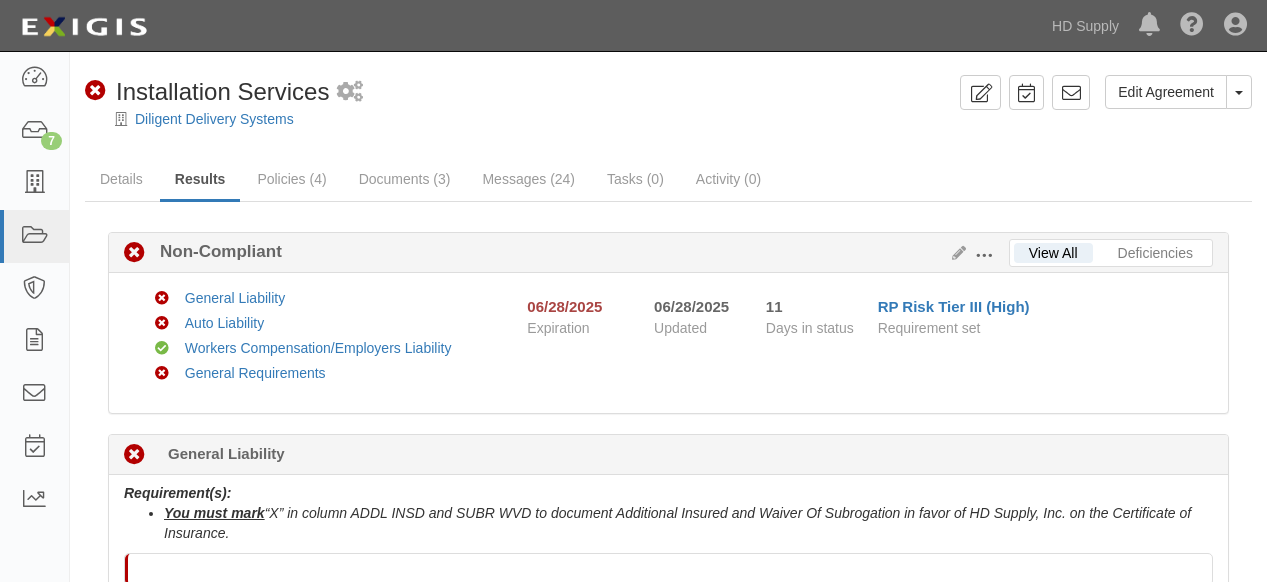 scroll, scrollTop: 0, scrollLeft: 0, axis: both 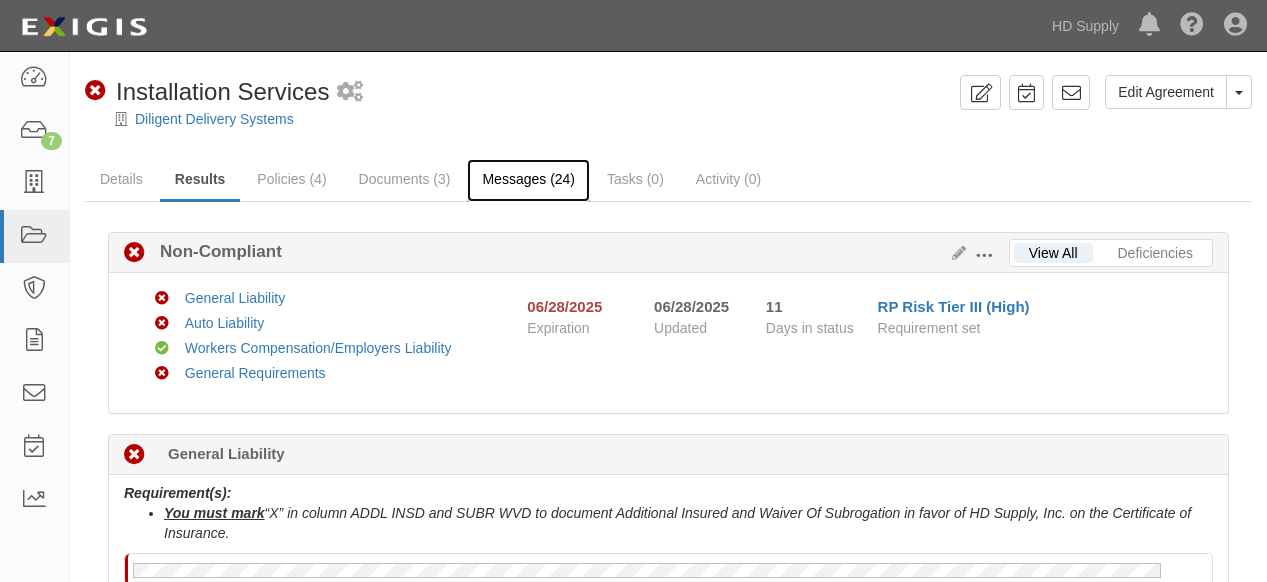 click on "Messages (24)" at bounding box center (528, 180) 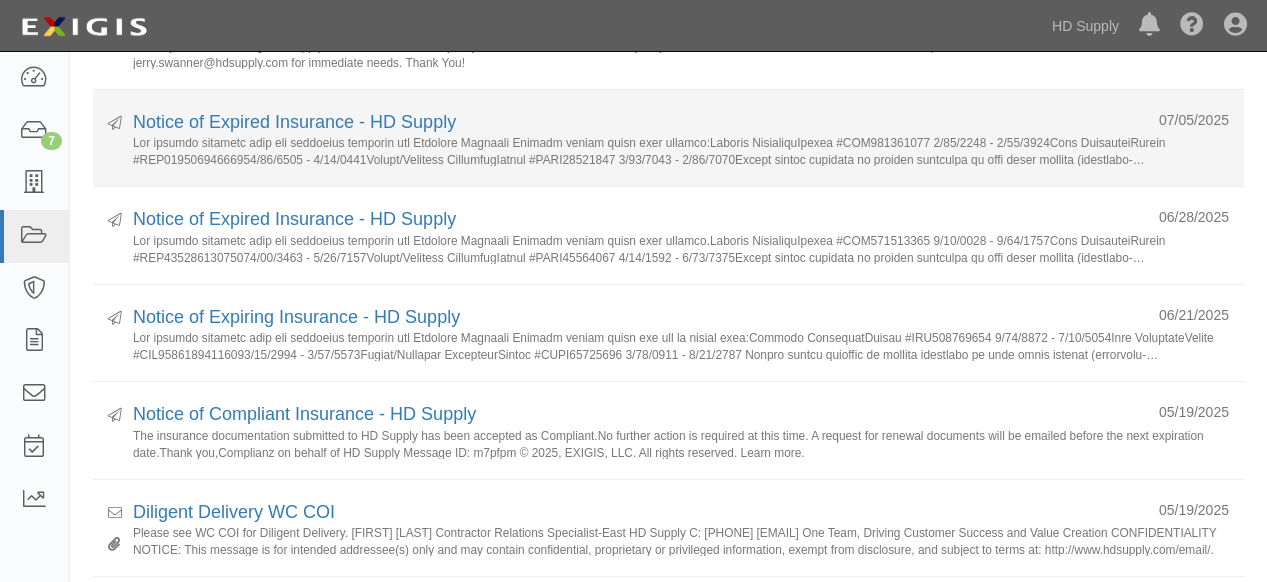 scroll, scrollTop: 333, scrollLeft: 0, axis: vertical 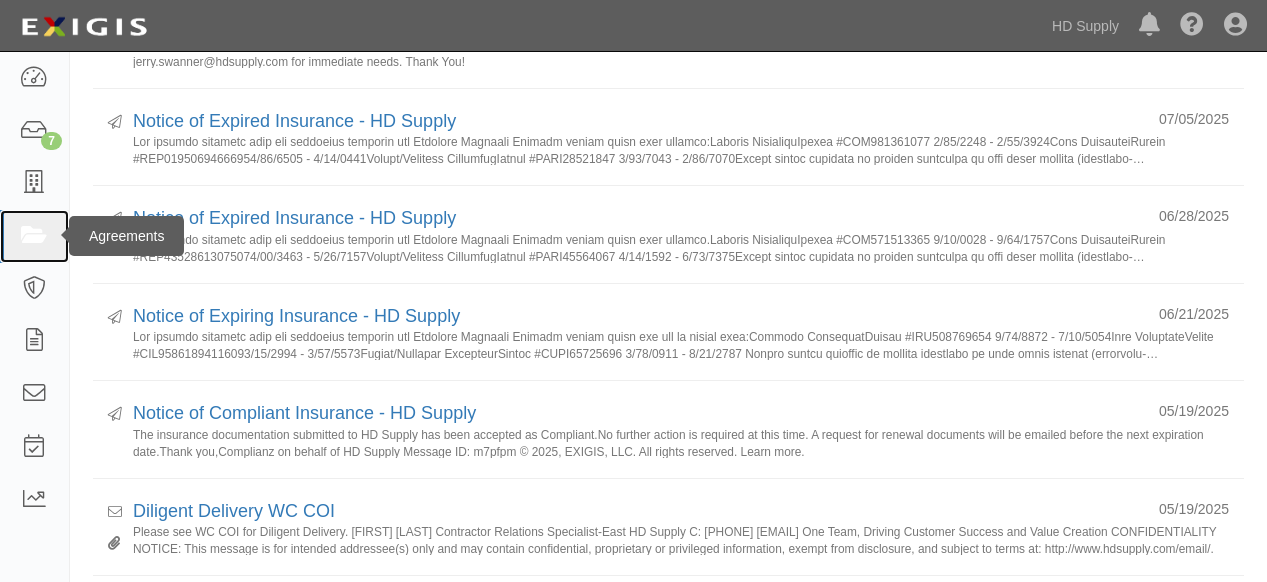click at bounding box center (34, 236) 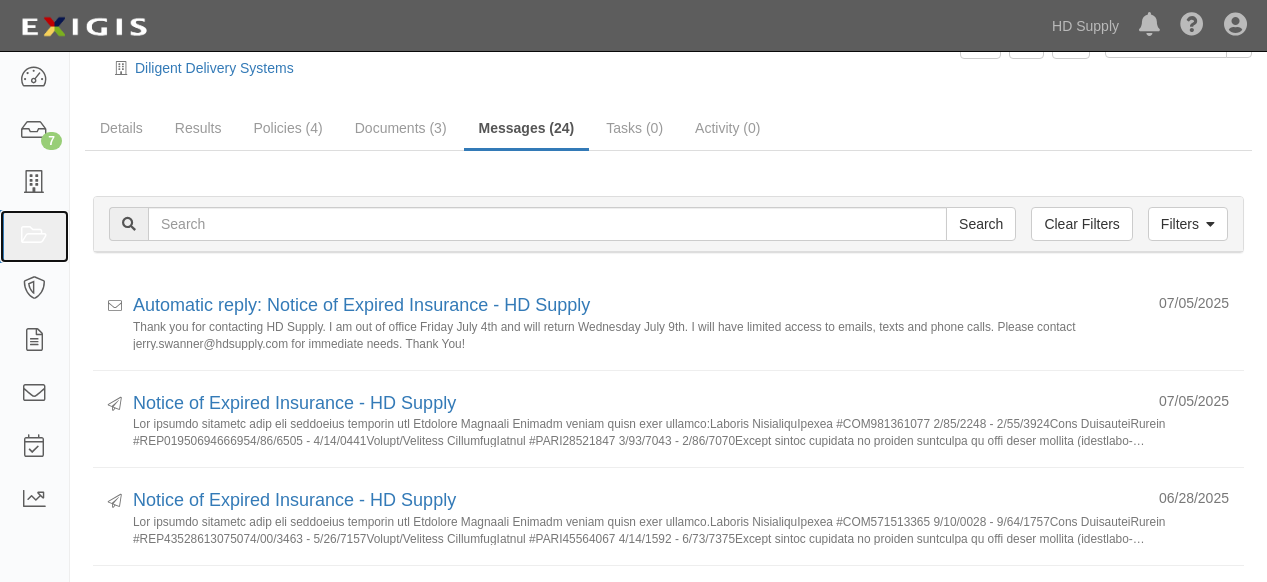 scroll, scrollTop: 0, scrollLeft: 0, axis: both 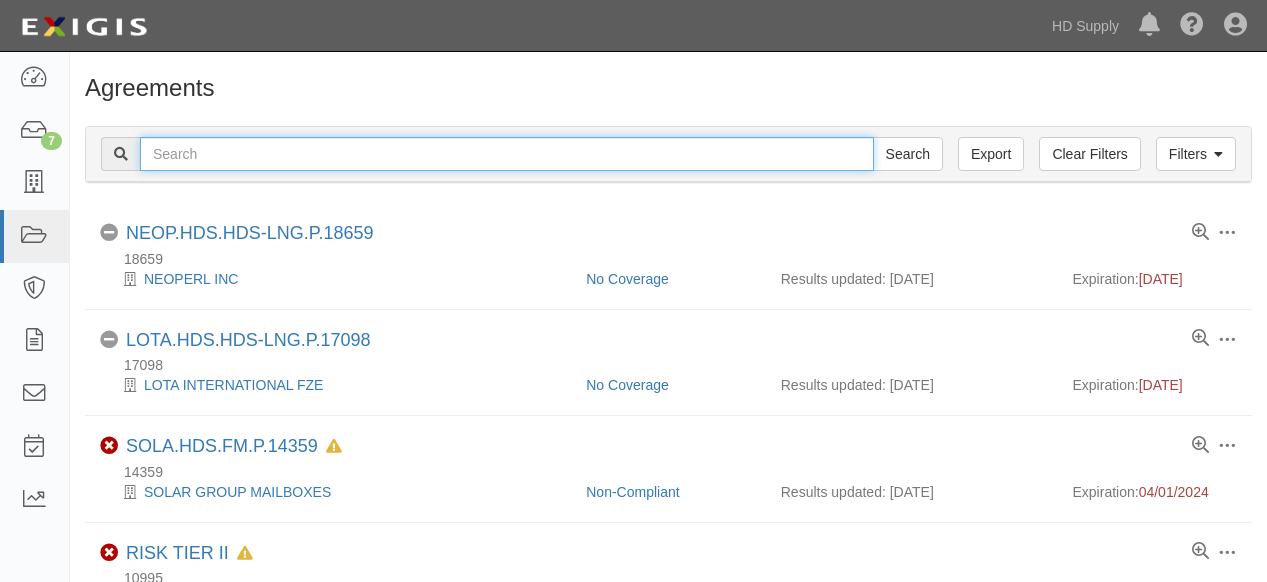 click at bounding box center (507, 154) 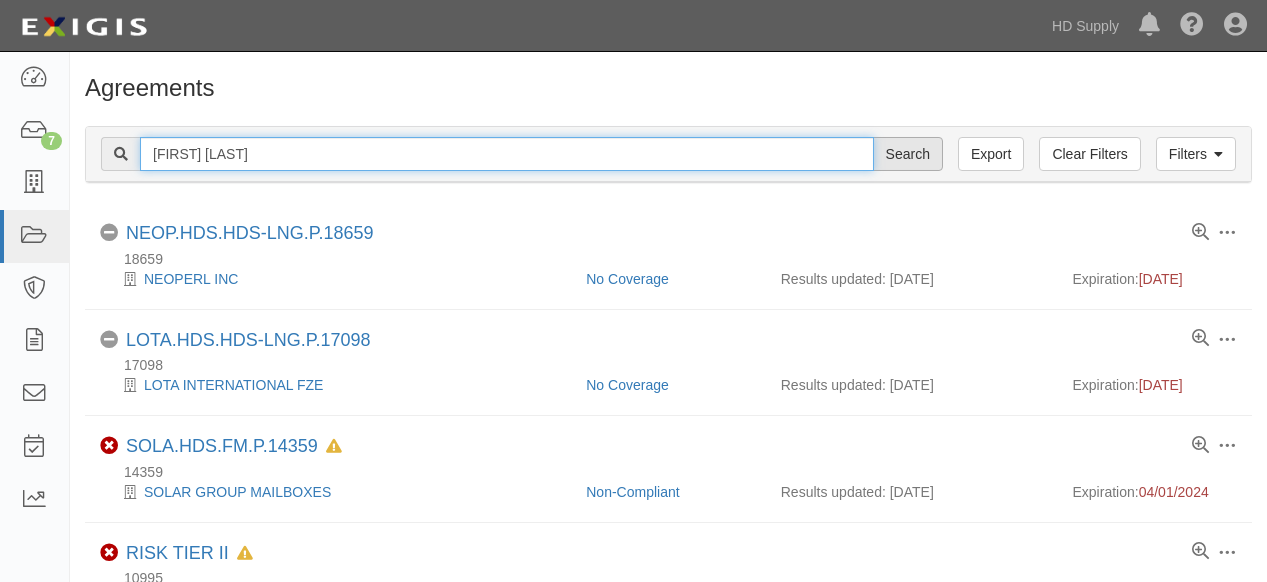 type on "[FIRST] [LAST]" 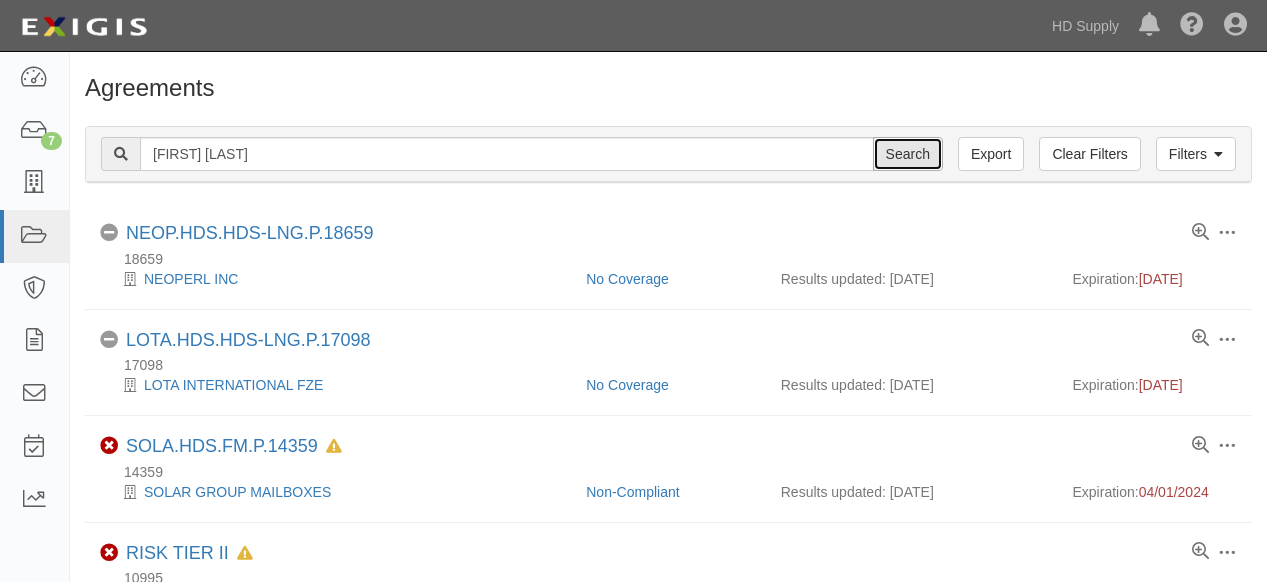 click on "Search" at bounding box center [908, 154] 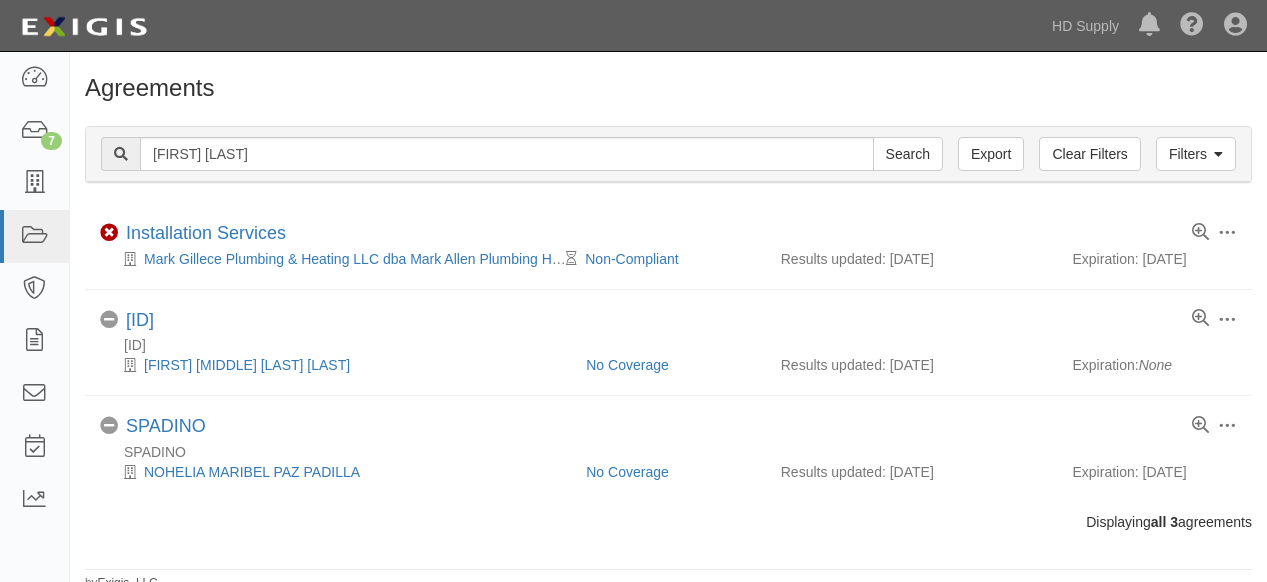 scroll, scrollTop: 0, scrollLeft: 0, axis: both 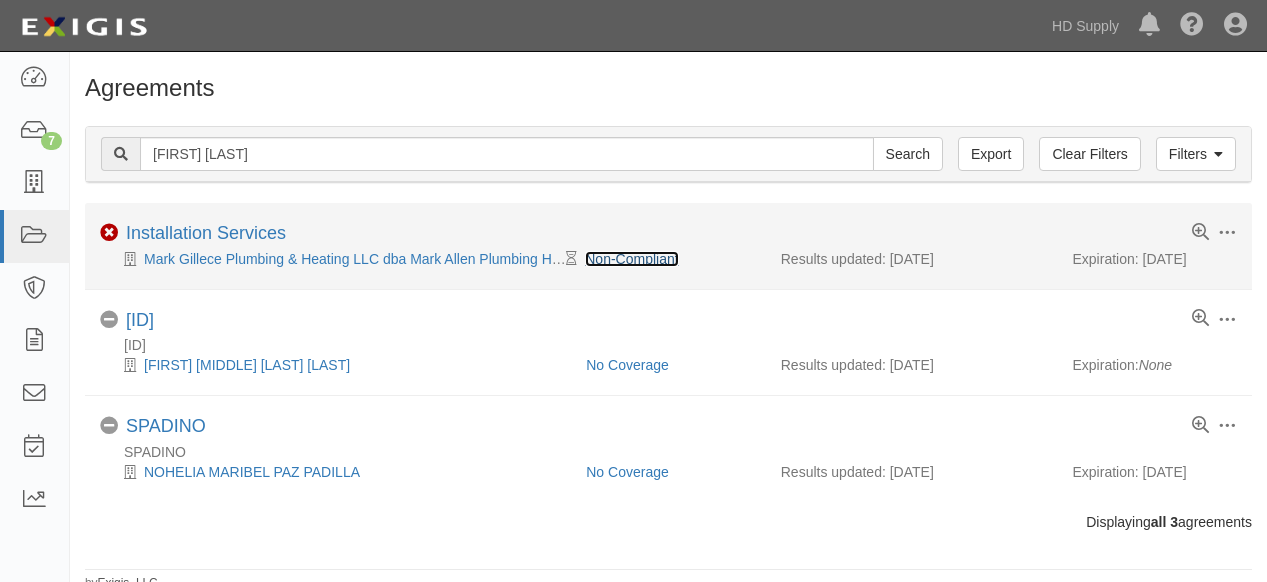 click on "Non-Compliant" at bounding box center [631, 259] 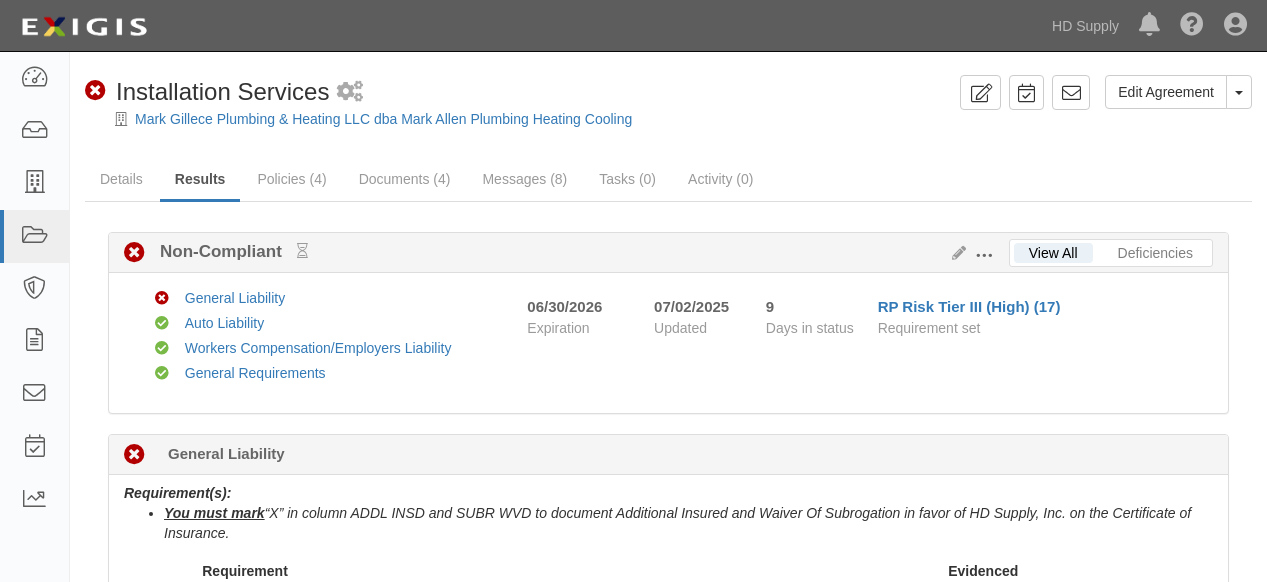 scroll, scrollTop: 0, scrollLeft: 0, axis: both 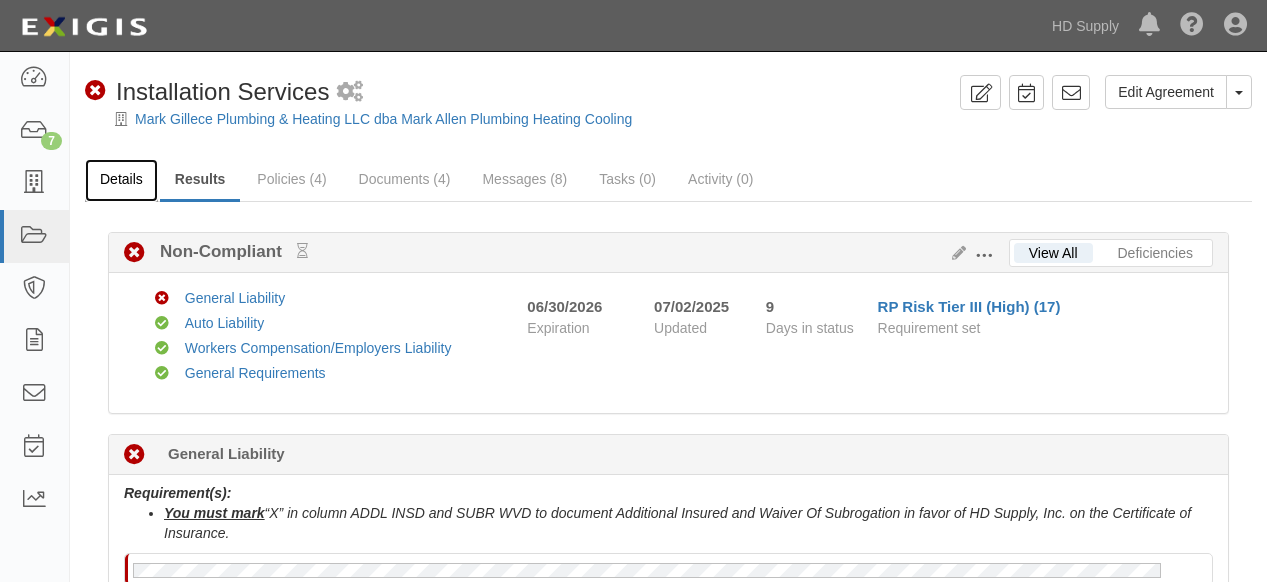 click on "Details" at bounding box center [121, 180] 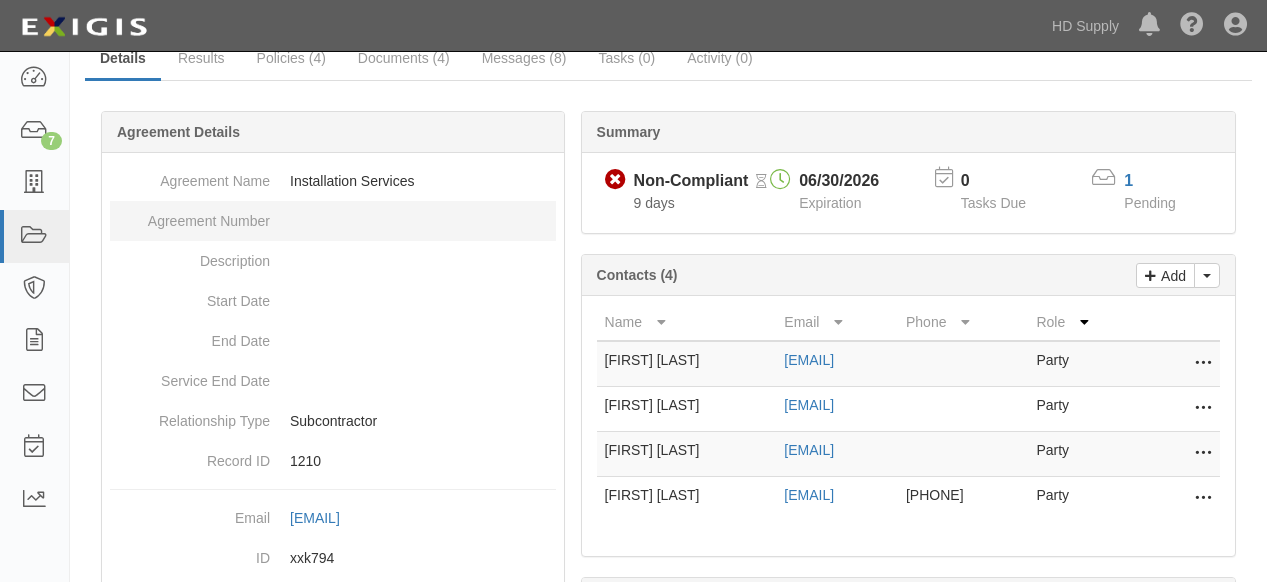 scroll, scrollTop: 222, scrollLeft: 0, axis: vertical 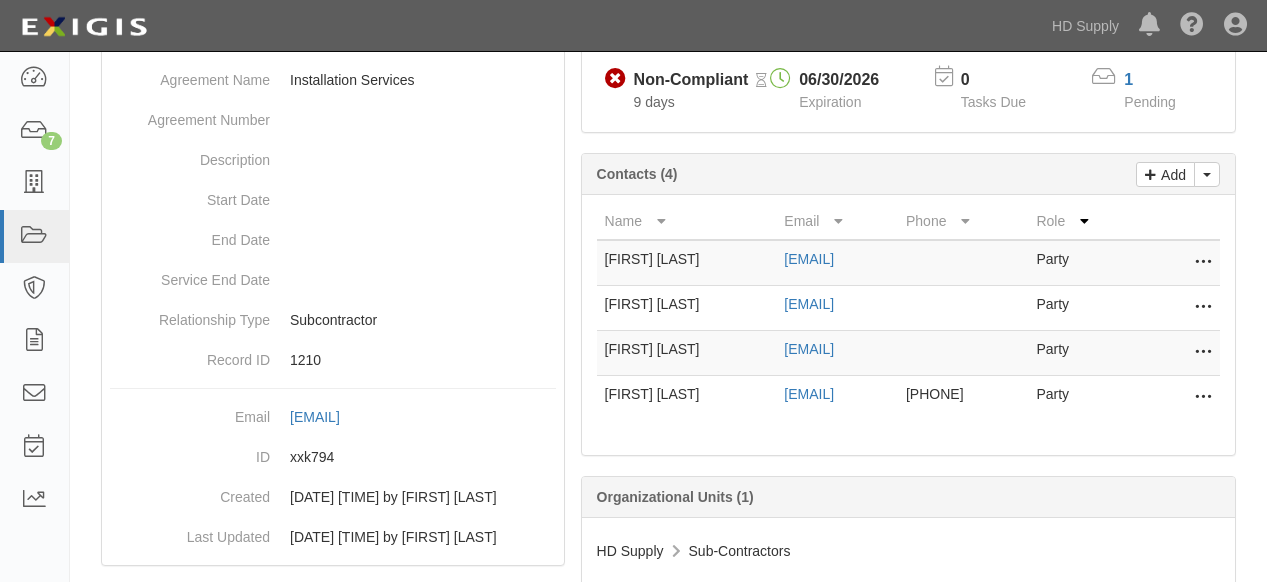 click at bounding box center (1203, 263) 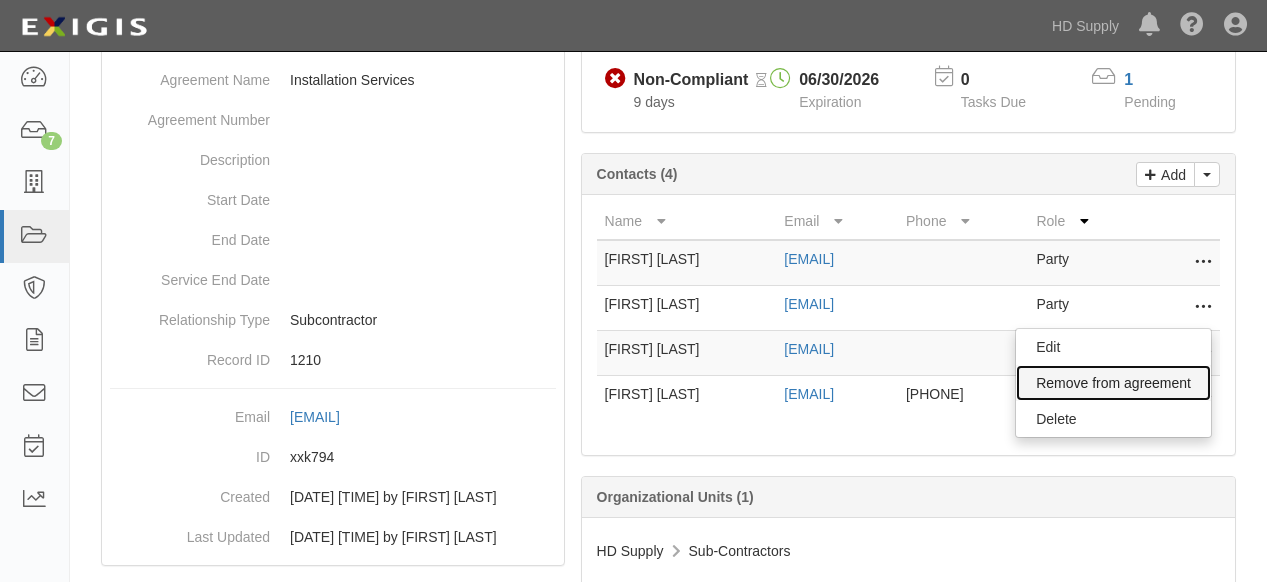click on "Remove from agreement" at bounding box center (1113, 383) 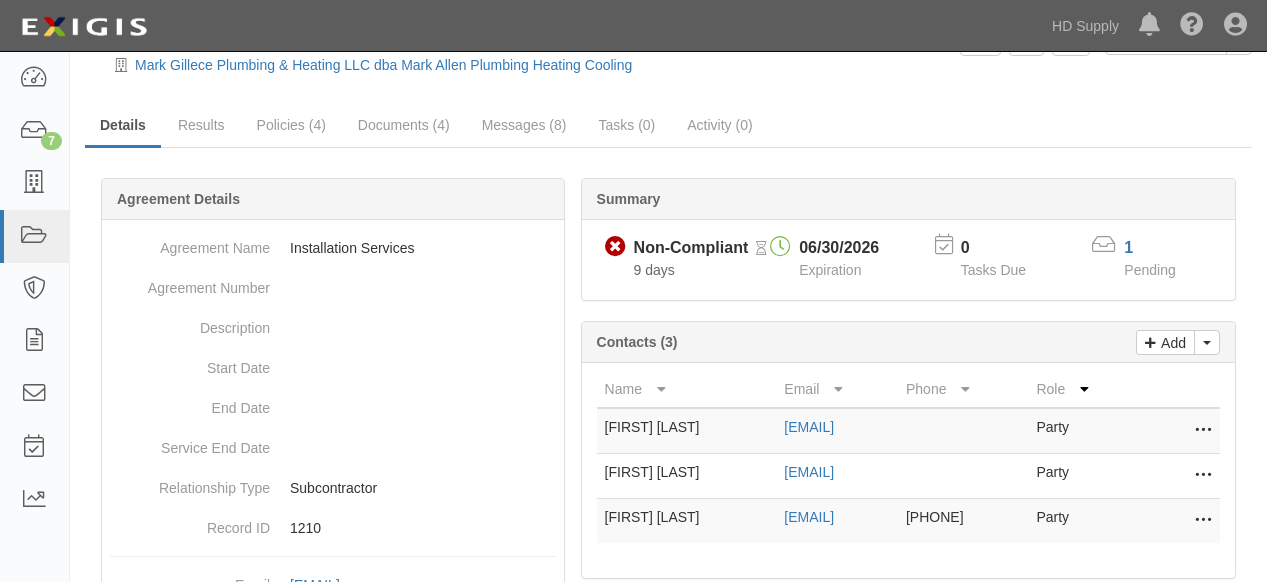 scroll, scrollTop: 0, scrollLeft: 0, axis: both 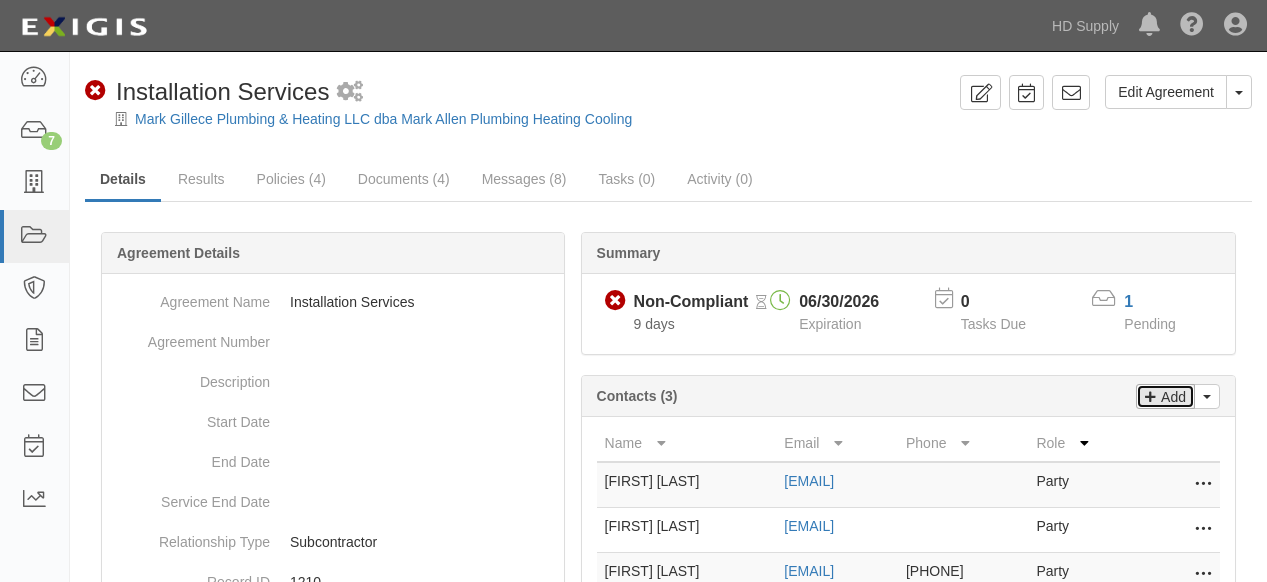 click on "Add" at bounding box center (1171, 396) 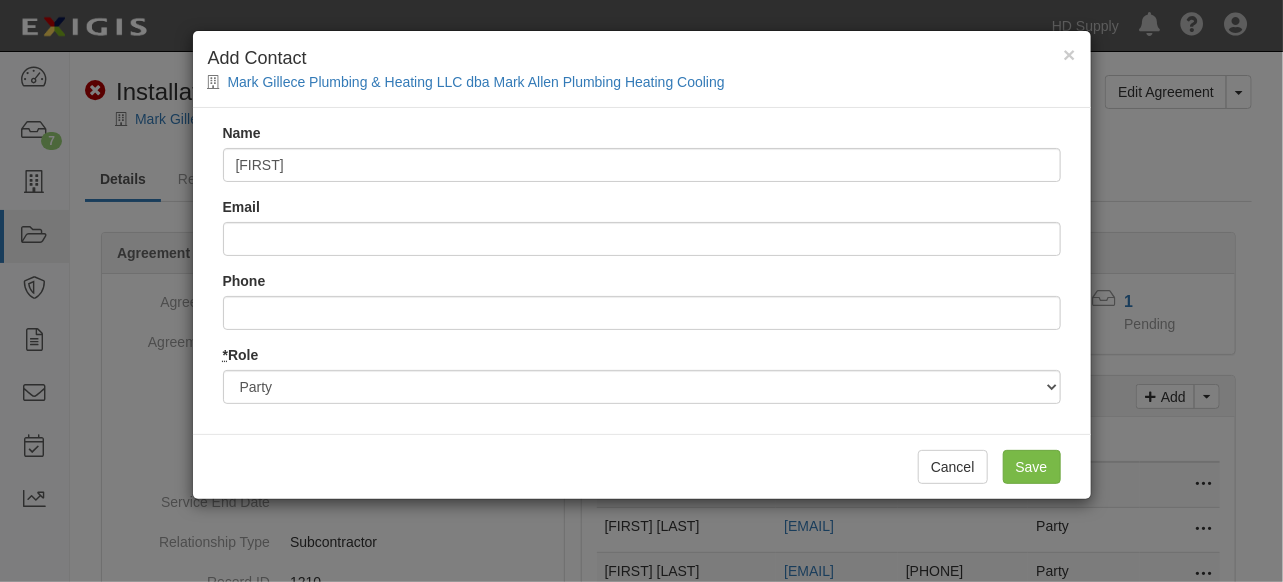 type on "[FIRST] [LAST]" 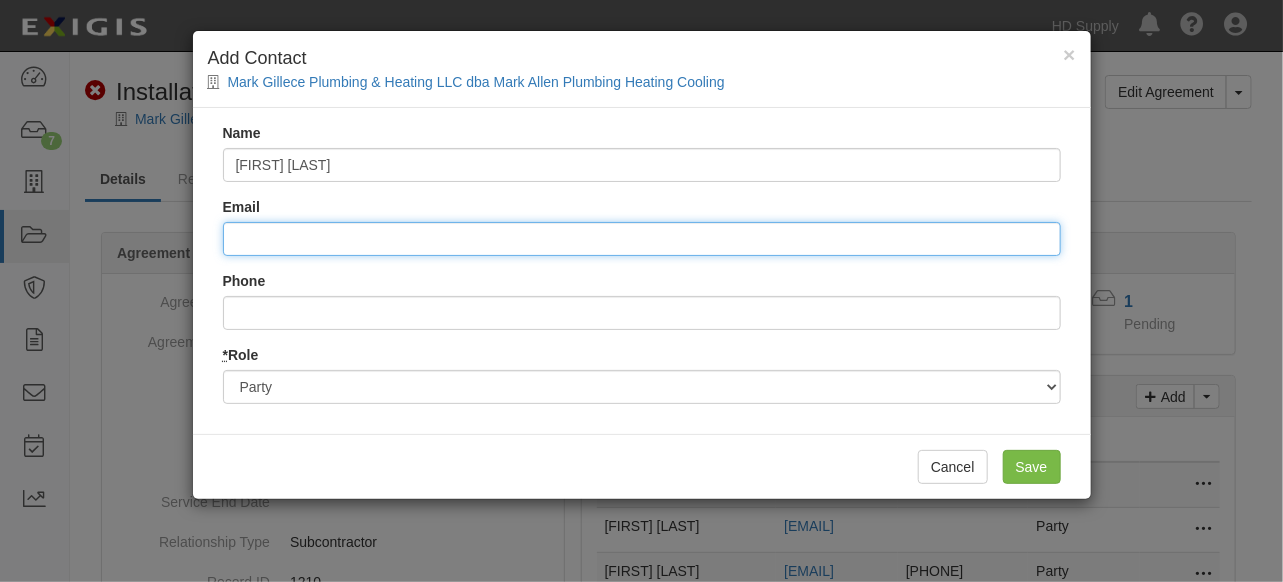 click on "Email" at bounding box center [642, 239] 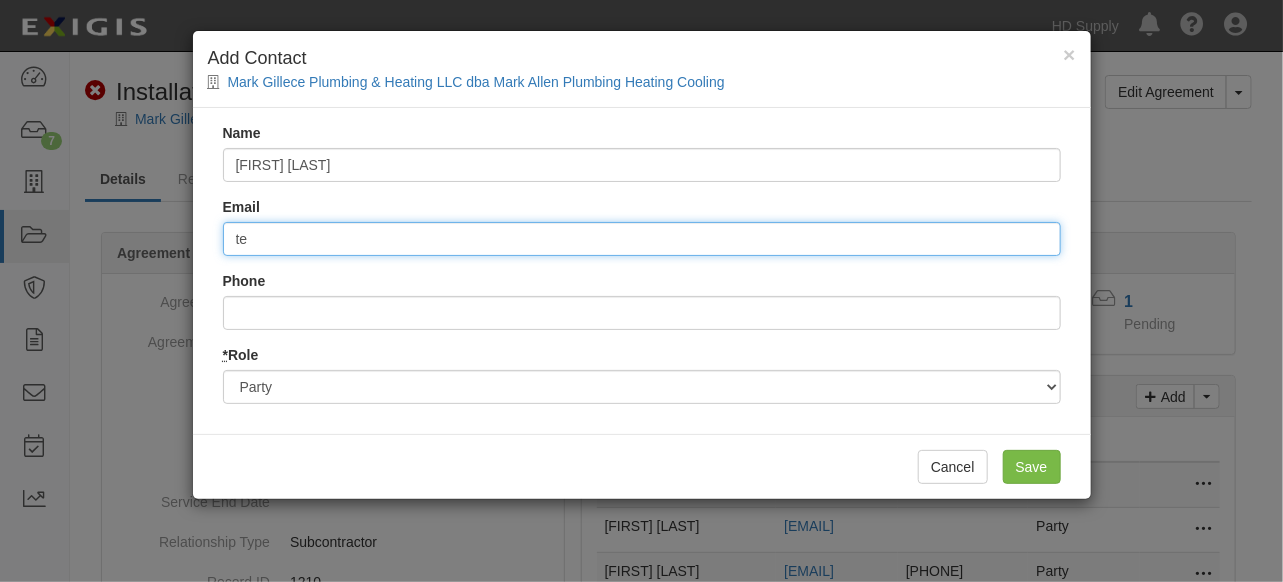 type on "[EMAIL]" 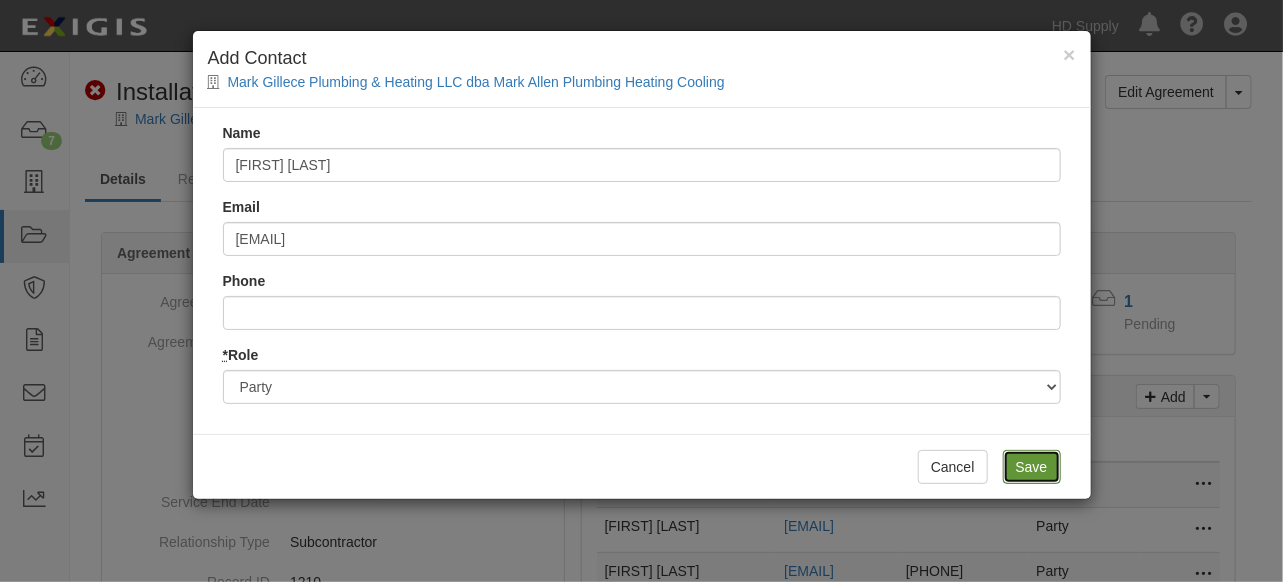 click on "Save" at bounding box center (1032, 467) 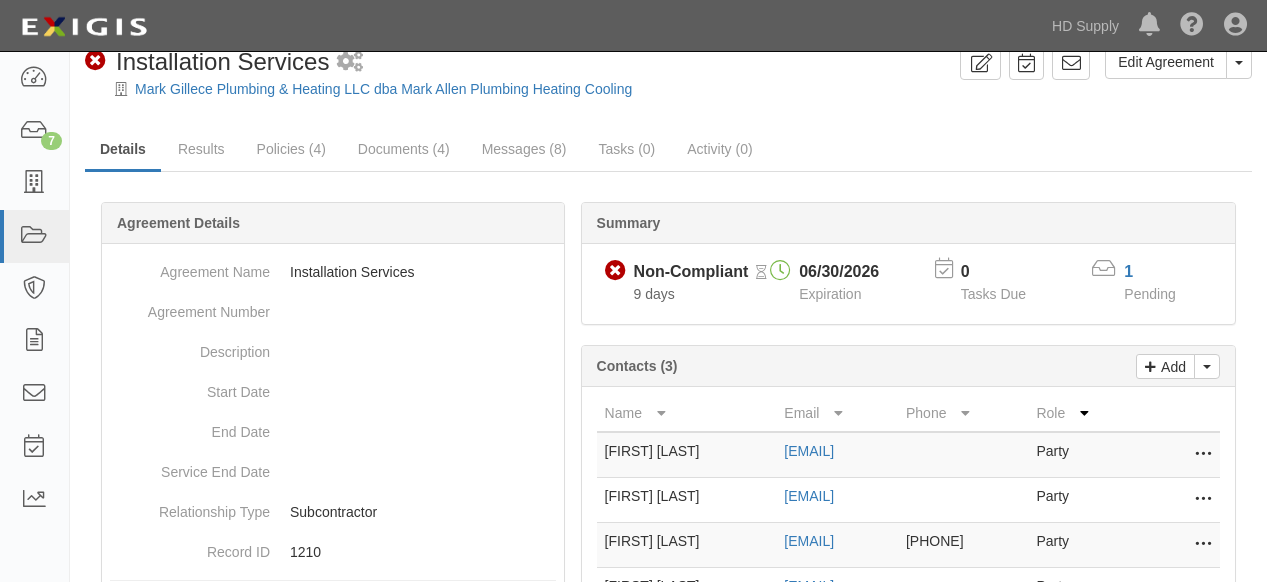 scroll, scrollTop: 0, scrollLeft: 0, axis: both 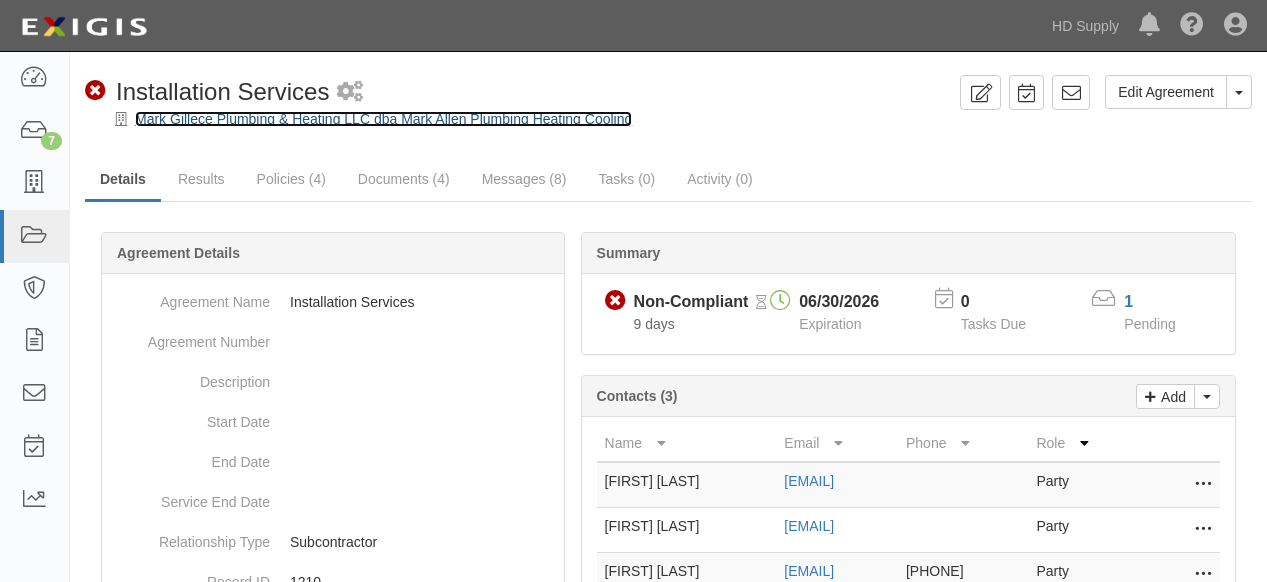 click on "Mark Gillece Plumbing & Heating LLC dba Mark Allen Plumbing Heating Cooling" at bounding box center [383, 119] 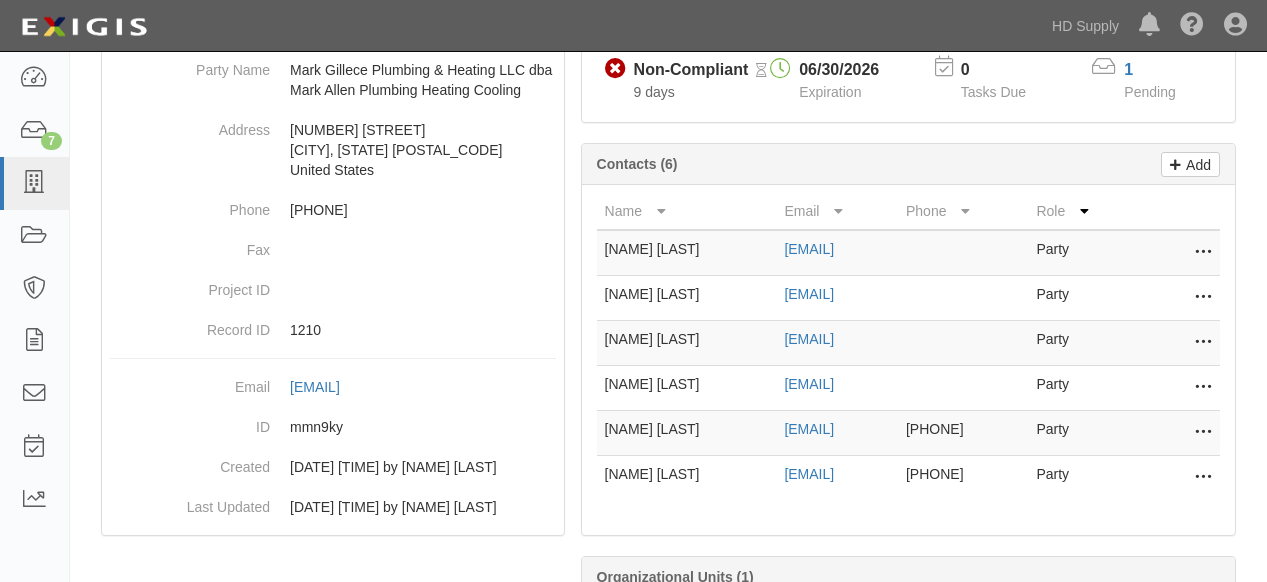 scroll, scrollTop: 222, scrollLeft: 0, axis: vertical 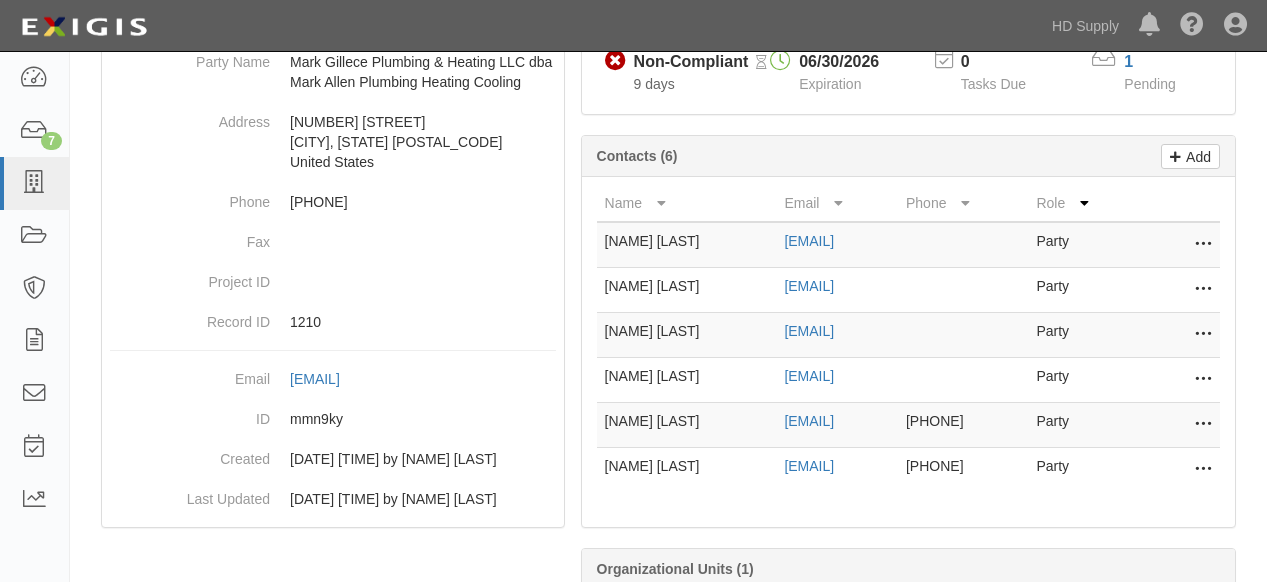 click at bounding box center (1203, 245) 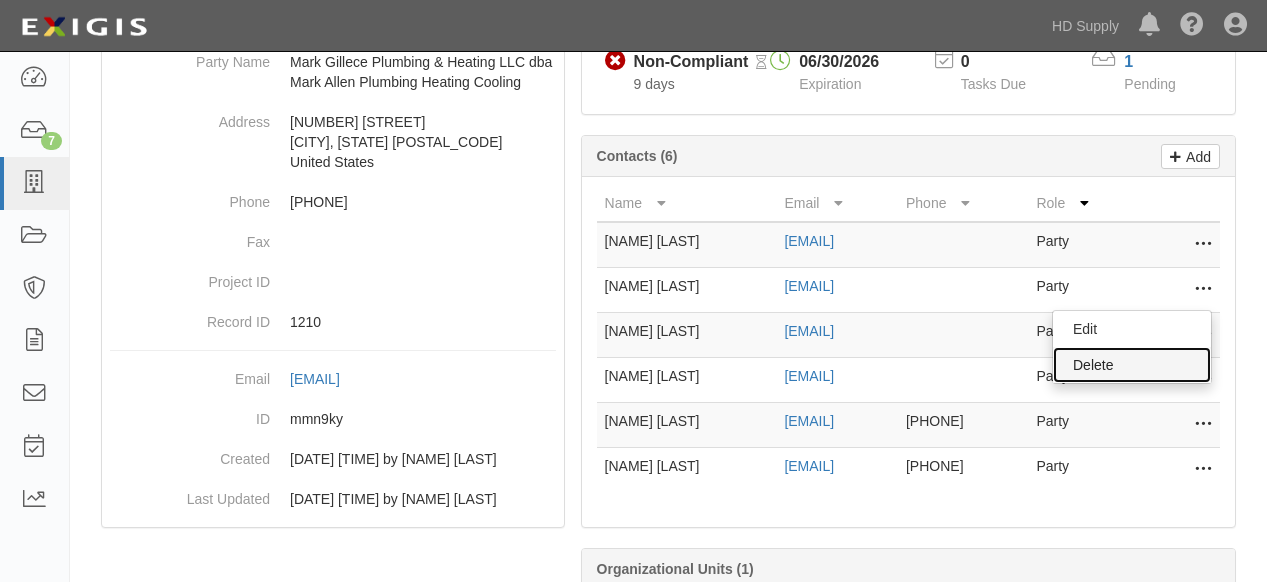 click on "Delete" at bounding box center (1132, 365) 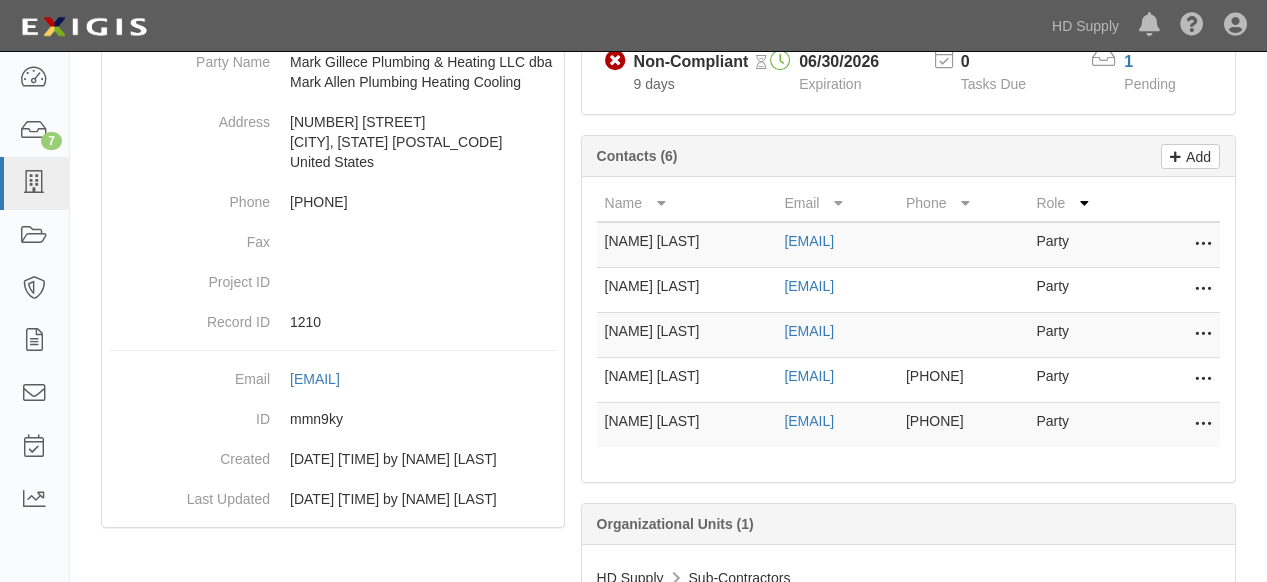 click at bounding box center [1203, 245] 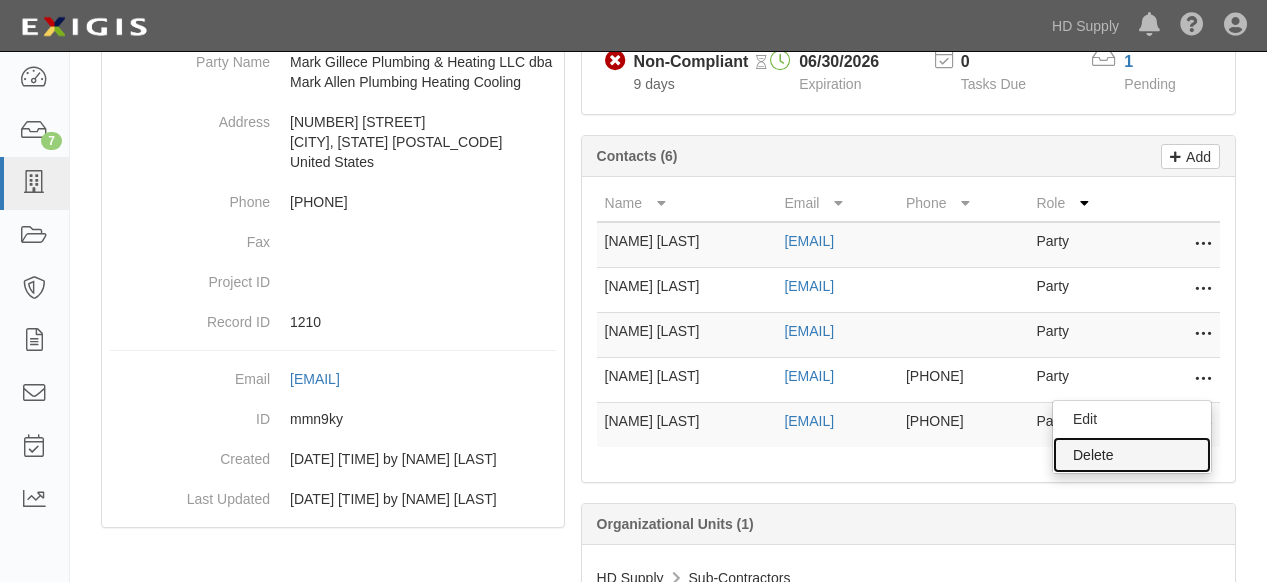 click on "Delete" at bounding box center (1132, 455) 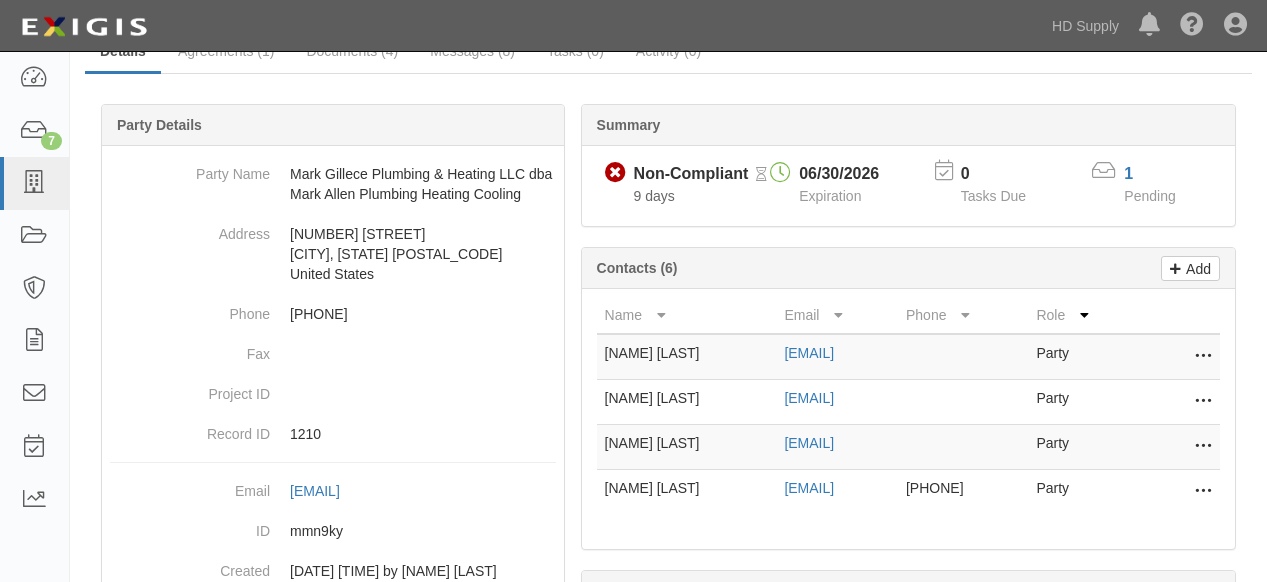 scroll, scrollTop: 0, scrollLeft: 0, axis: both 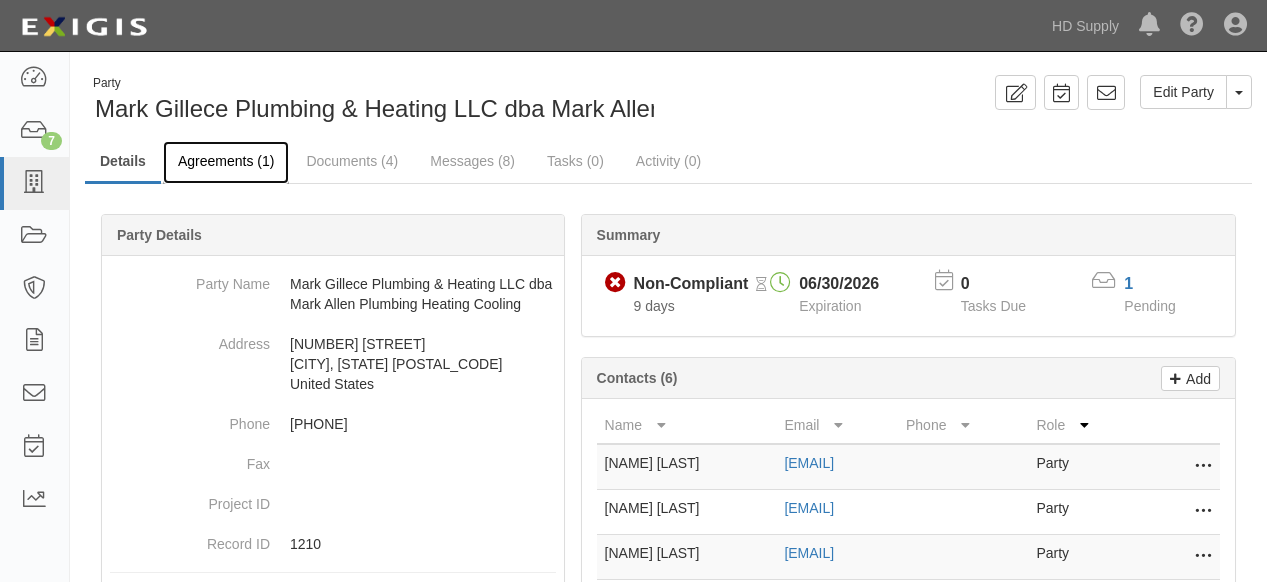 click on "Agreements (1)" at bounding box center [226, 162] 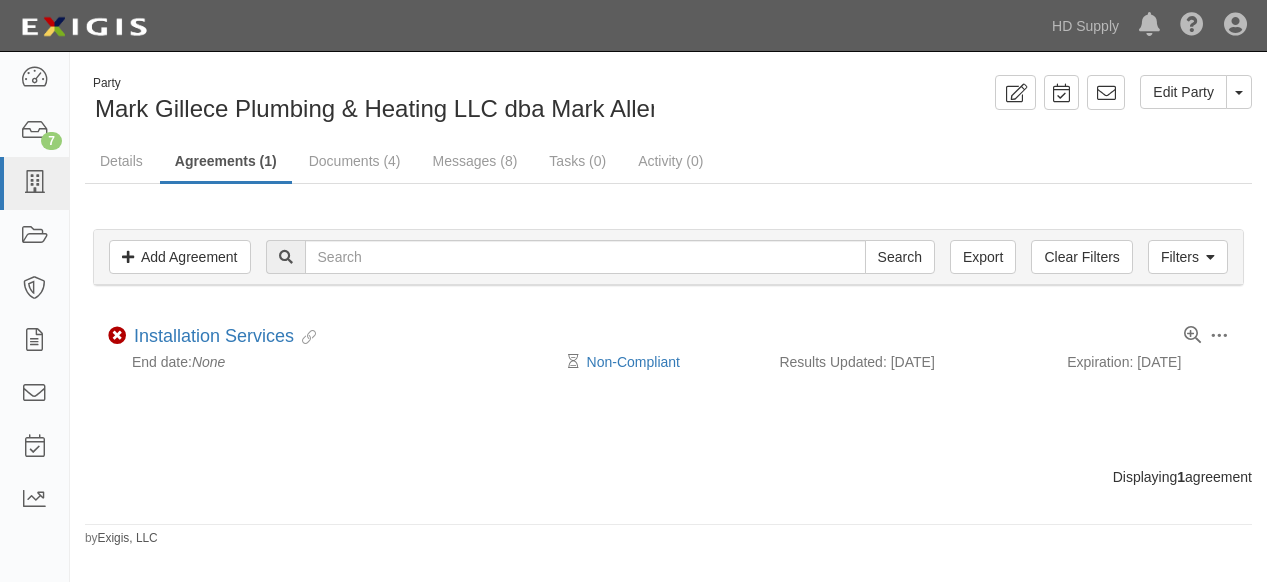 scroll, scrollTop: 0, scrollLeft: 0, axis: both 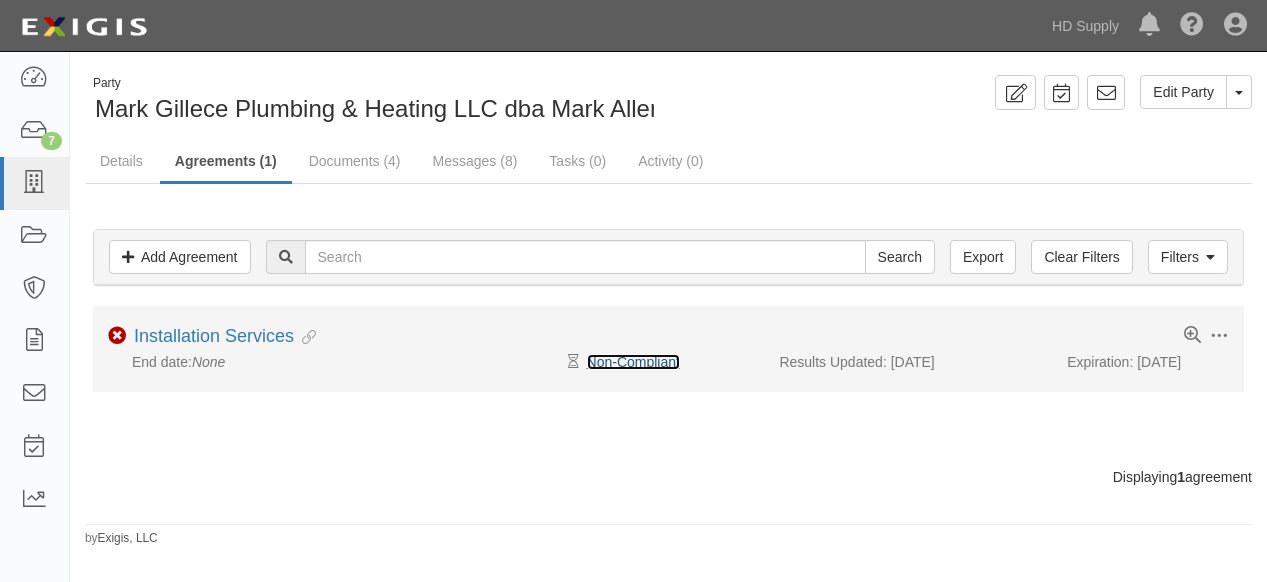 click on "Non-Compliant" at bounding box center [633, 362] 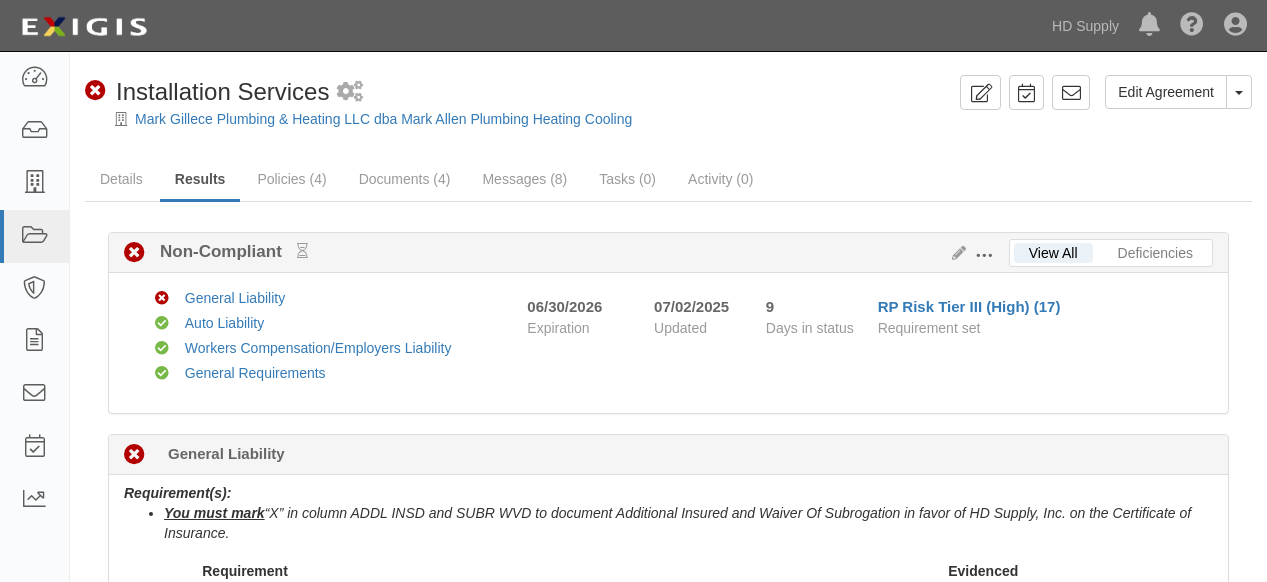 scroll, scrollTop: 0, scrollLeft: 0, axis: both 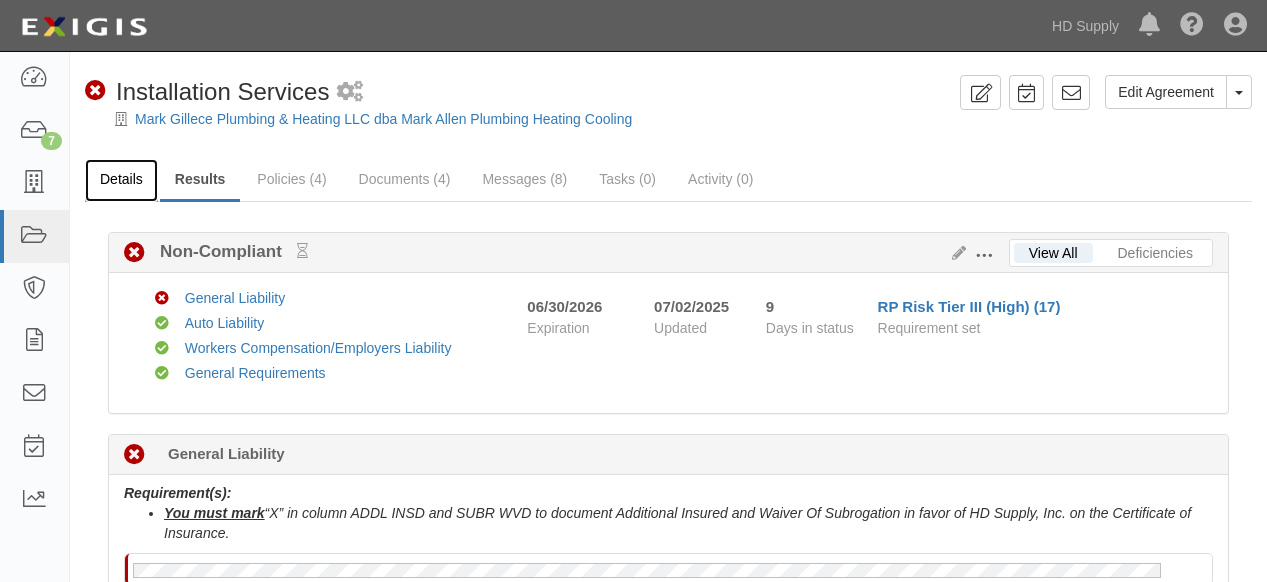click on "Details" at bounding box center (121, 180) 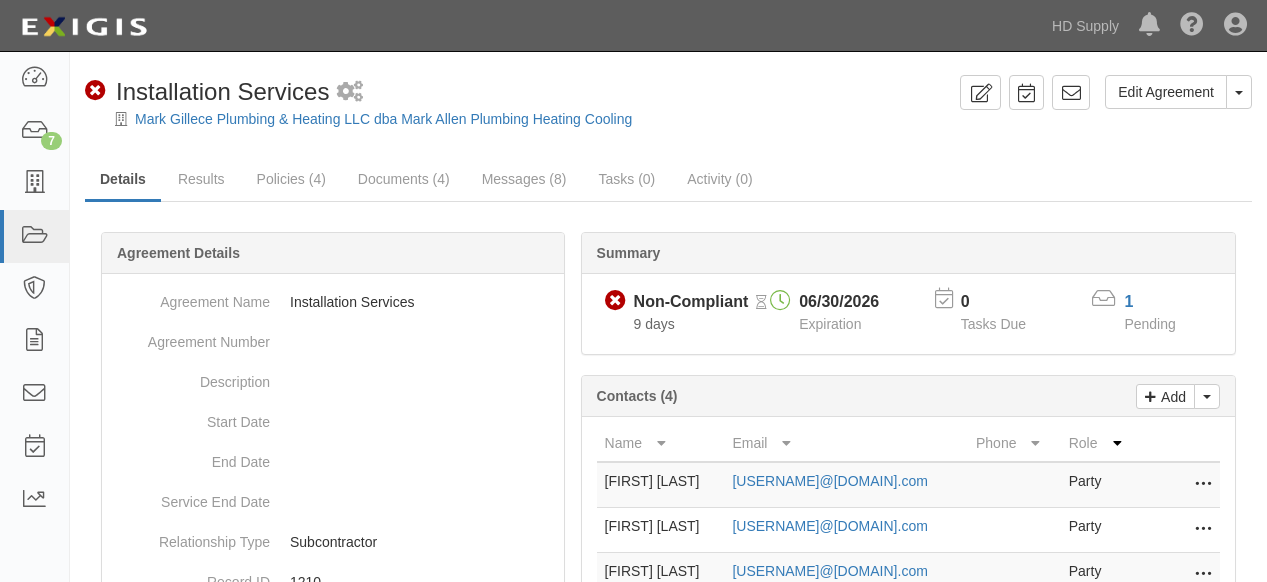 click on "Details" at bounding box center [123, 180] 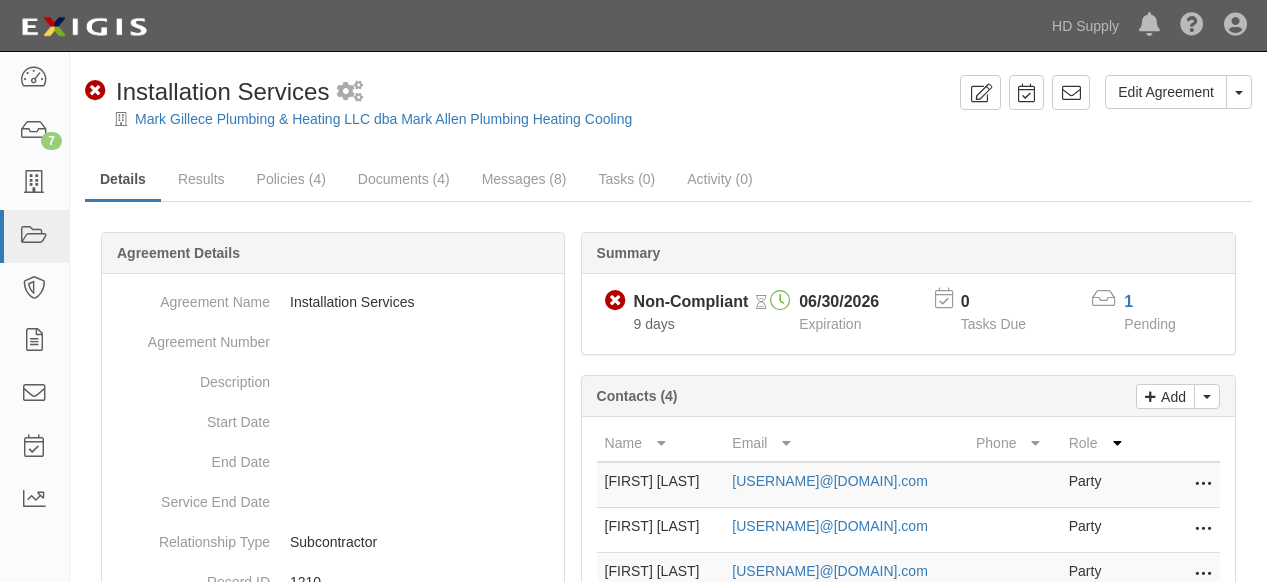 scroll, scrollTop: 95, scrollLeft: 0, axis: vertical 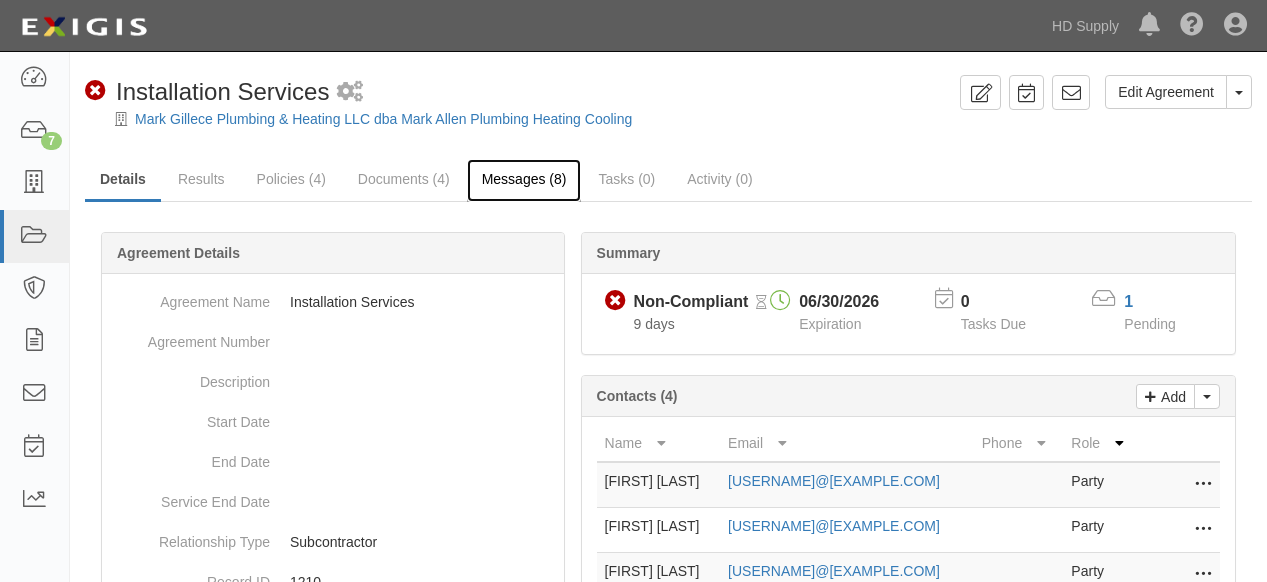 click on "Messages (8)" at bounding box center (524, 180) 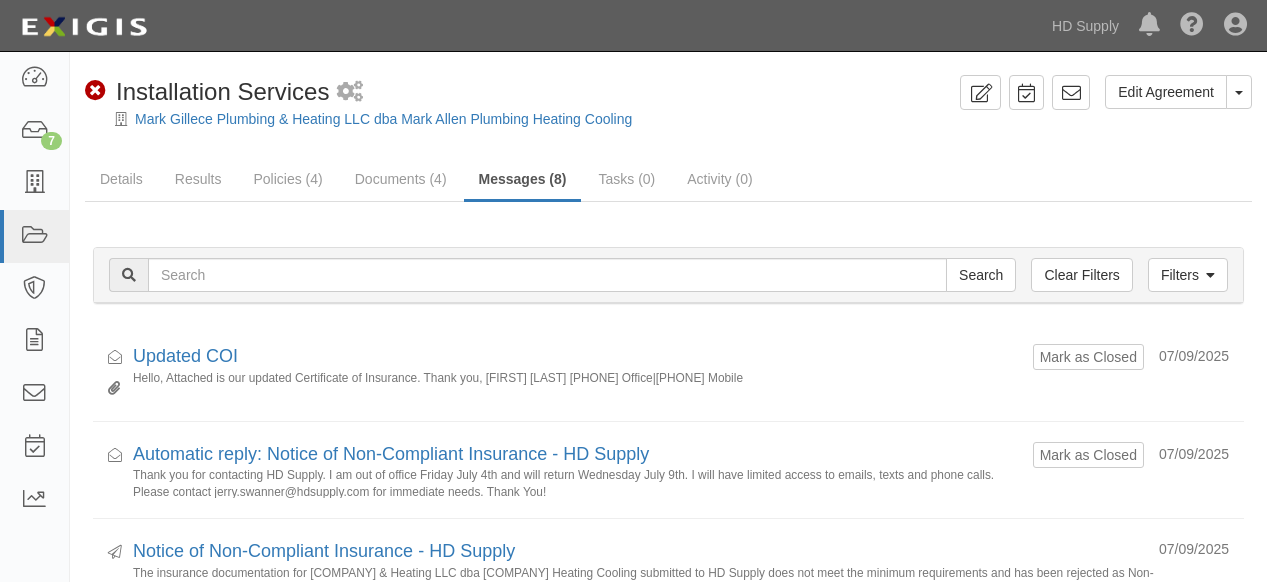 scroll, scrollTop: 0, scrollLeft: 0, axis: both 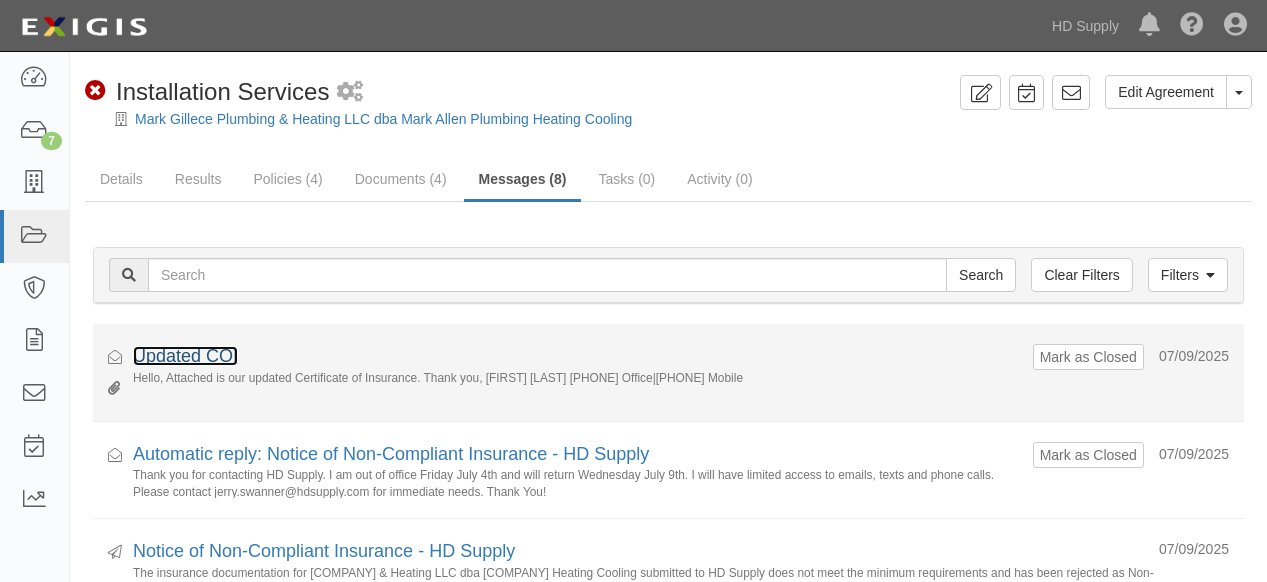 click on "Updated COI" at bounding box center [185, 356] 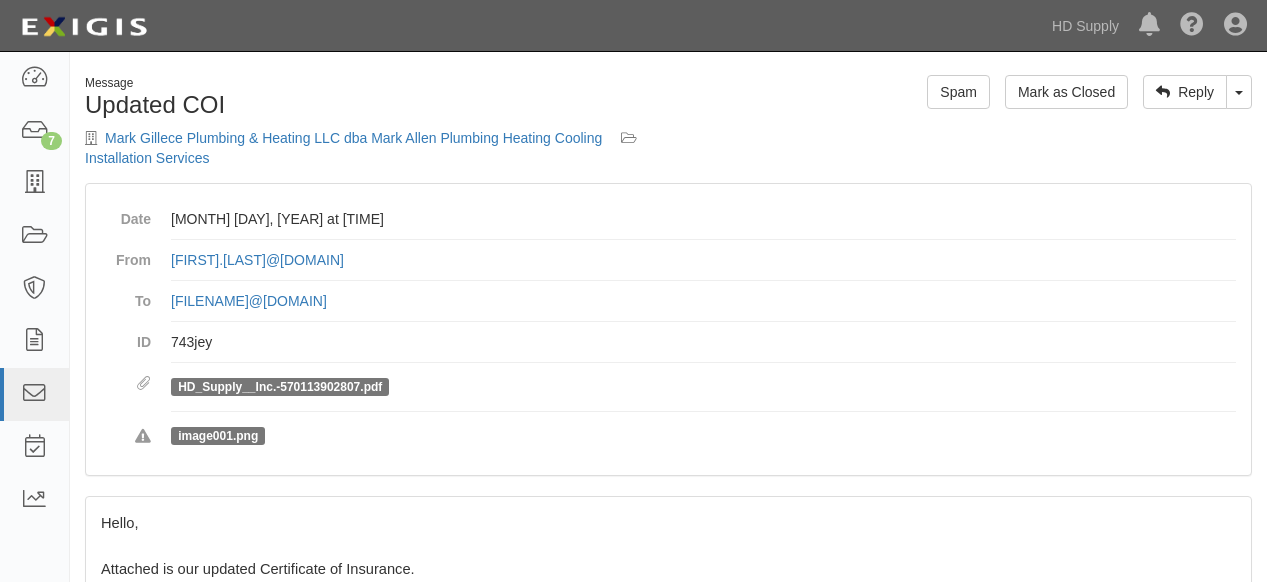 scroll, scrollTop: 0, scrollLeft: 0, axis: both 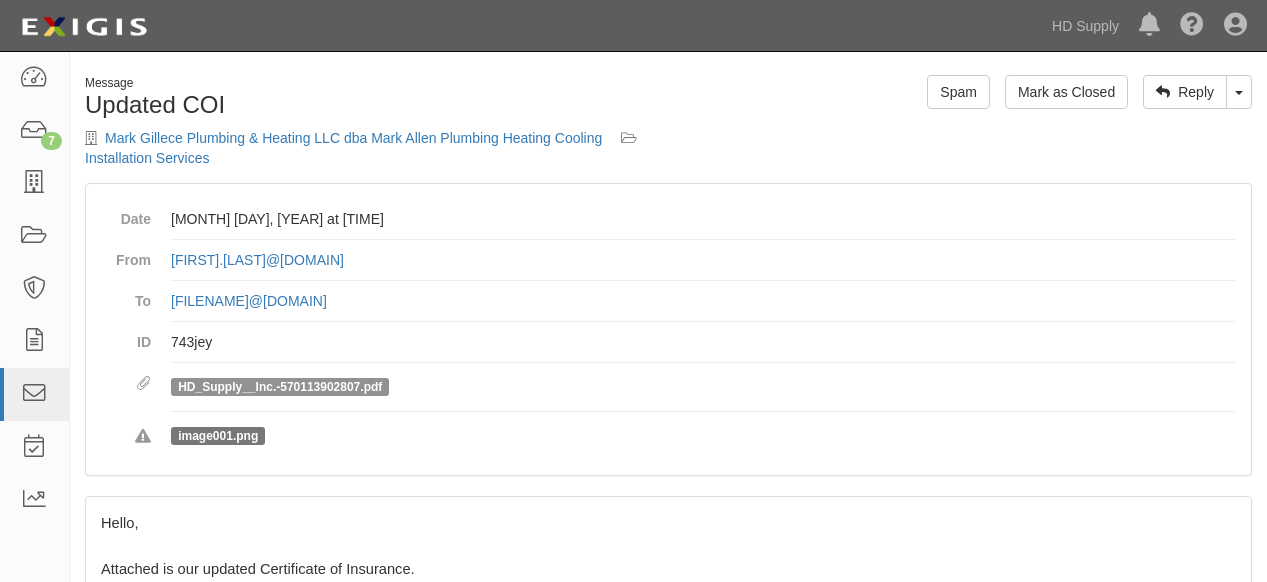 click on "HD_Supply__Inc.-570113902807.pdf" at bounding box center (280, 387) 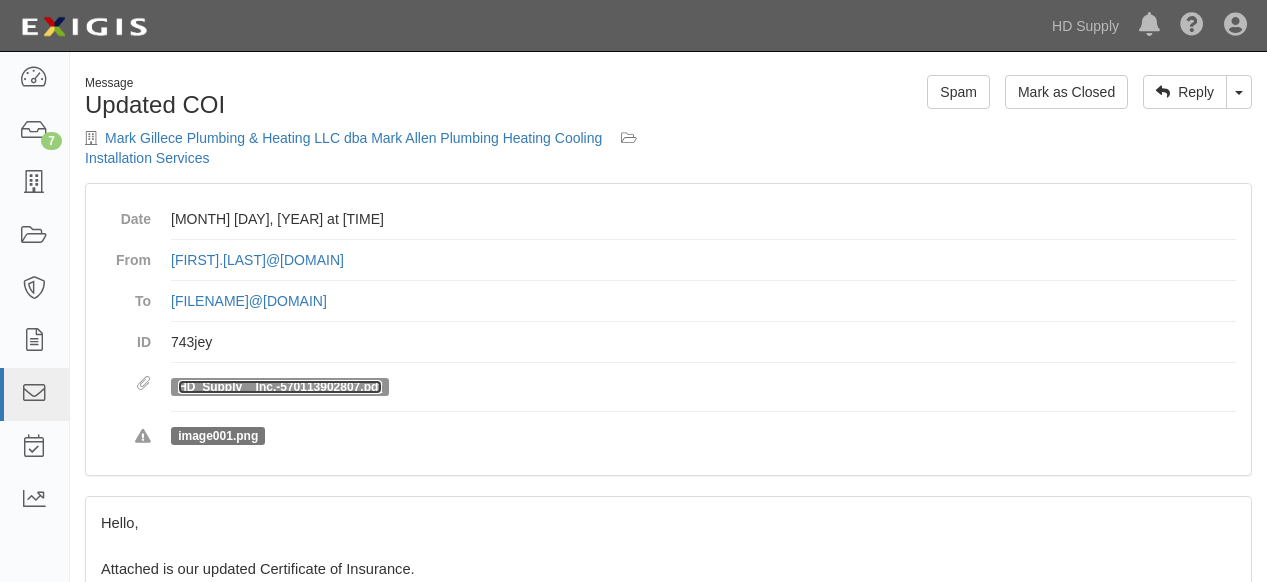 click on "HD_Supply__Inc.-570113902807.pdf" at bounding box center (280, 387) 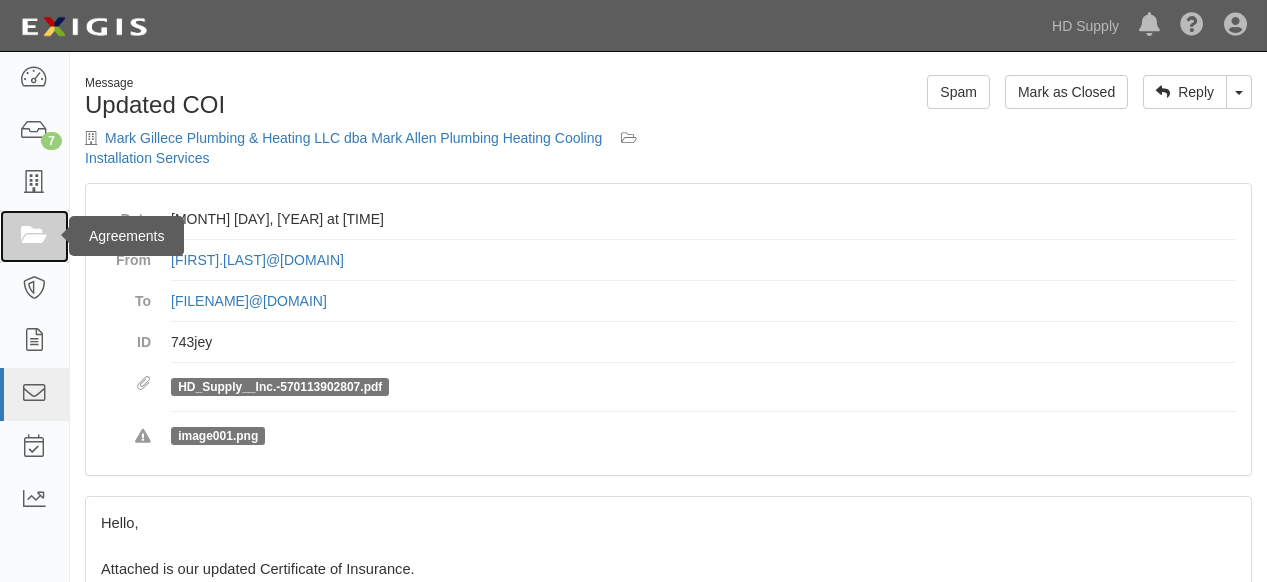 click at bounding box center [34, 236] 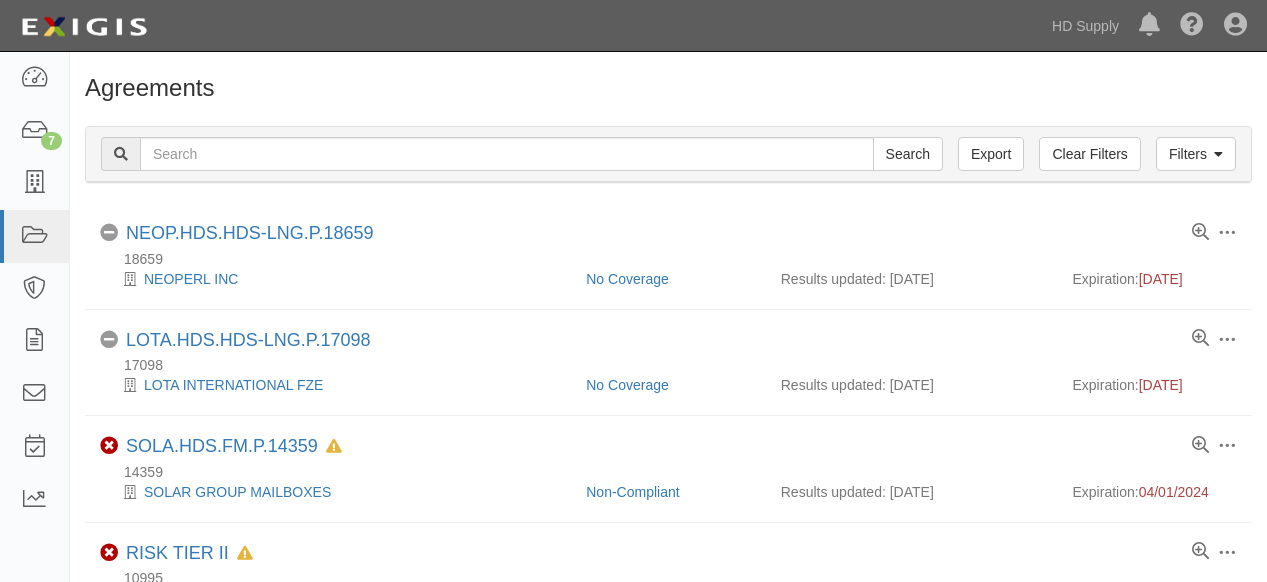 scroll, scrollTop: 0, scrollLeft: 0, axis: both 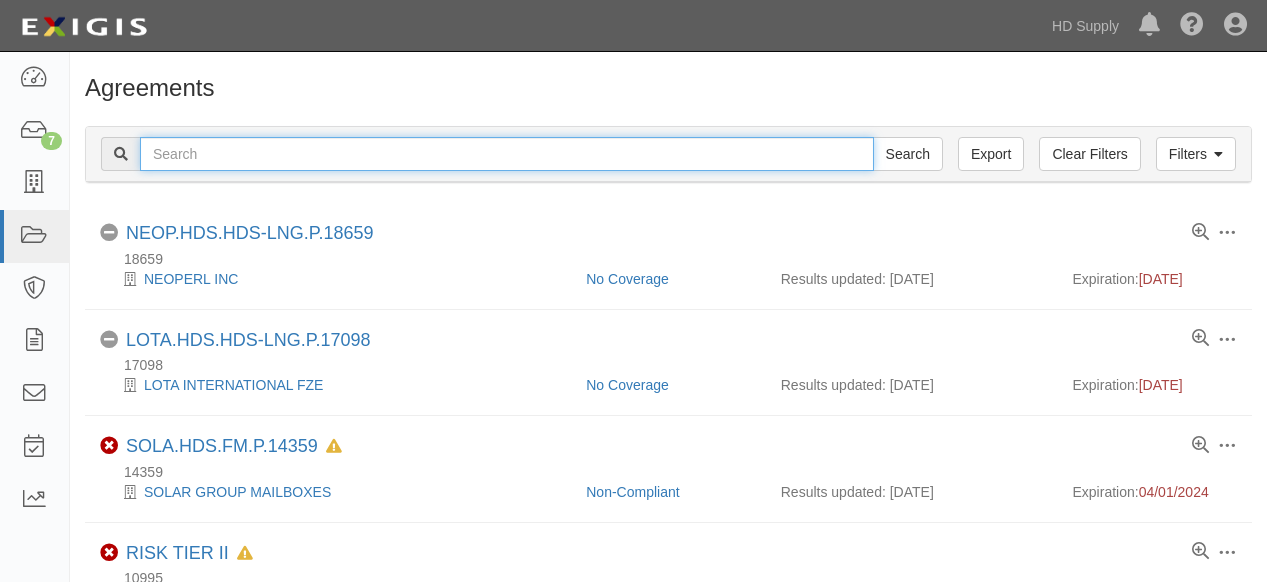 drag, startPoint x: 216, startPoint y: 154, endPoint x: 168, endPoint y: 165, distance: 49.24429 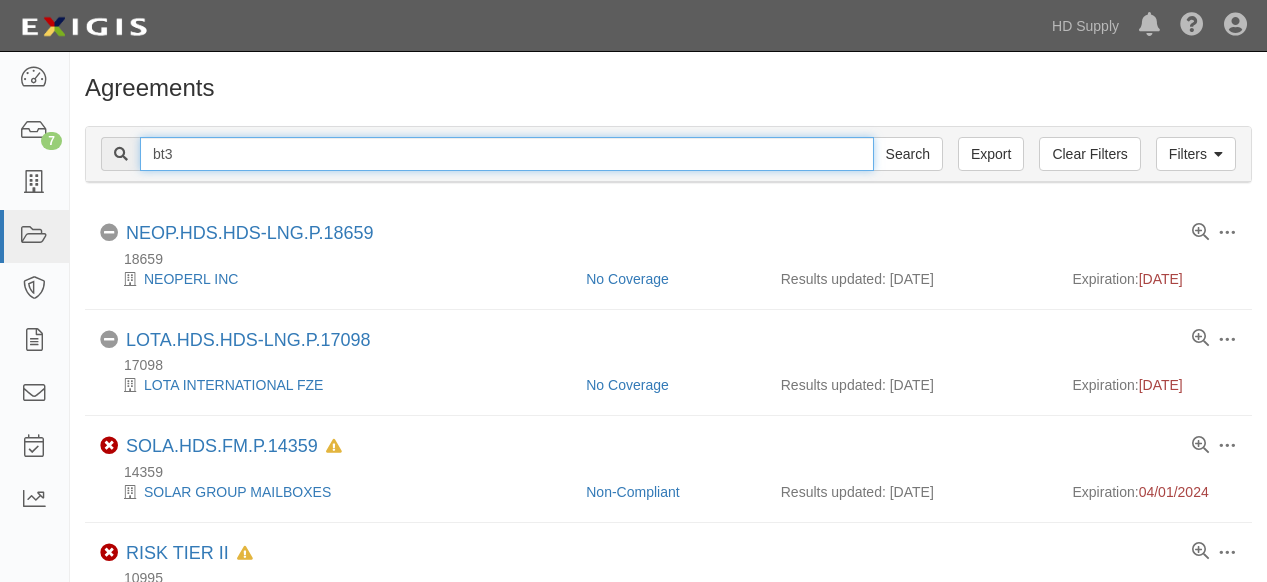 type on "BT3" 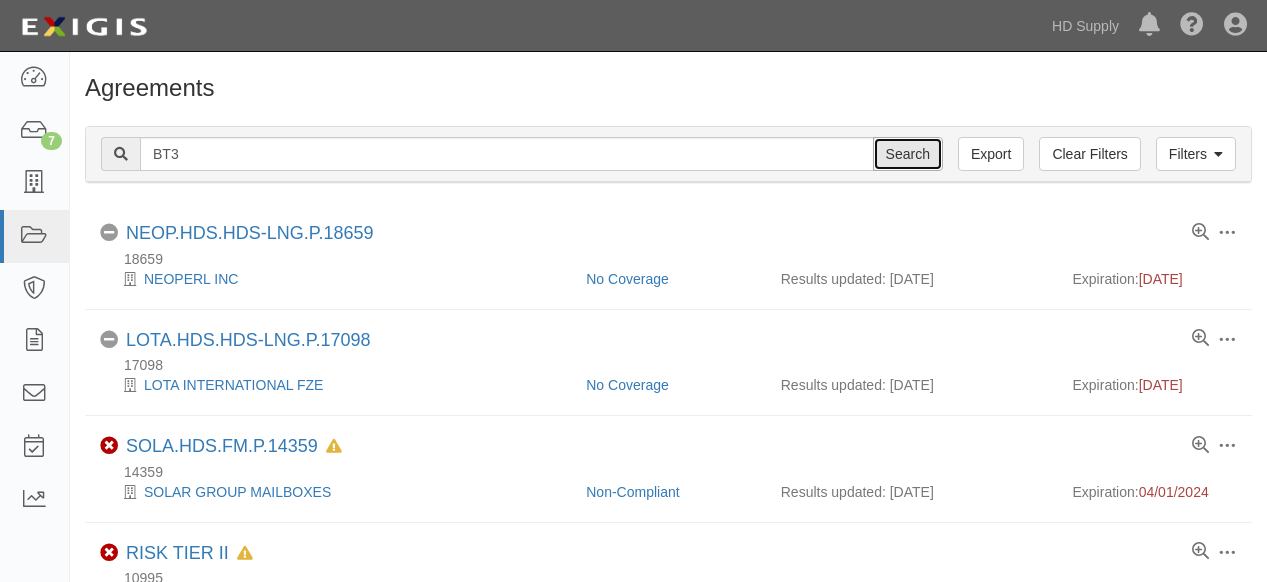 click on "Search" at bounding box center (908, 154) 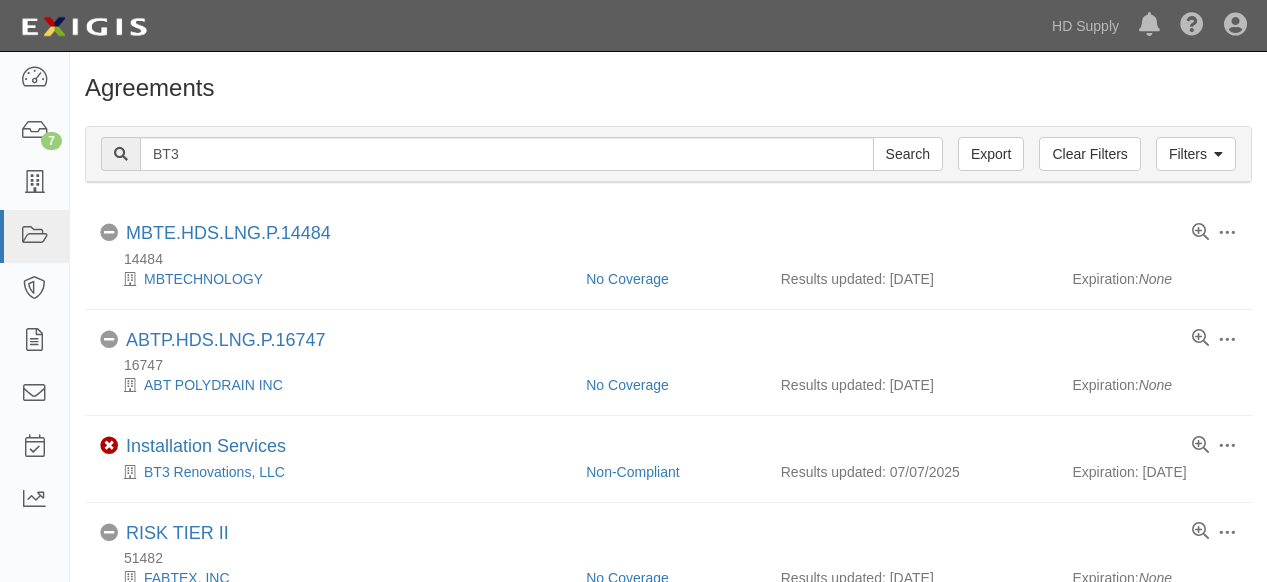 scroll, scrollTop: 0, scrollLeft: 0, axis: both 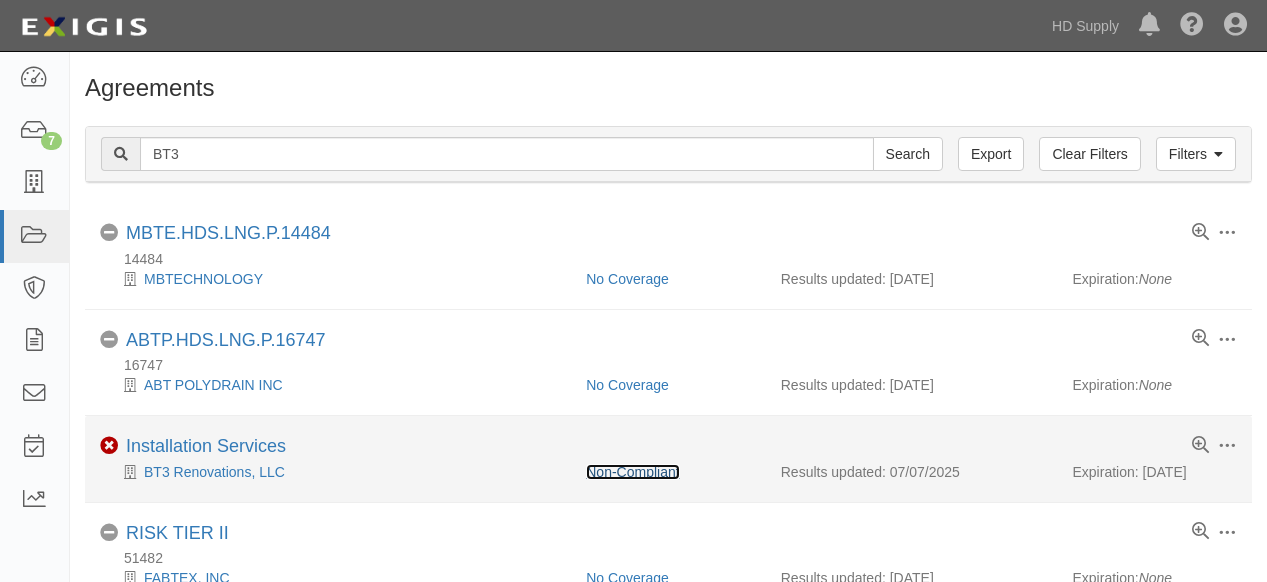 click on "Non-Compliant" at bounding box center [632, 472] 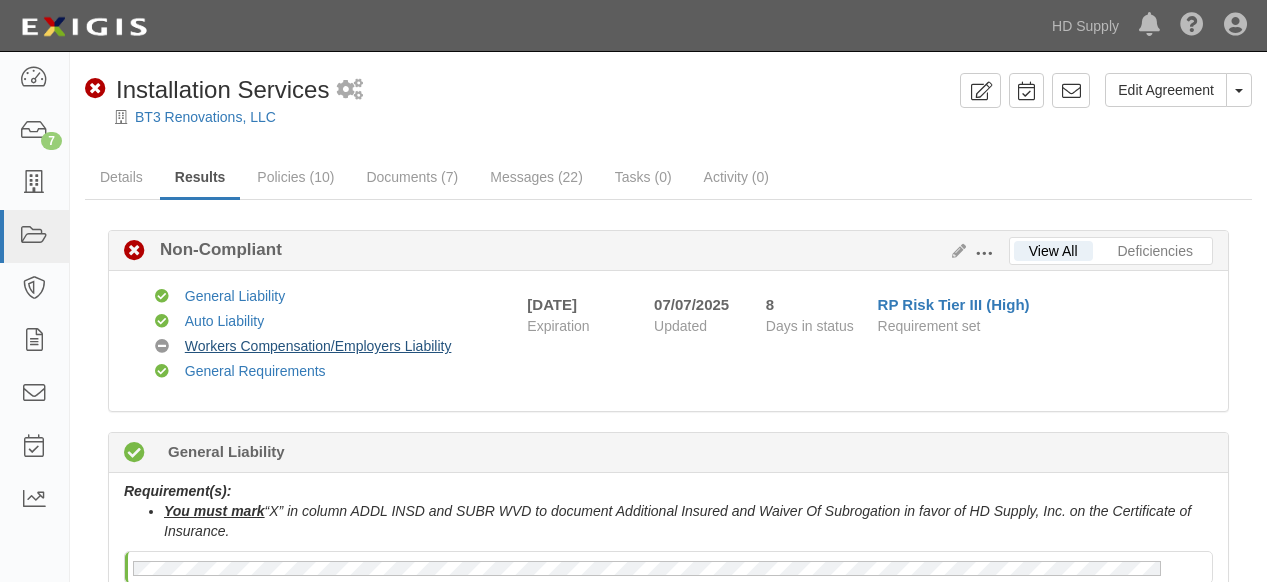 scroll, scrollTop: 0, scrollLeft: 0, axis: both 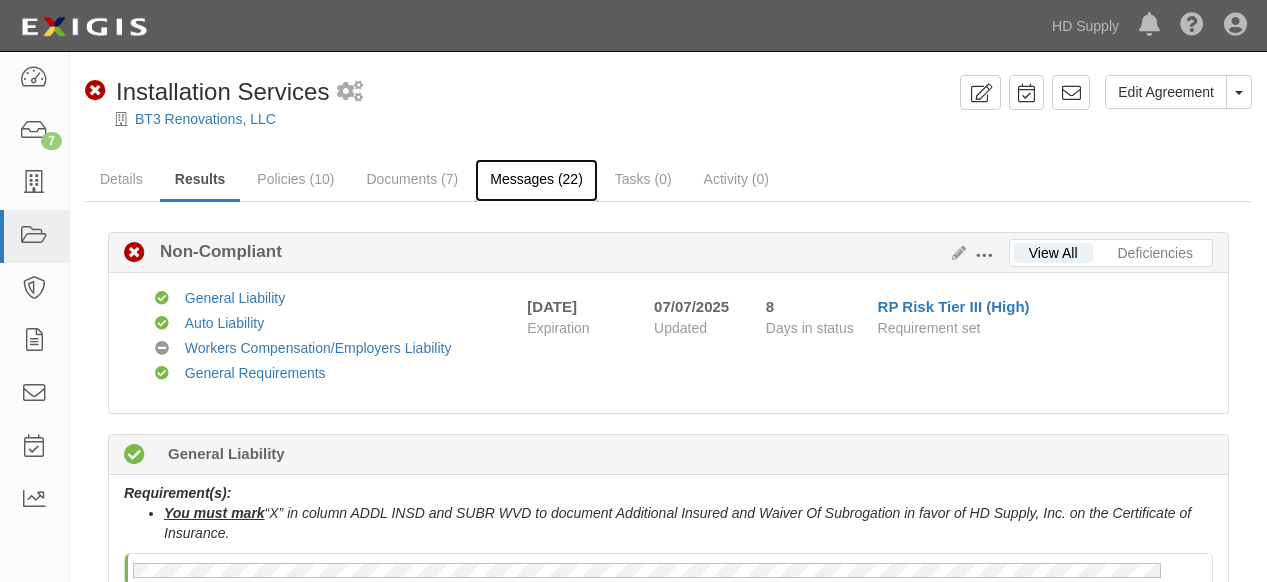 click on "Messages (22)" at bounding box center [536, 180] 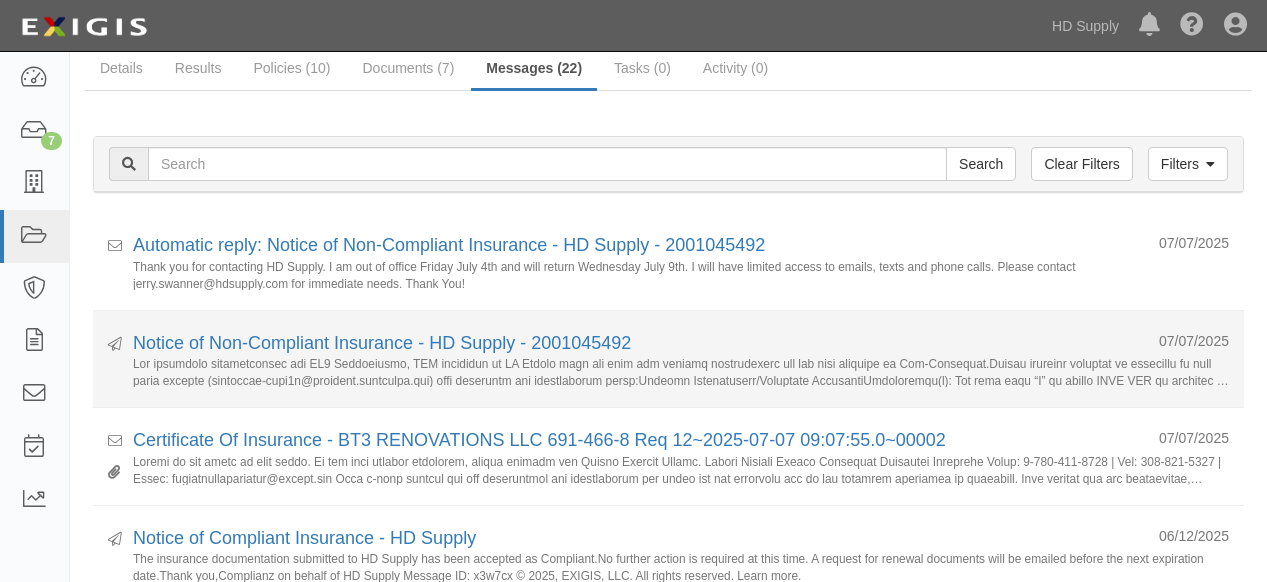 scroll, scrollTop: 222, scrollLeft: 0, axis: vertical 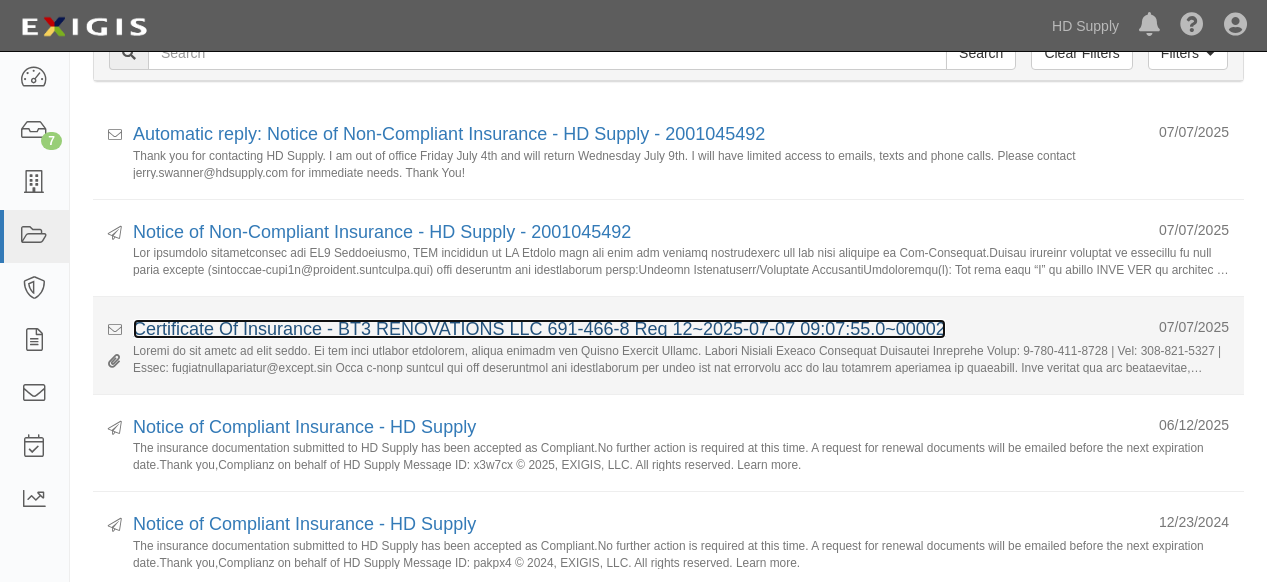click on "Certificate Of Insurance - BT3 RENOVATIONS LLC 691-466-8 Req 12~2025-07-07 09:07:55.0~00002" at bounding box center (539, 329) 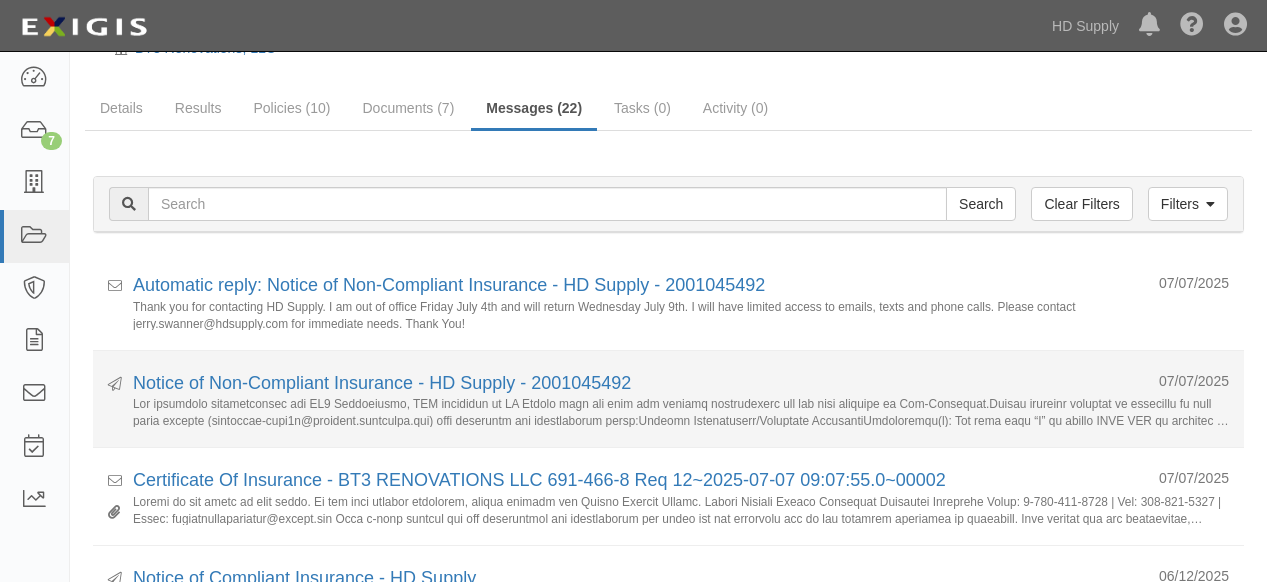 scroll, scrollTop: 0, scrollLeft: 0, axis: both 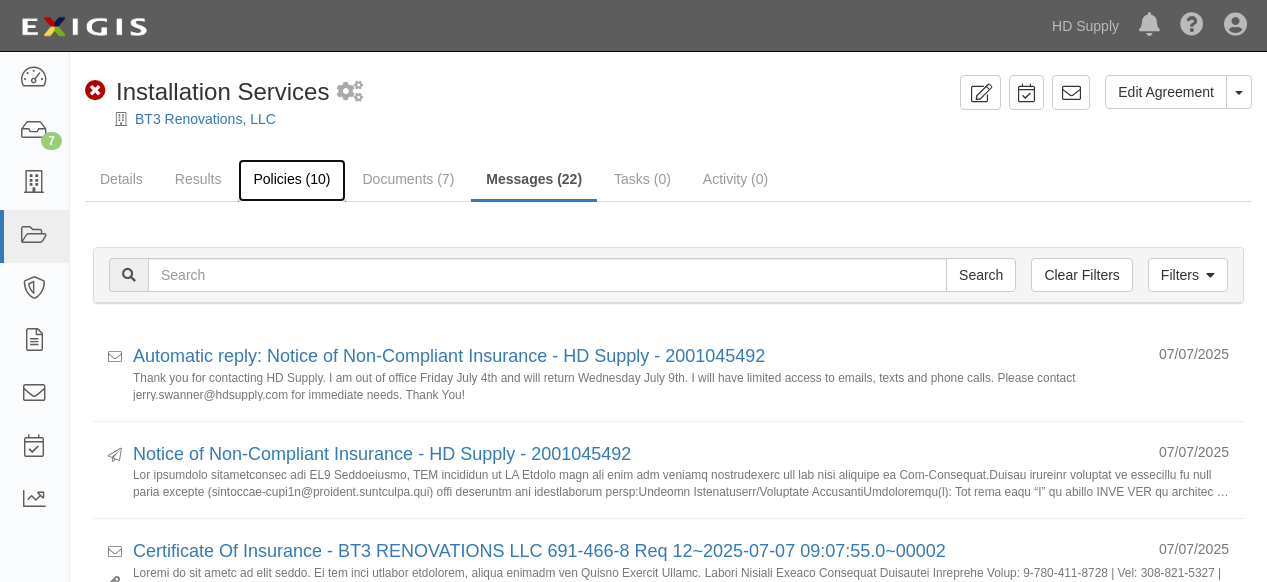 click on "Policies (10)" at bounding box center (291, 180) 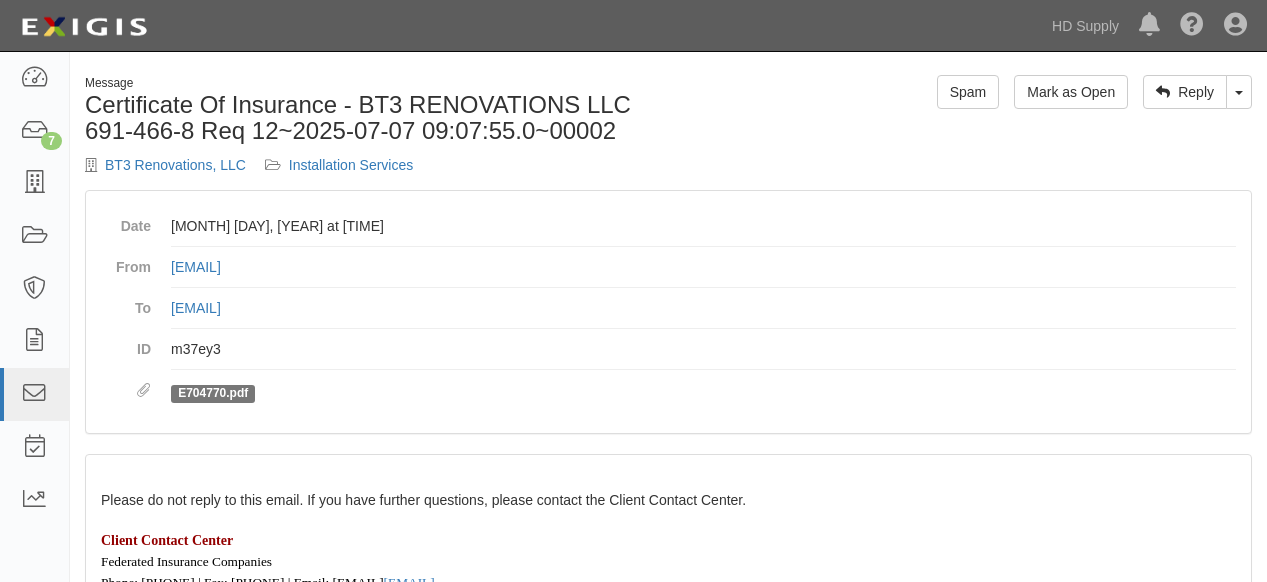 scroll, scrollTop: 0, scrollLeft: 0, axis: both 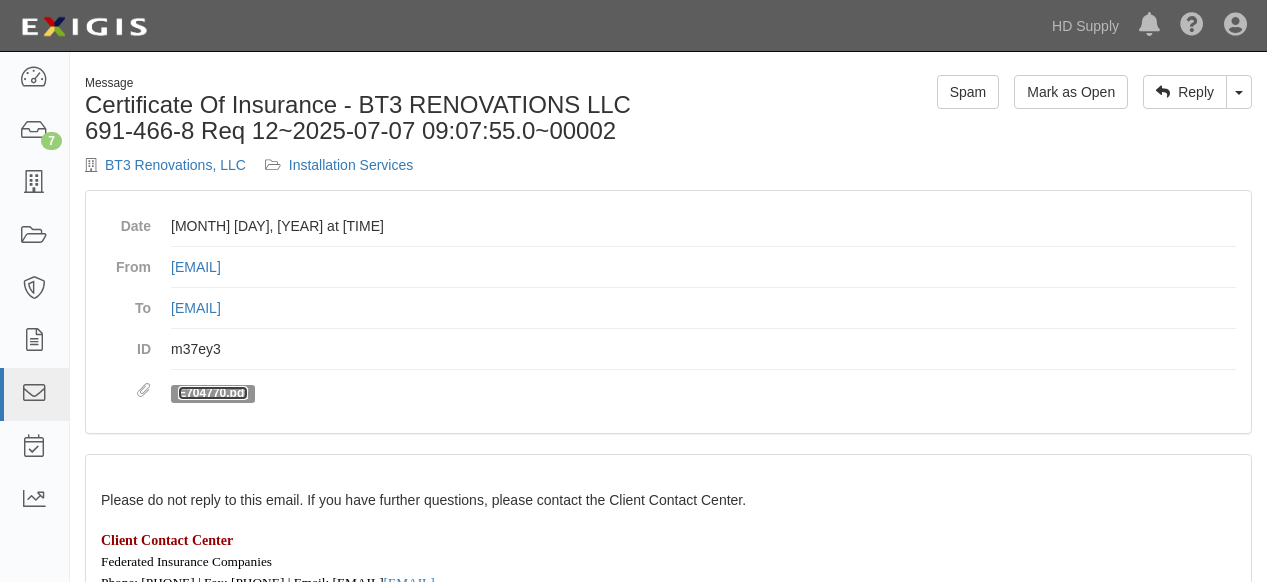 click on "E704770.pdf" at bounding box center [213, 393] 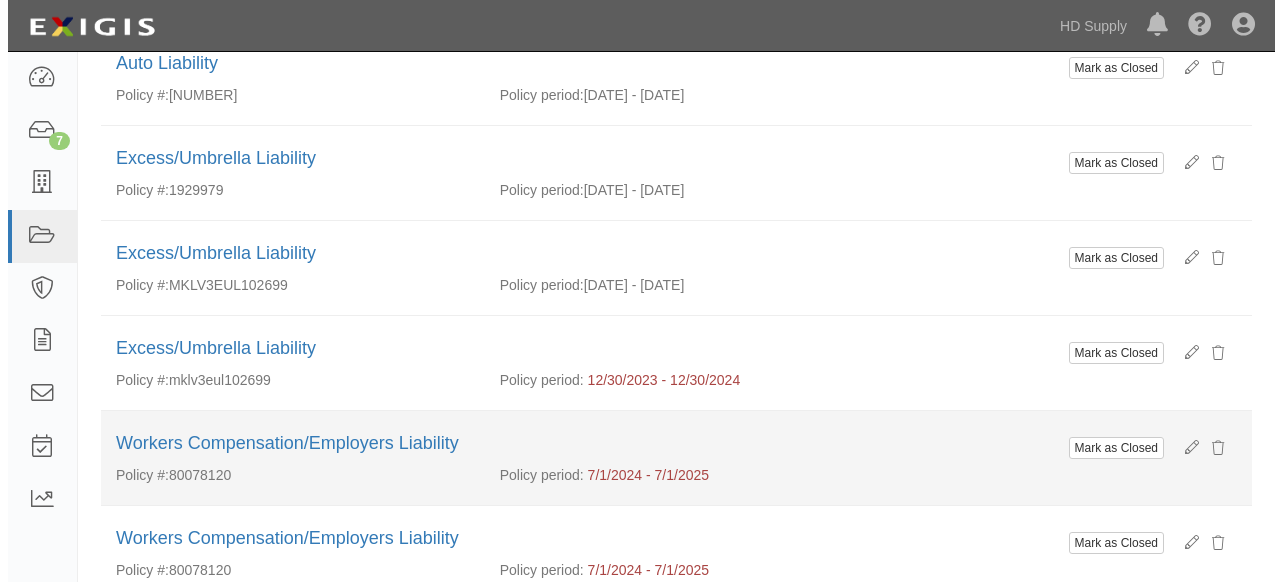 scroll, scrollTop: 769, scrollLeft: 0, axis: vertical 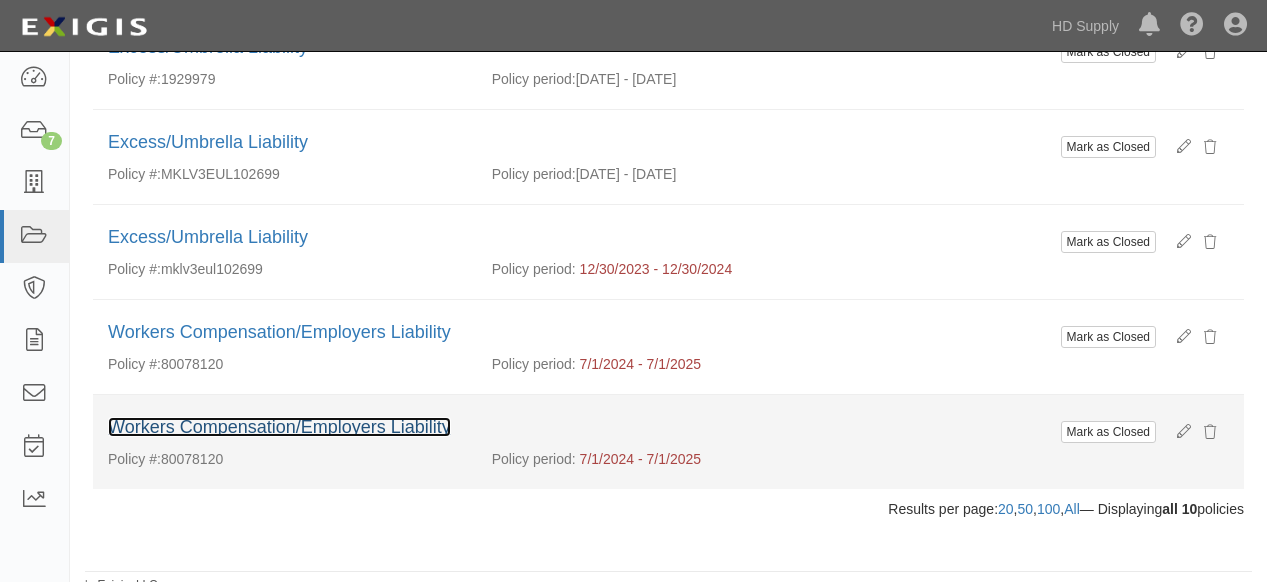 click on "Workers Compensation/Employers Liability" at bounding box center [279, 427] 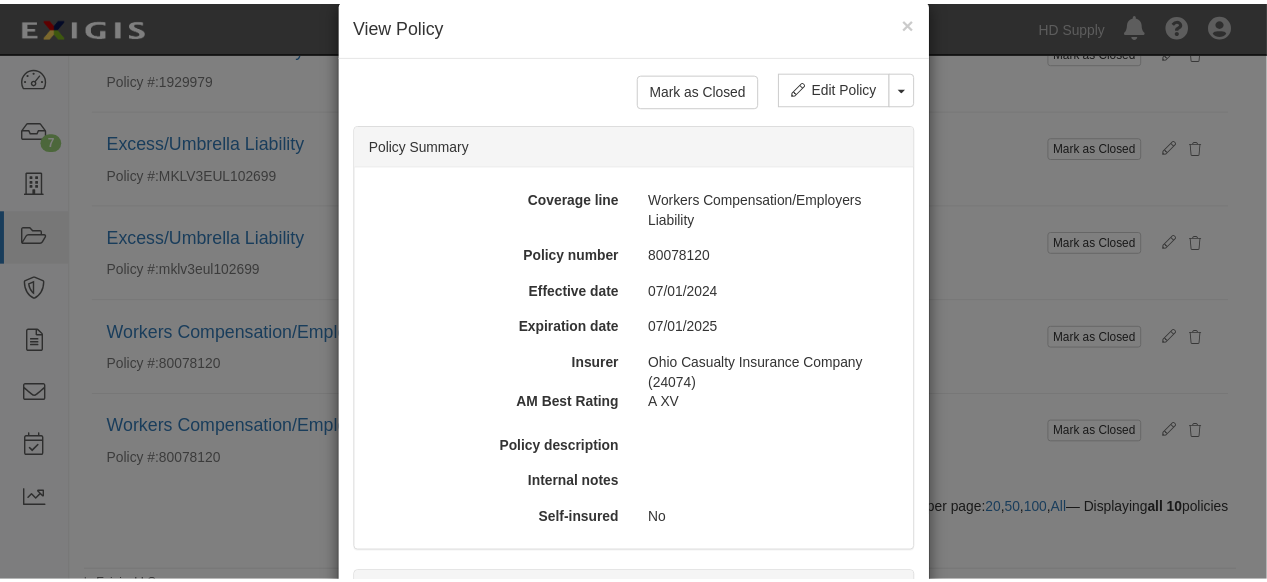 scroll, scrollTop: 0, scrollLeft: 0, axis: both 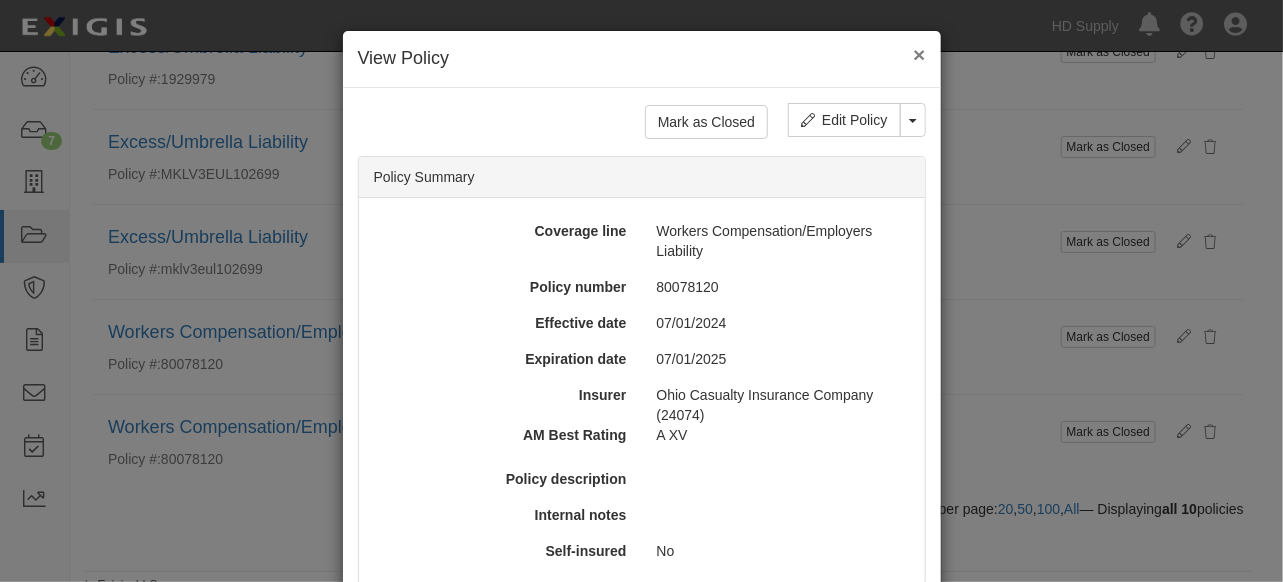 click on "×" at bounding box center [919, 54] 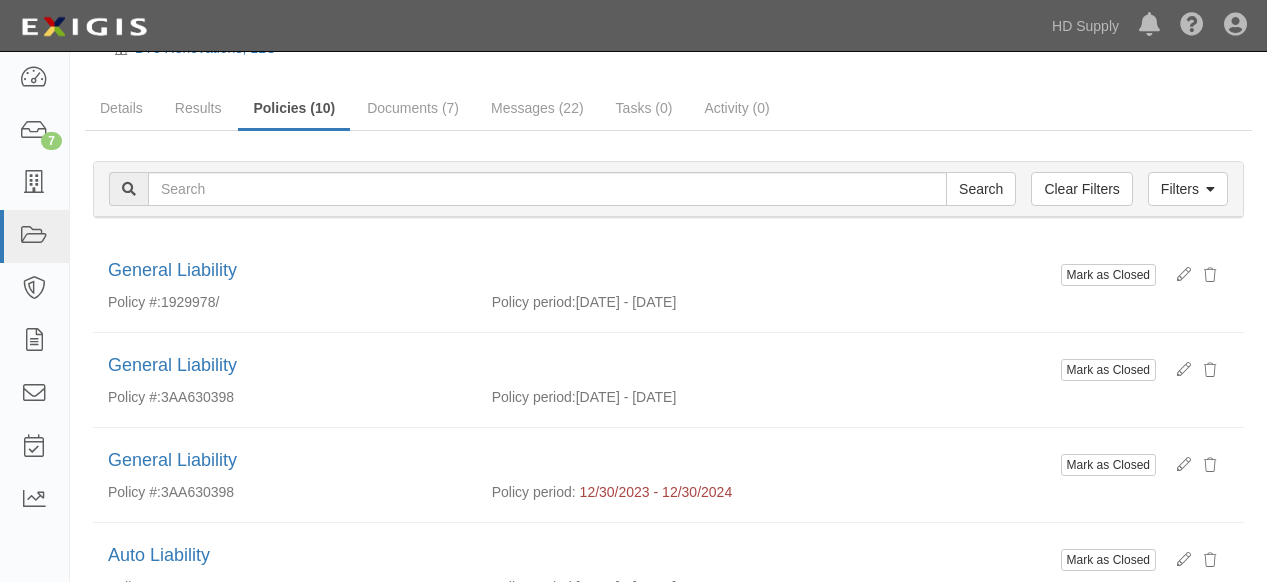 scroll, scrollTop: 0, scrollLeft: 0, axis: both 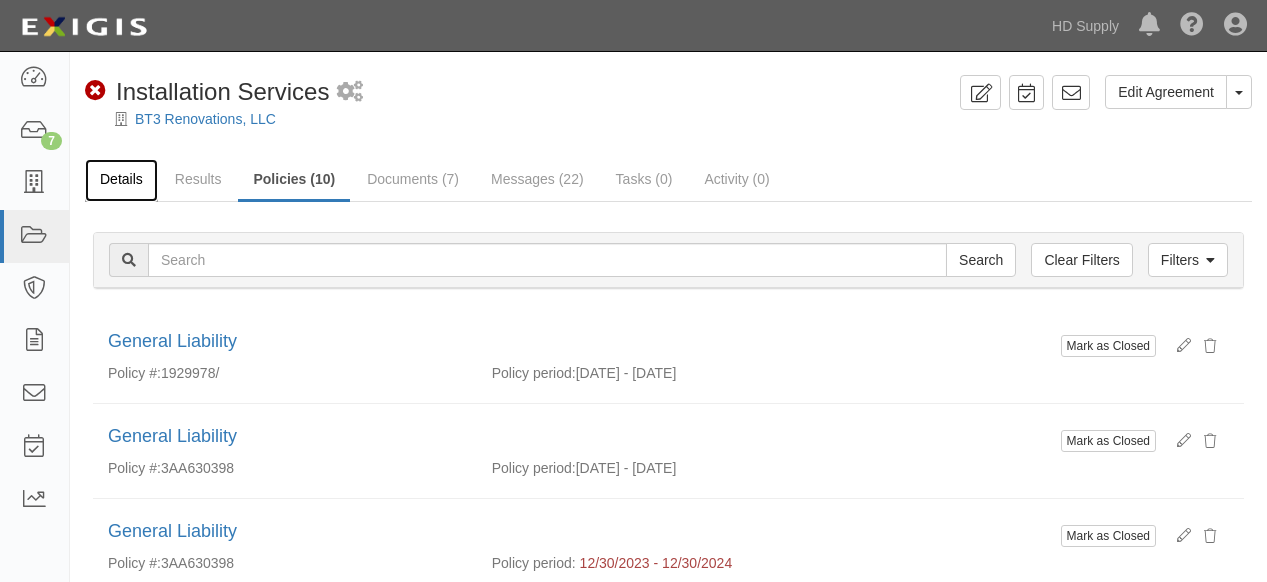 click on "Details" at bounding box center (121, 180) 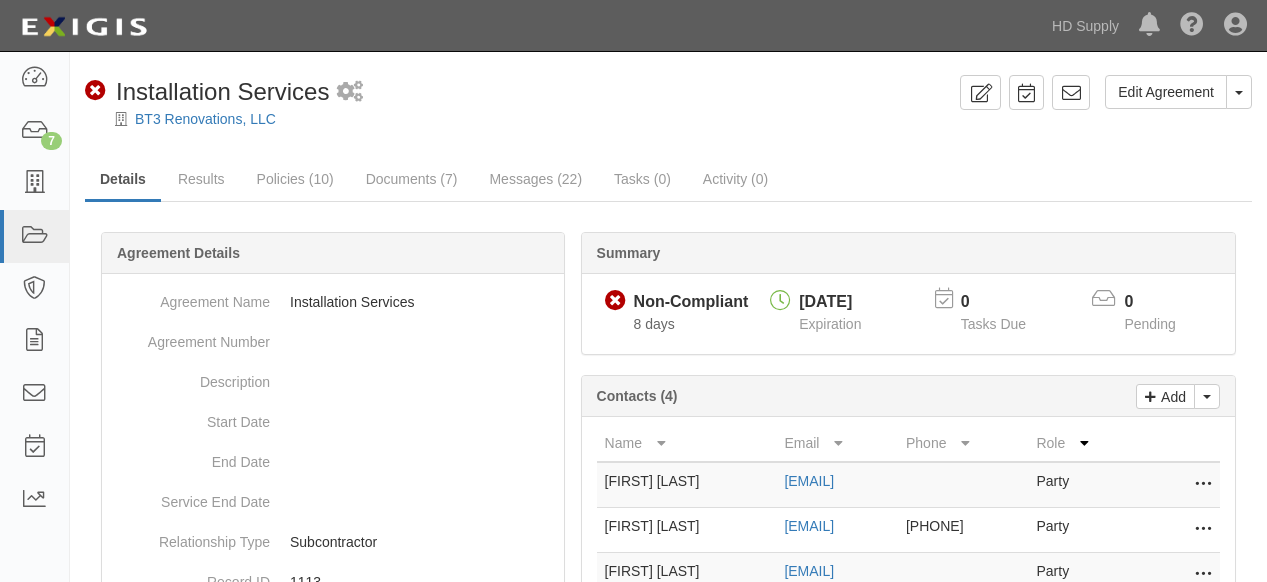 scroll, scrollTop: 0, scrollLeft: 0, axis: both 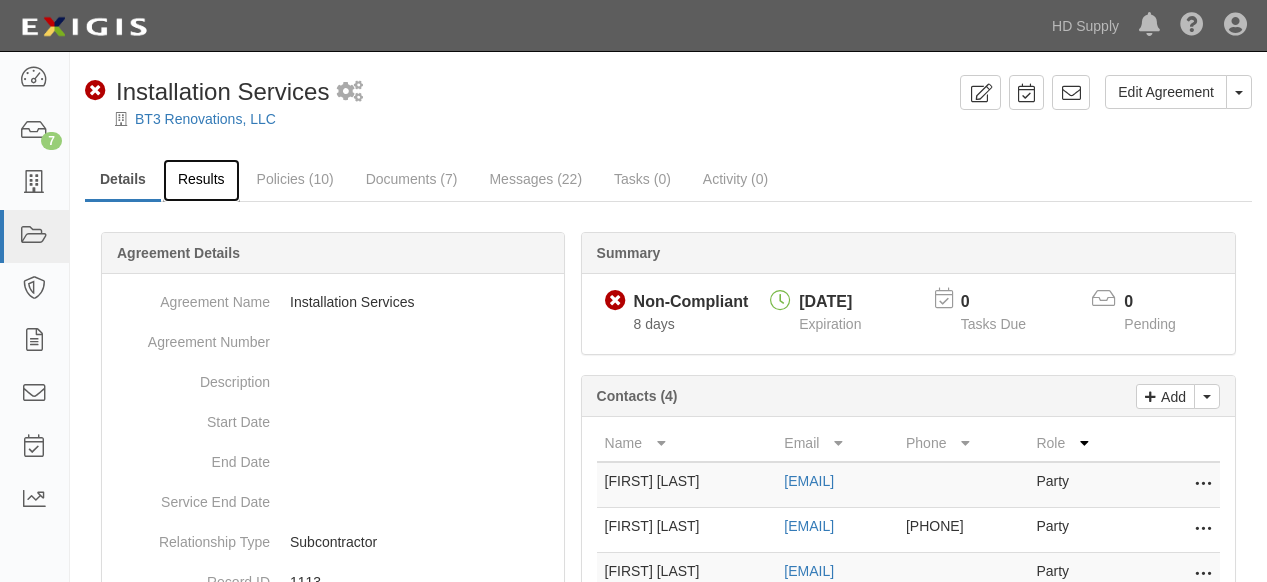 click on "Results" at bounding box center [201, 180] 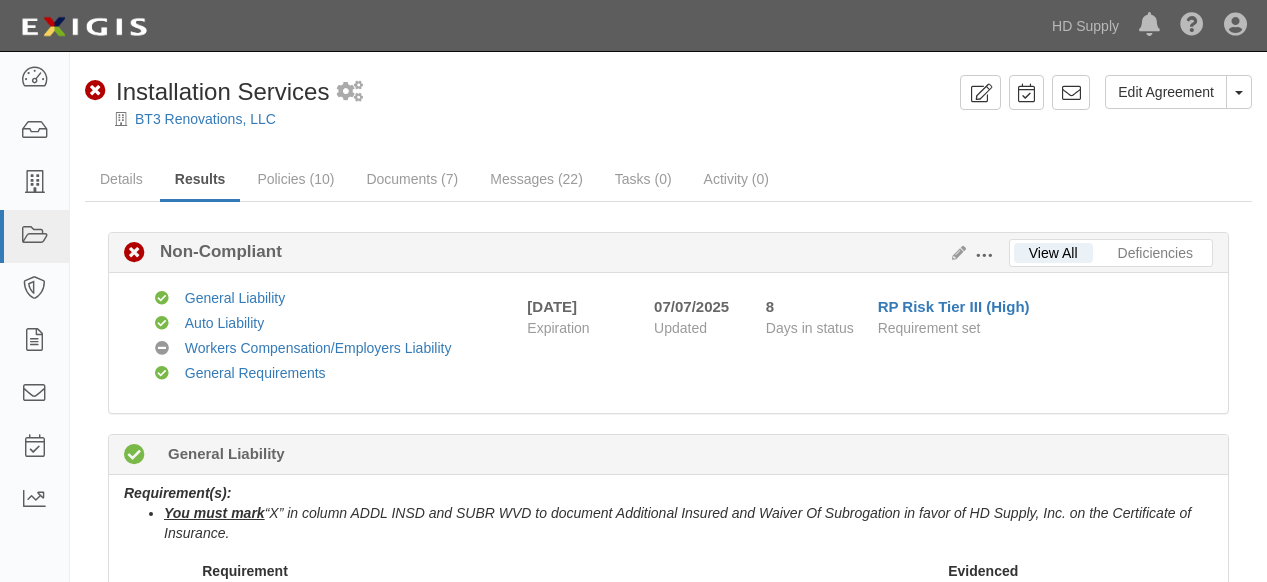 scroll, scrollTop: 0, scrollLeft: 0, axis: both 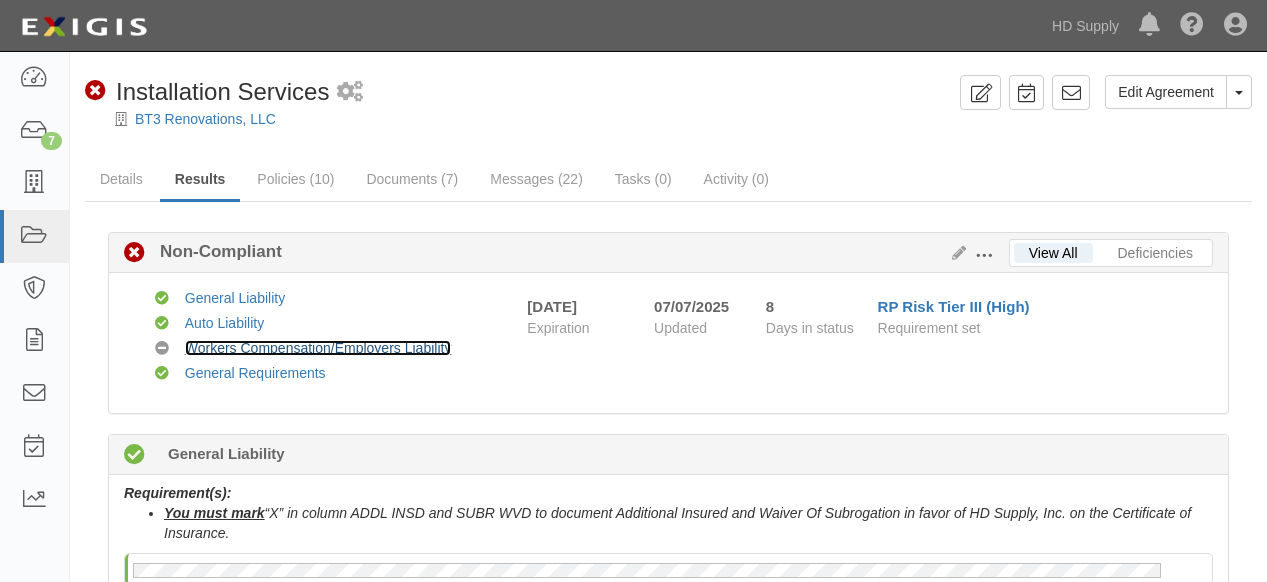 click on "Workers Compensation/Employers Liability" at bounding box center [318, 348] 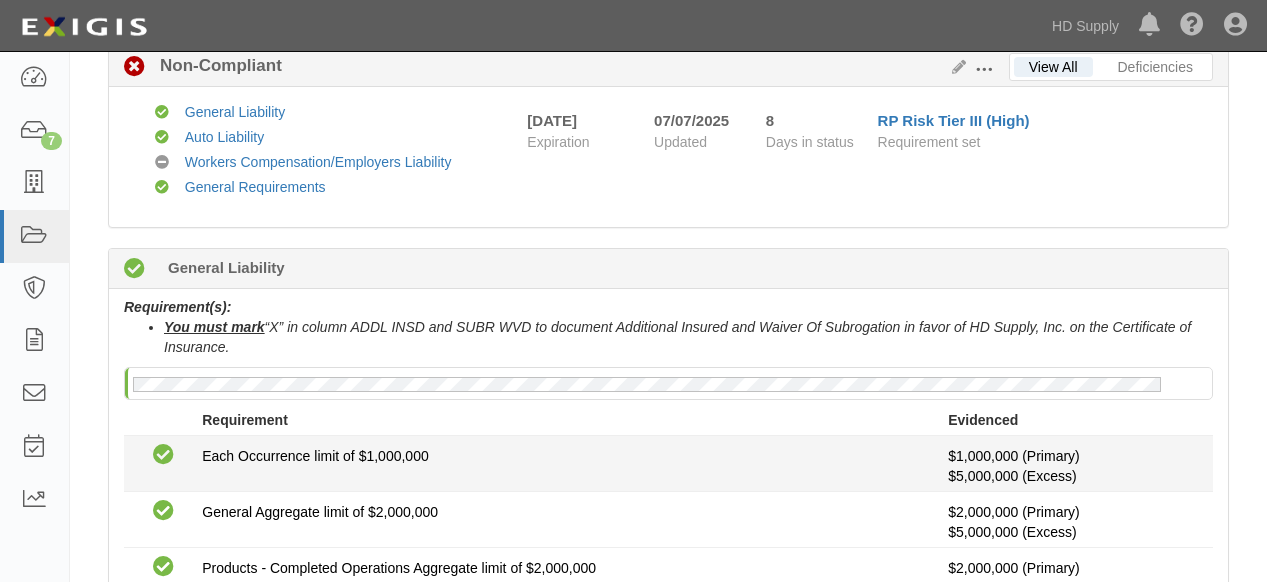 scroll, scrollTop: 0, scrollLeft: 0, axis: both 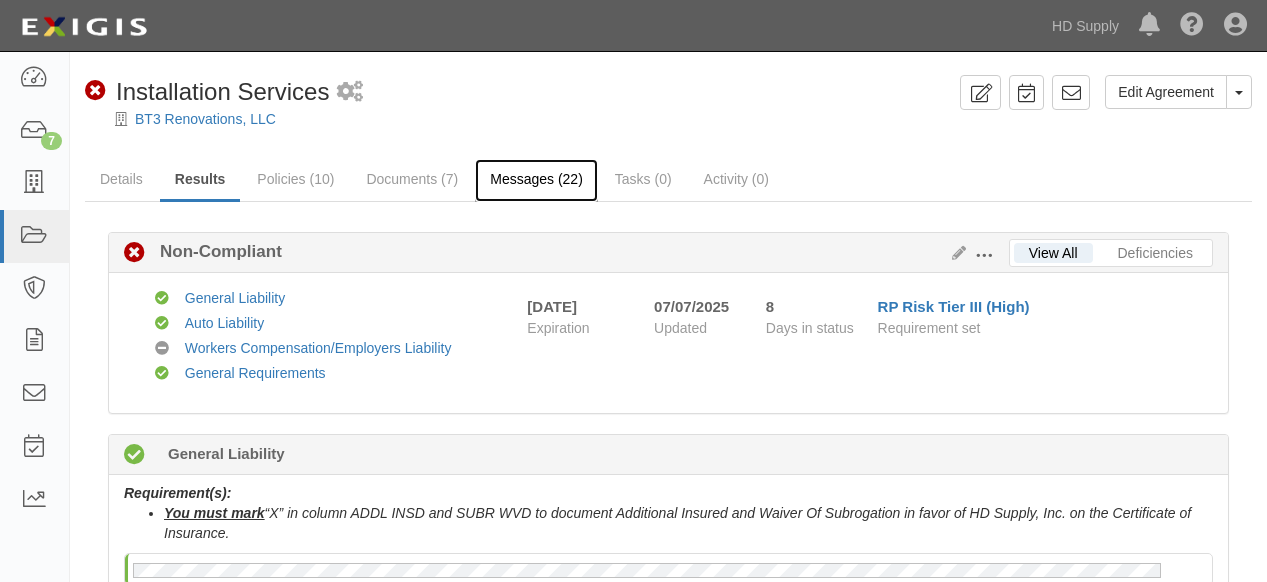 click on "Messages (22)" at bounding box center [536, 180] 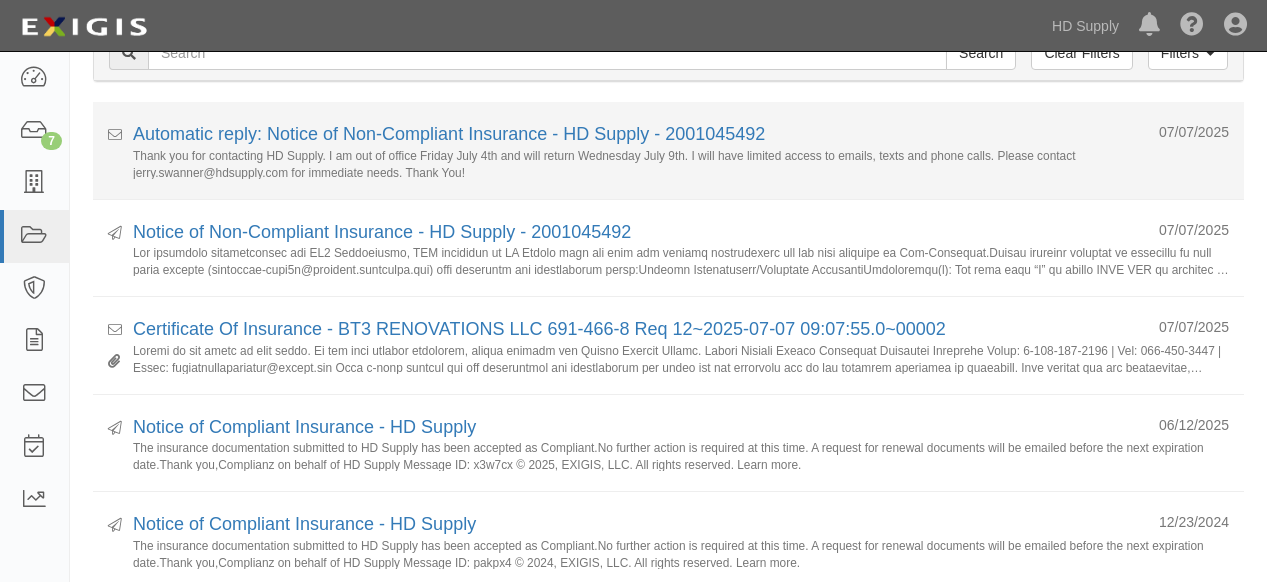 scroll, scrollTop: 0, scrollLeft: 0, axis: both 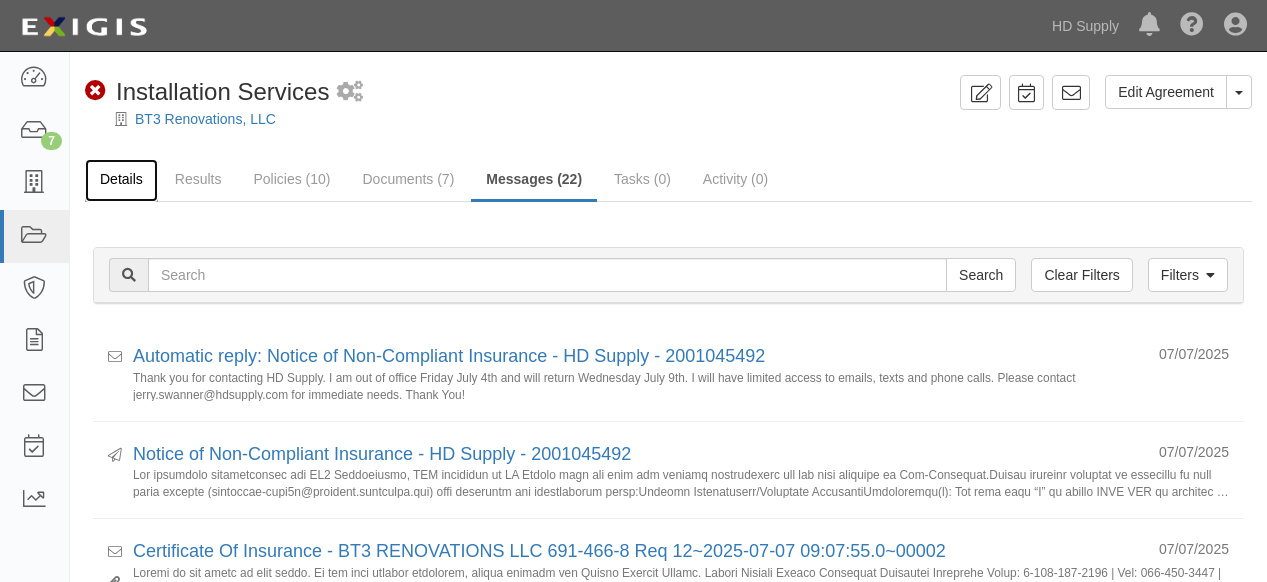 click on "Details" at bounding box center [121, 180] 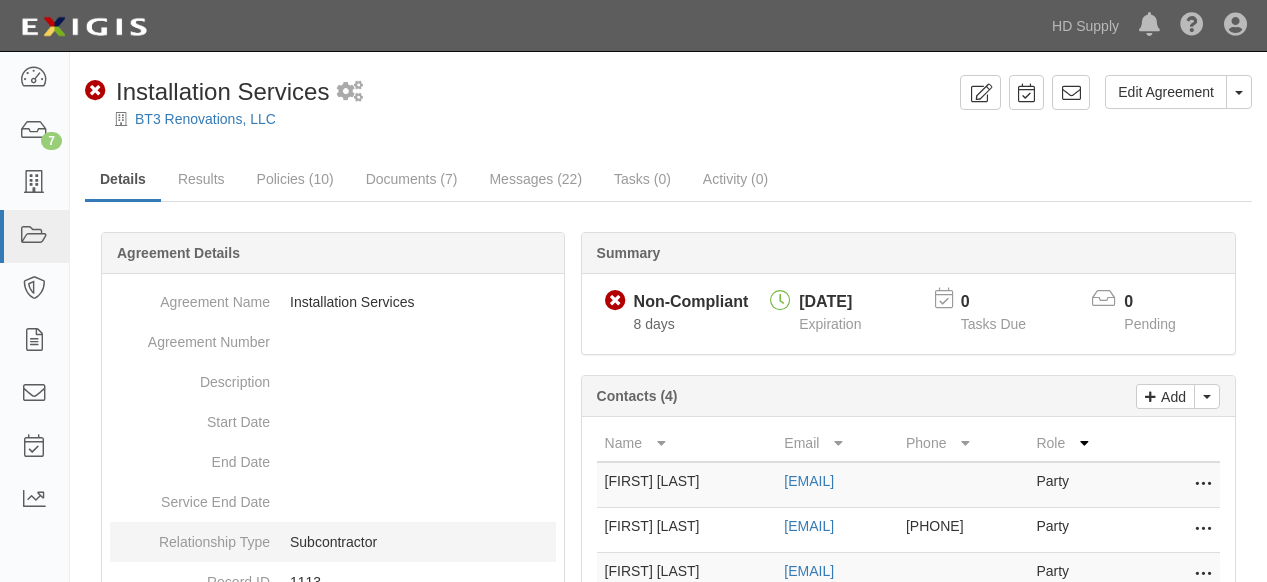 scroll, scrollTop: 292, scrollLeft: 0, axis: vertical 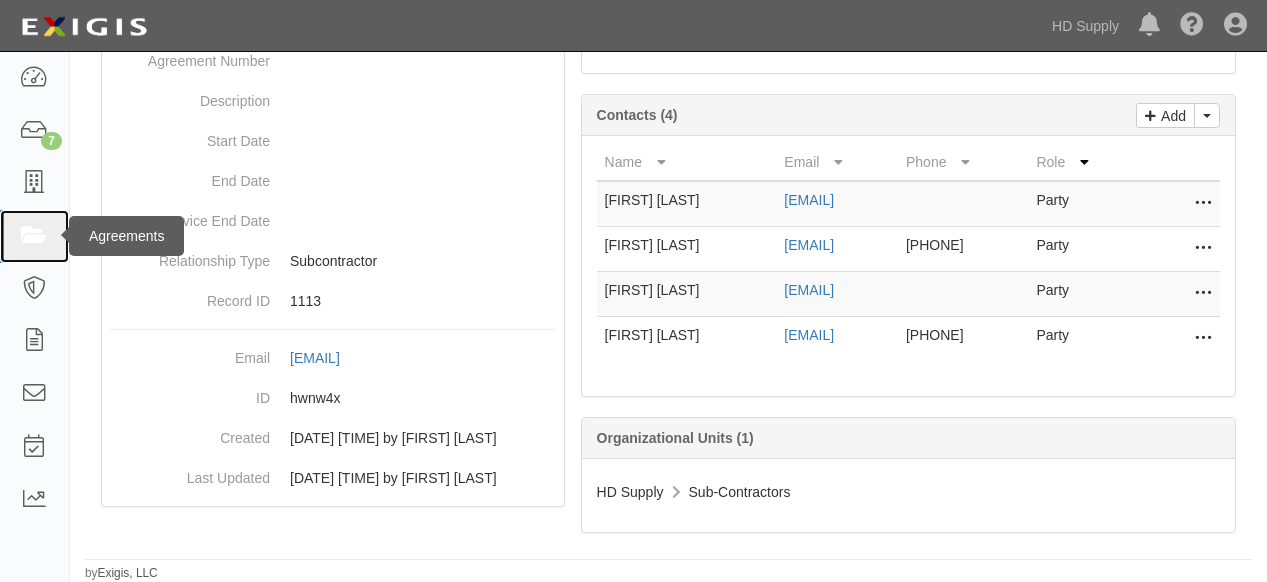 click at bounding box center (34, 236) 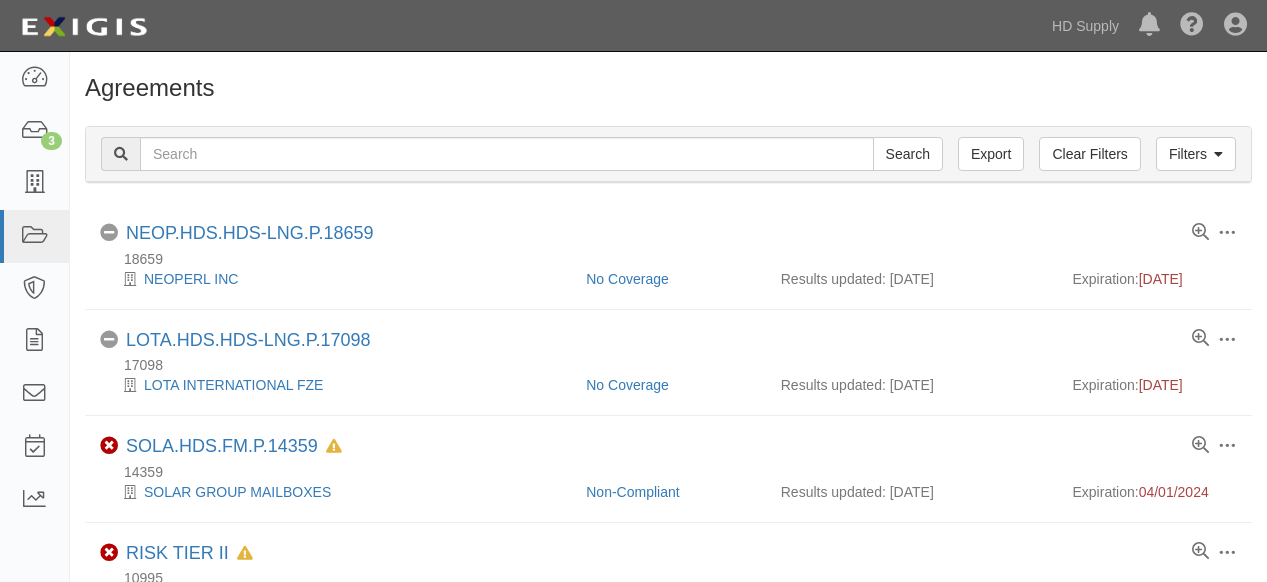 scroll, scrollTop: 0, scrollLeft: 0, axis: both 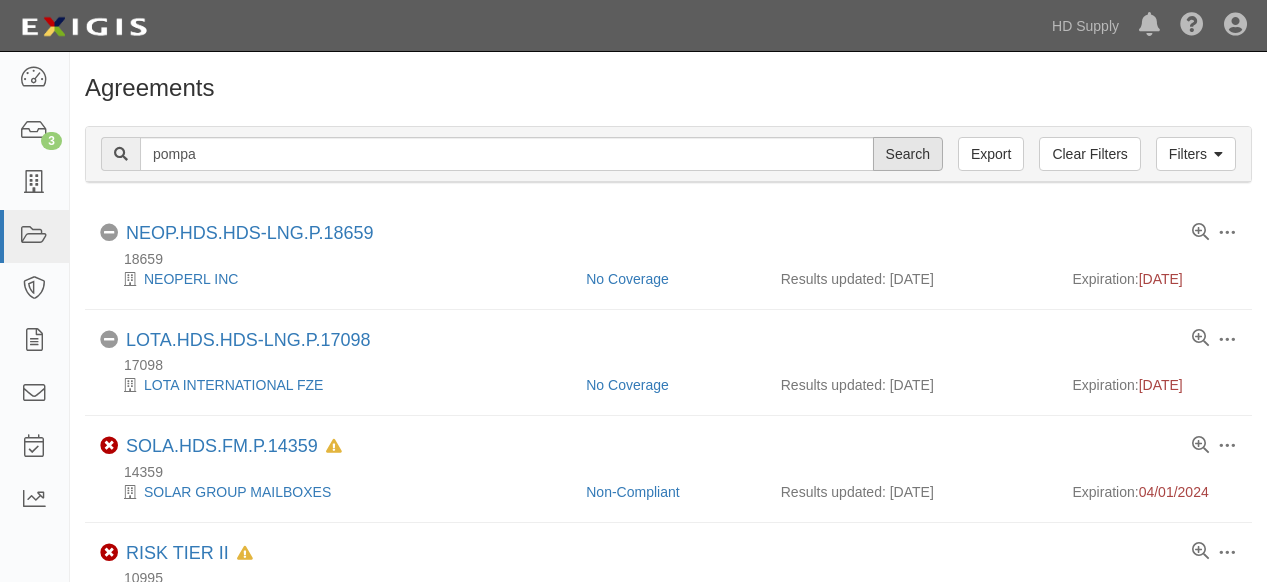 type on "pompa" 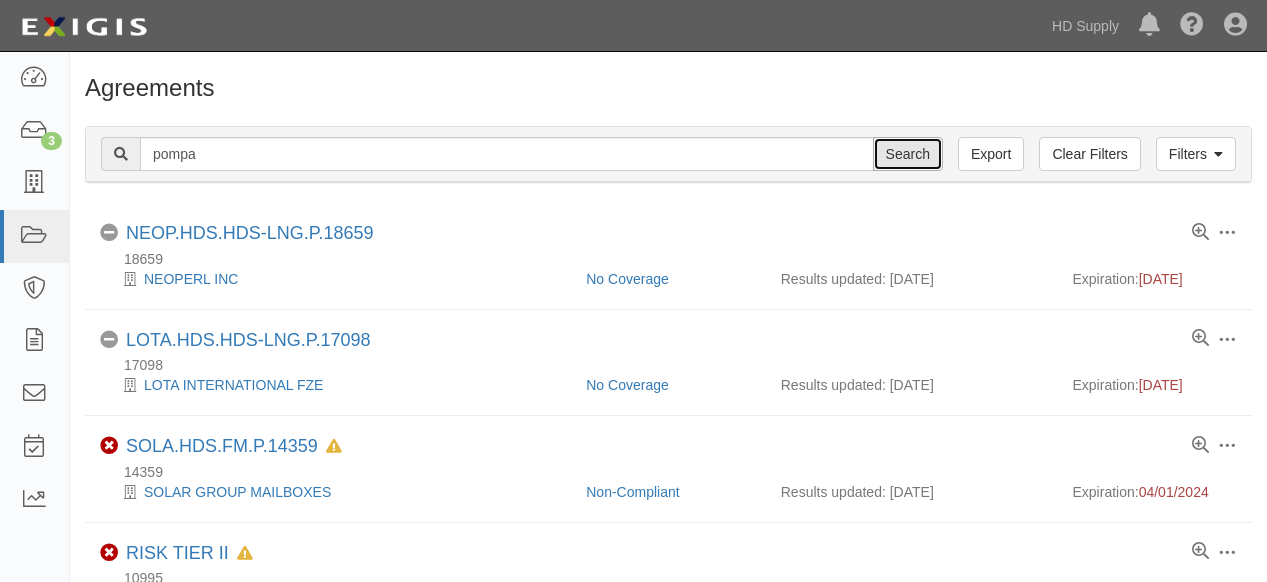 click on "Search" at bounding box center (908, 154) 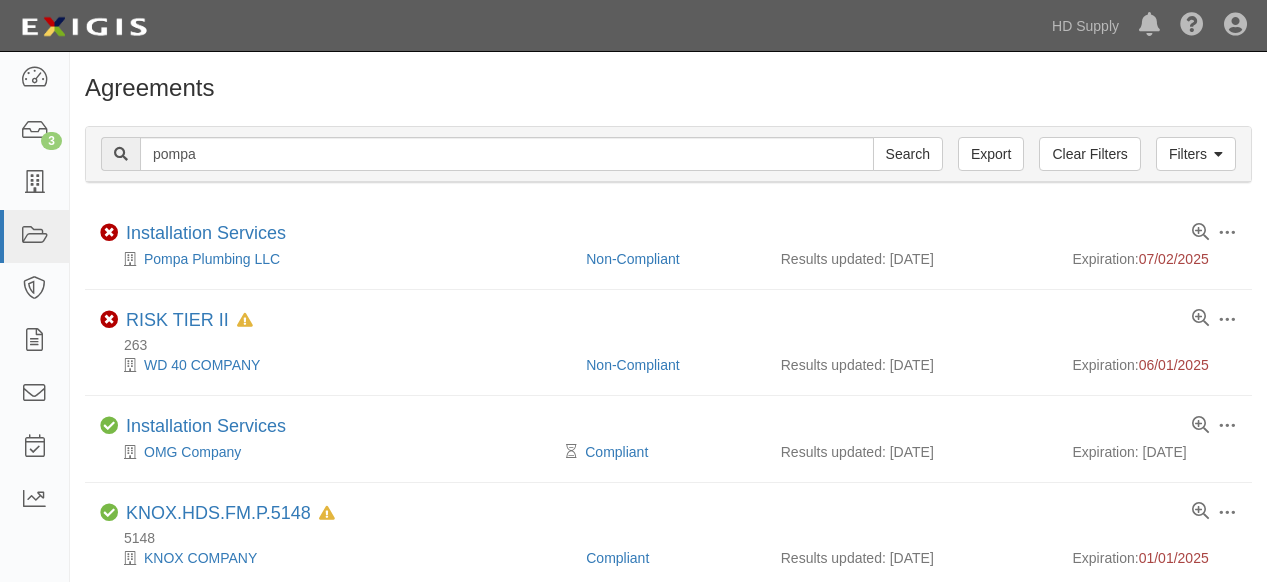 scroll, scrollTop: 0, scrollLeft: 0, axis: both 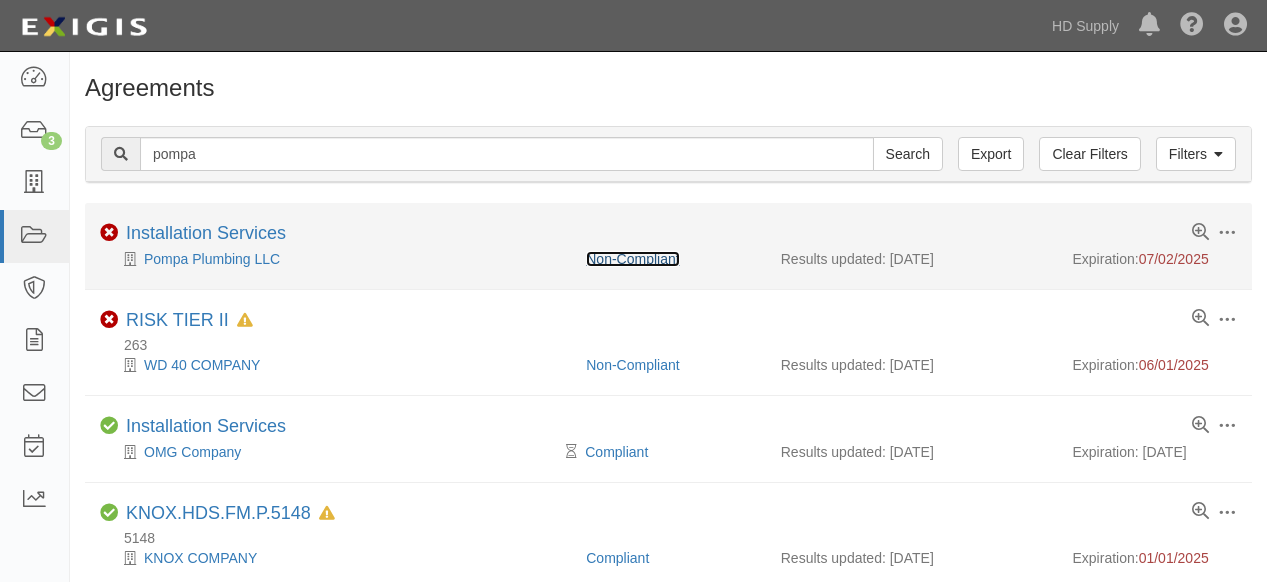 click on "Non-Compliant" at bounding box center (632, 259) 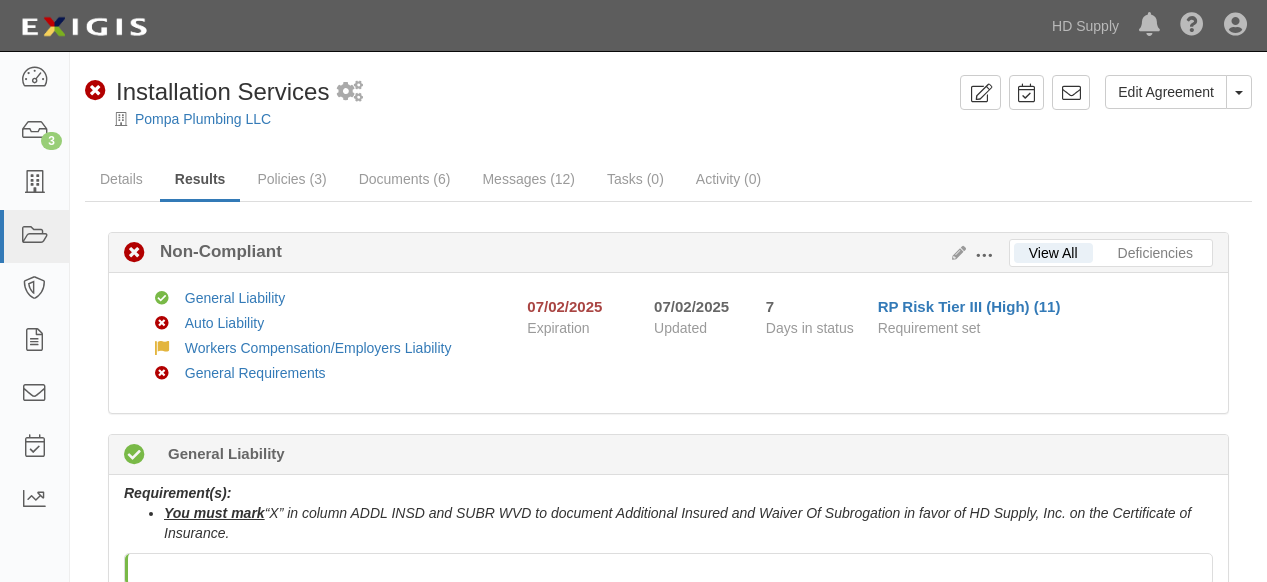 scroll, scrollTop: 0, scrollLeft: 0, axis: both 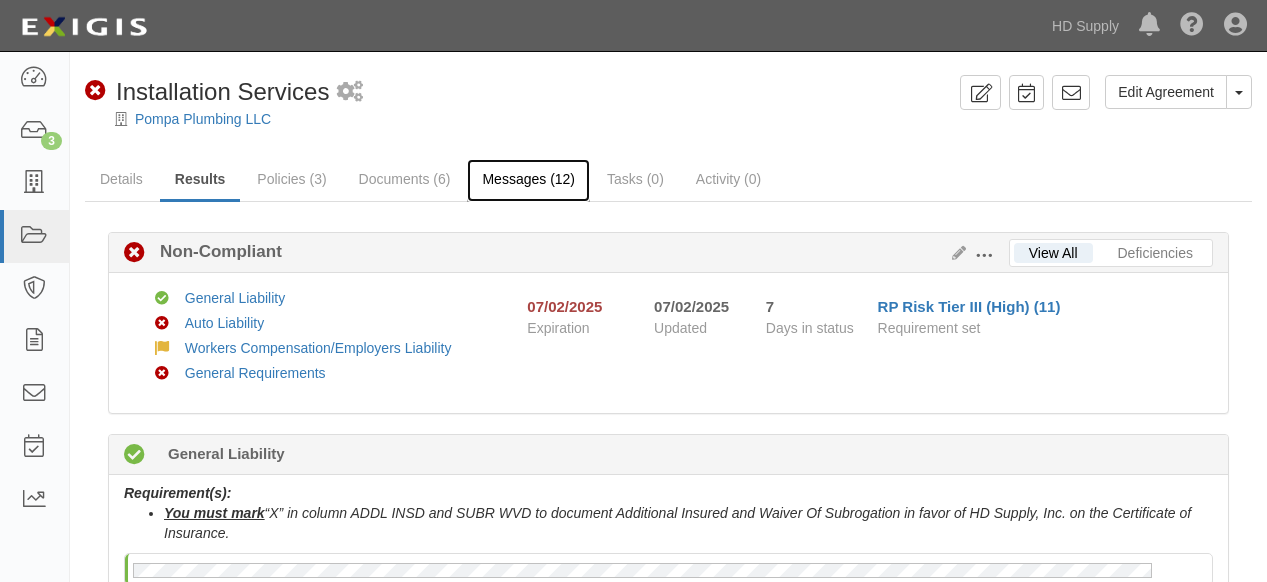 click on "Messages (12)" at bounding box center (528, 180) 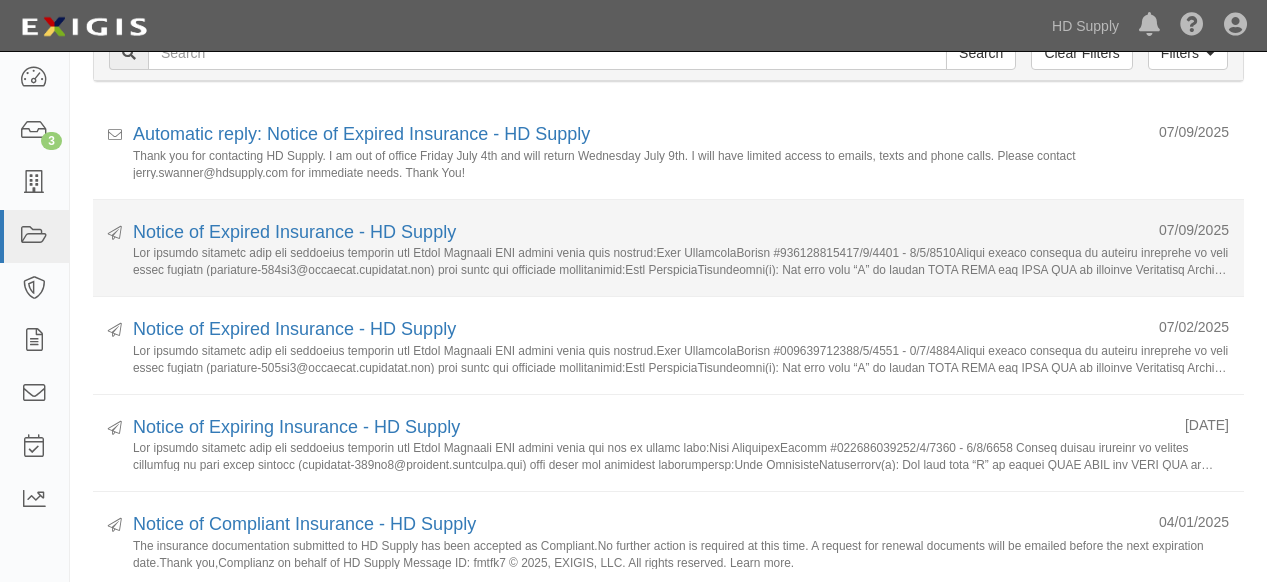 scroll, scrollTop: 0, scrollLeft: 0, axis: both 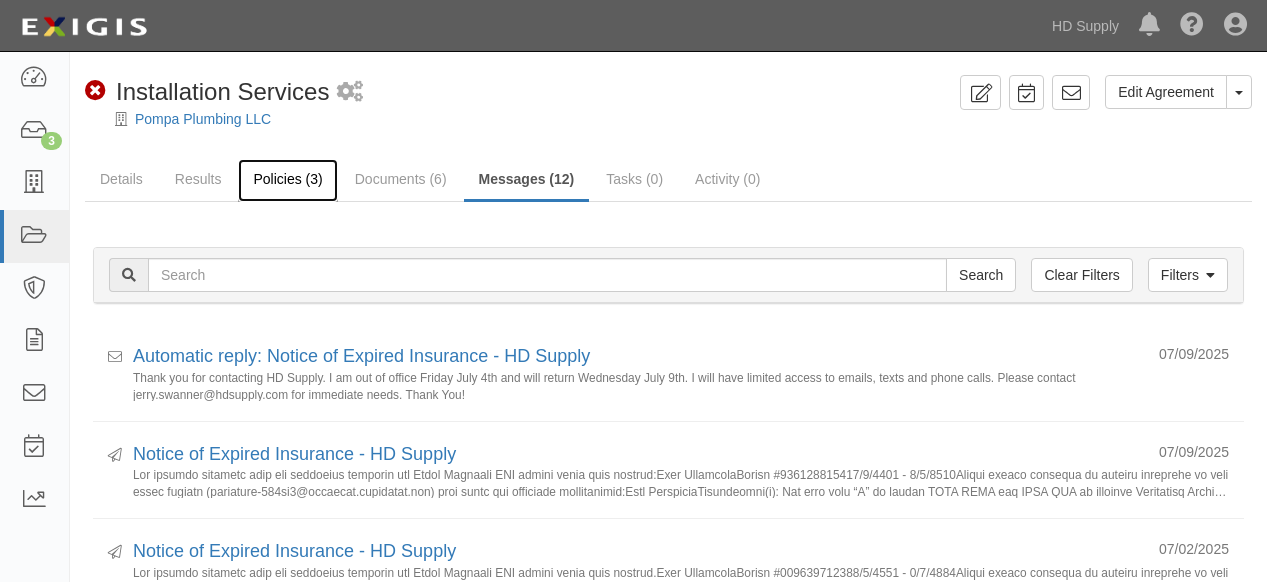 click on "Policies (3)" at bounding box center (287, 180) 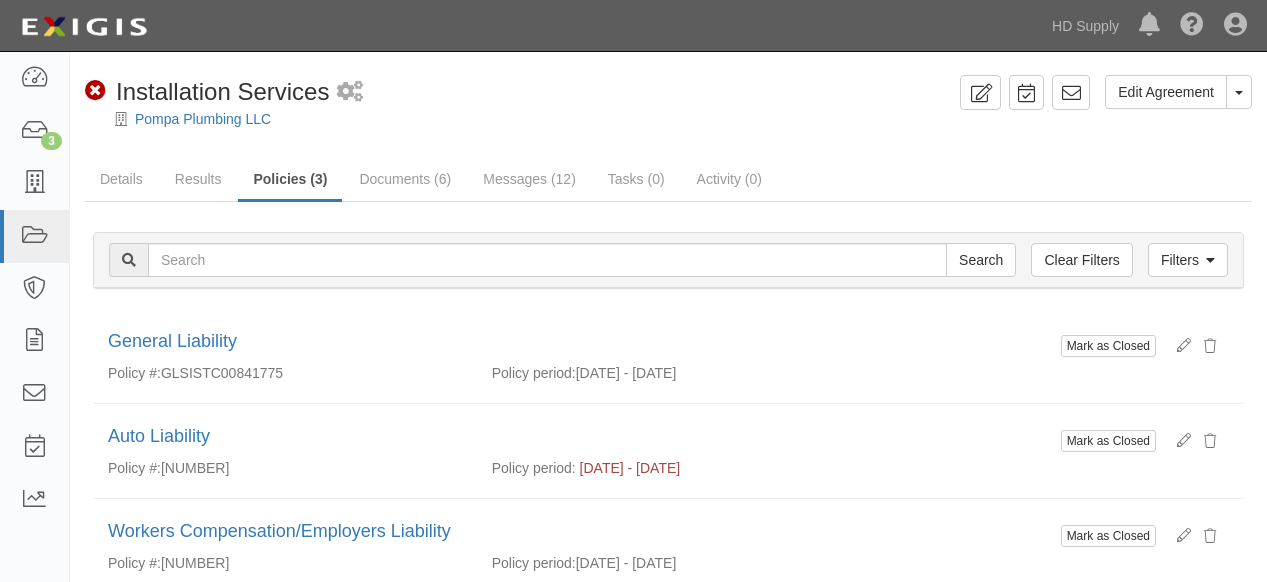 scroll, scrollTop: 0, scrollLeft: 0, axis: both 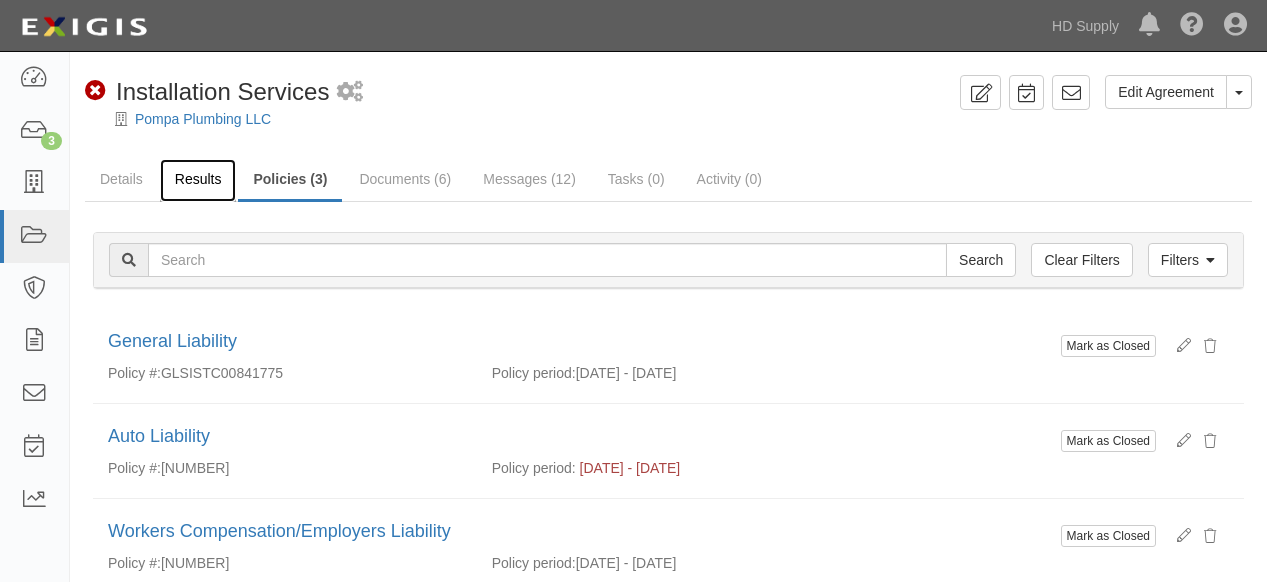 click on "Results" at bounding box center (198, 180) 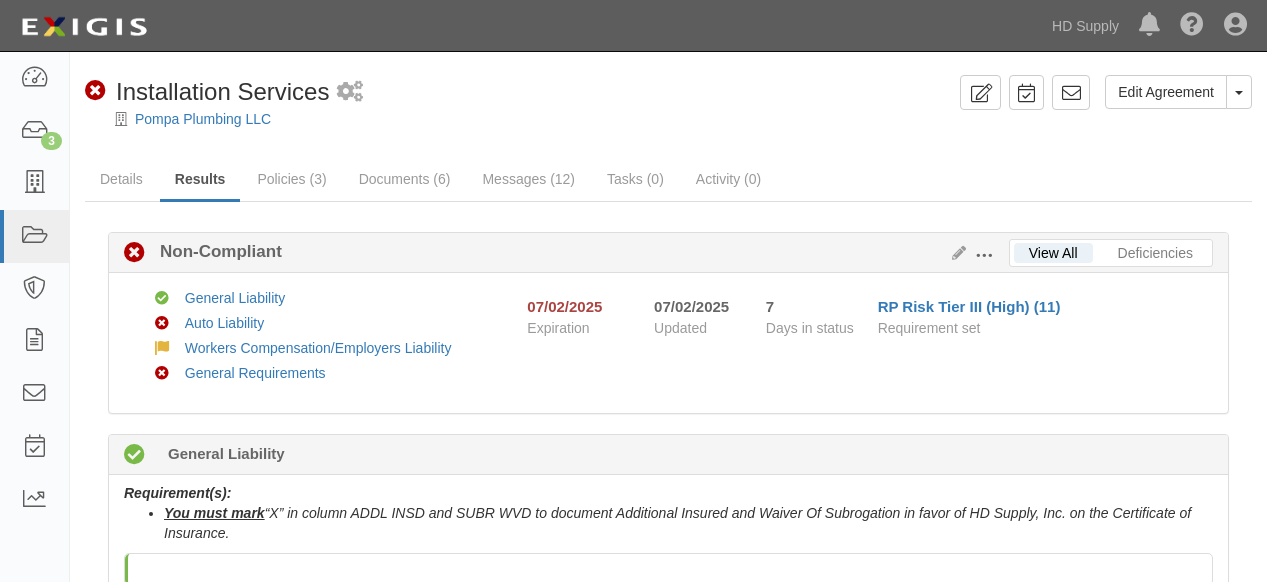 scroll, scrollTop: 0, scrollLeft: 0, axis: both 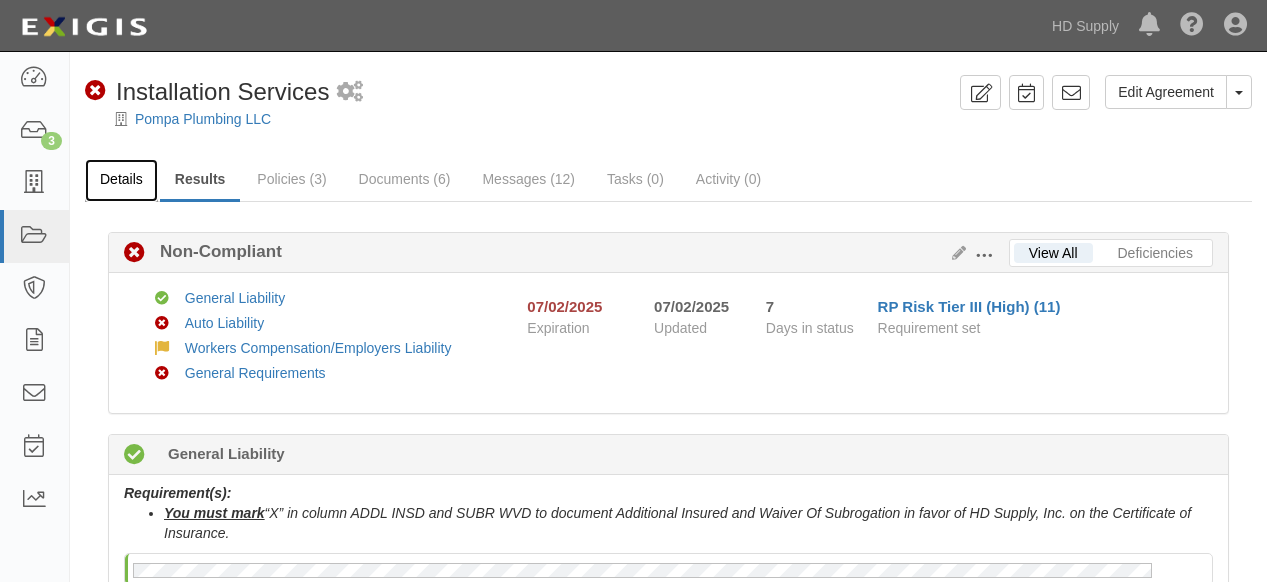 click on "Details" at bounding box center (121, 180) 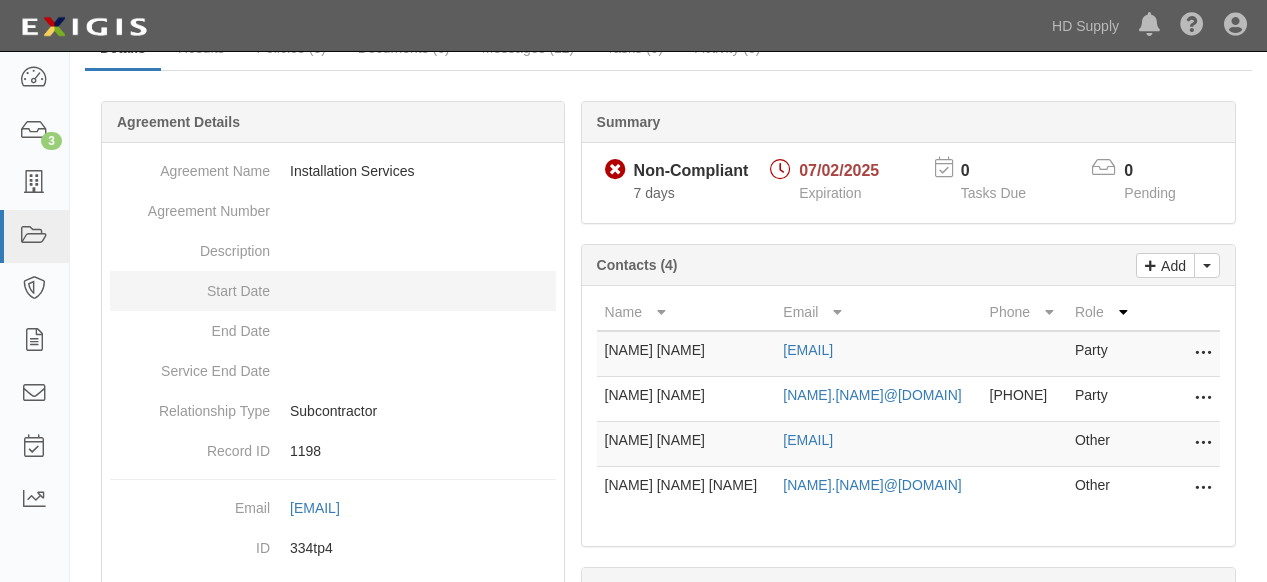 scroll, scrollTop: 292, scrollLeft: 0, axis: vertical 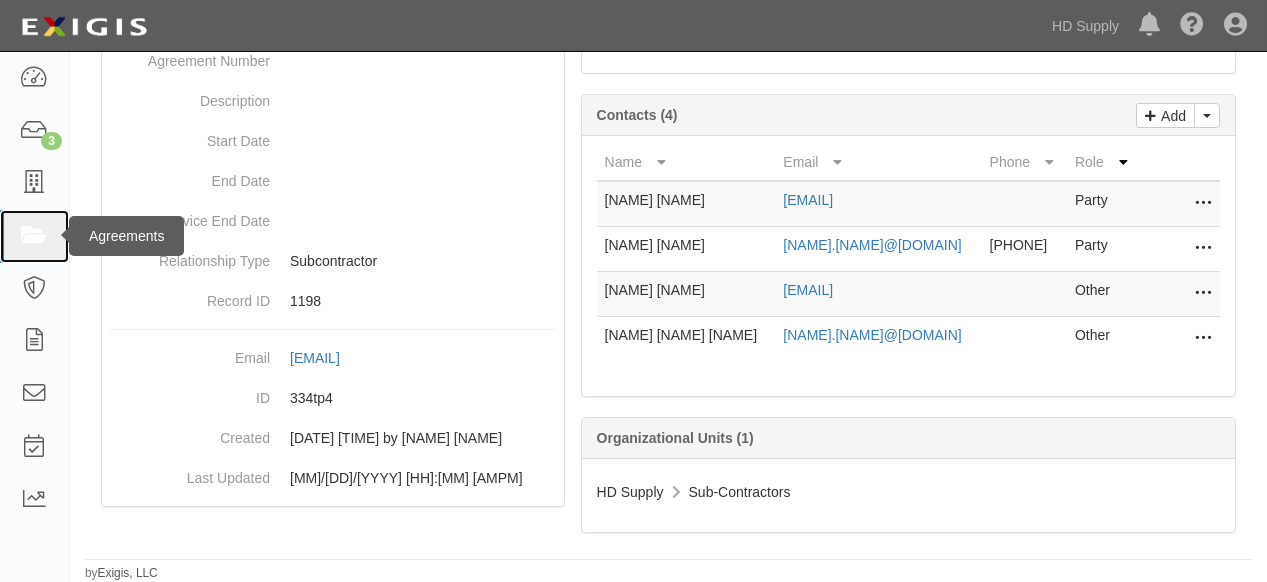 click at bounding box center [34, 236] 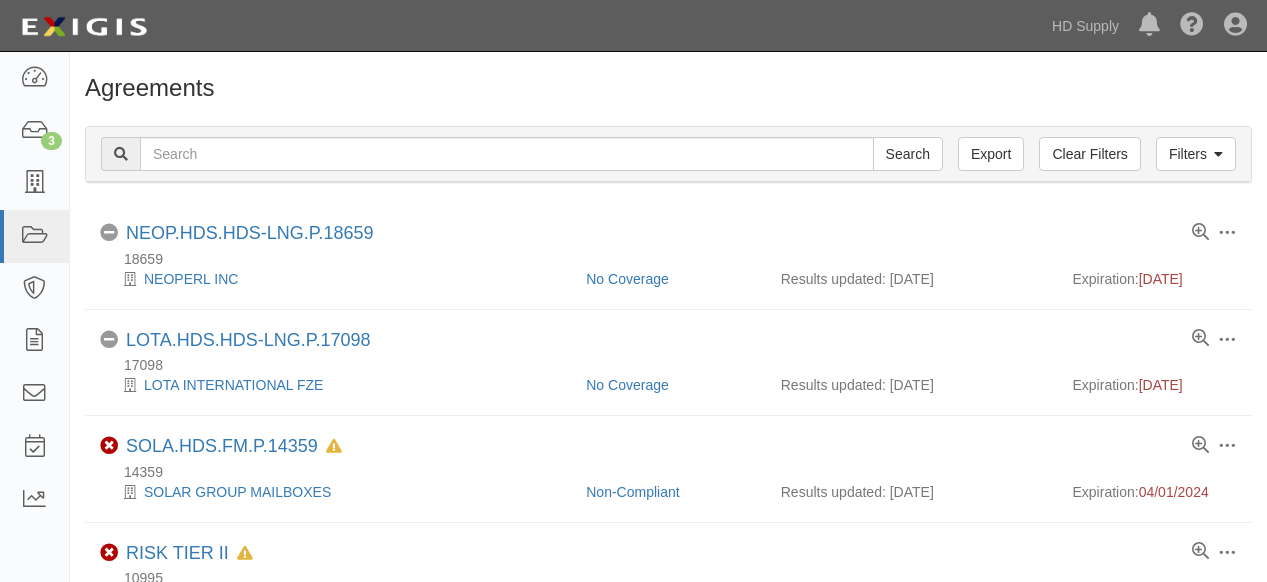 scroll, scrollTop: 0, scrollLeft: 0, axis: both 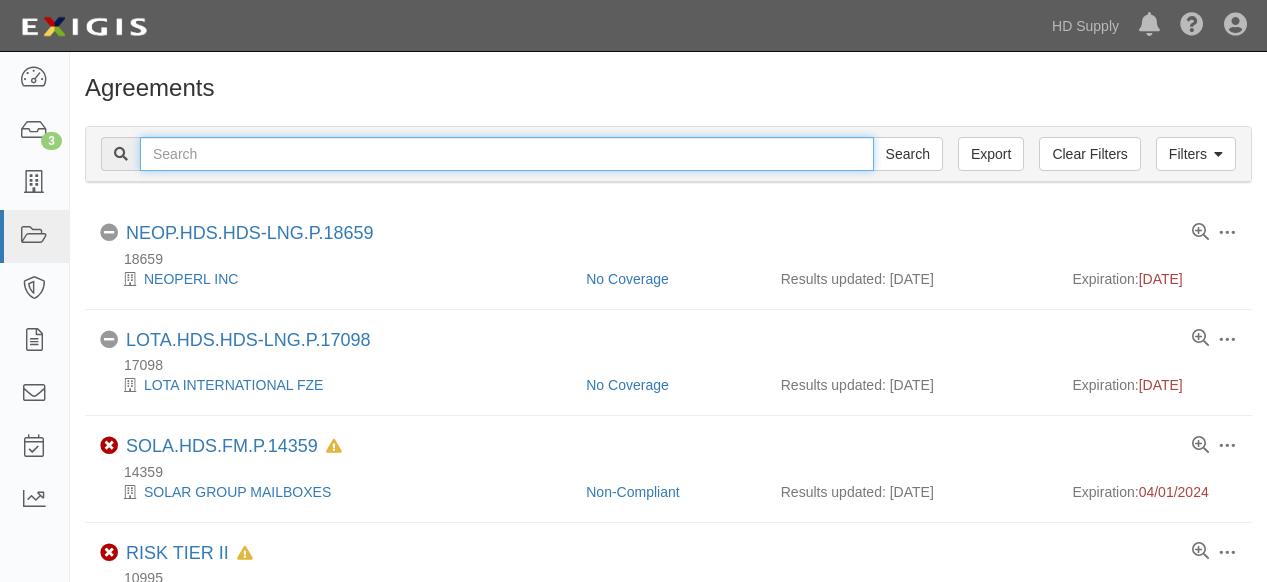click at bounding box center (507, 154) 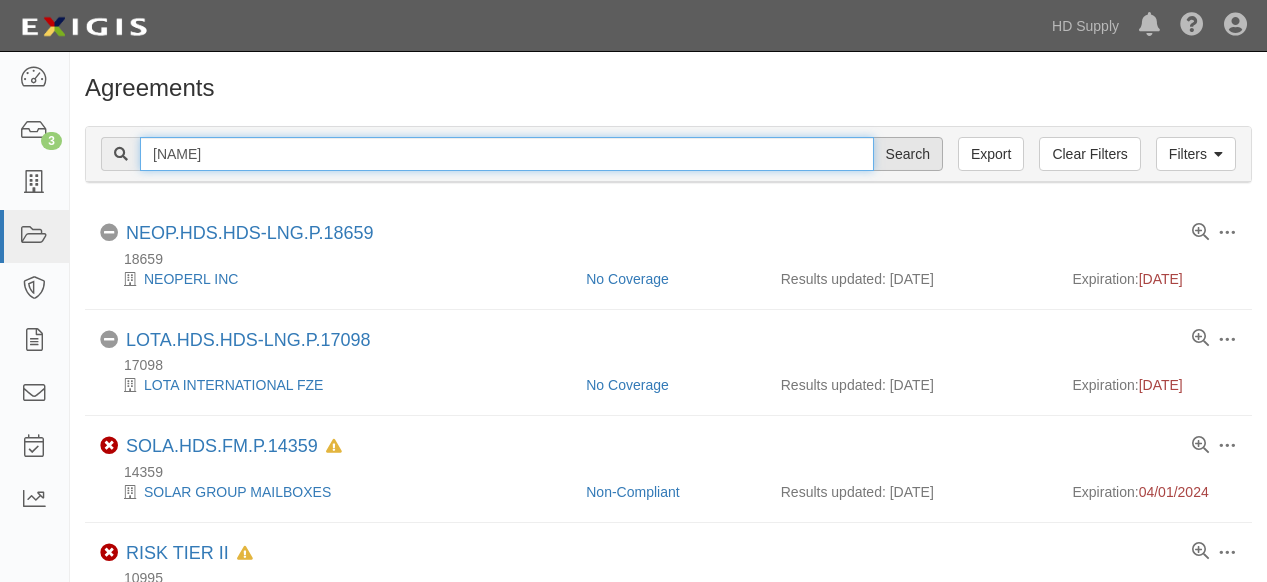 type on "[FIRST]" 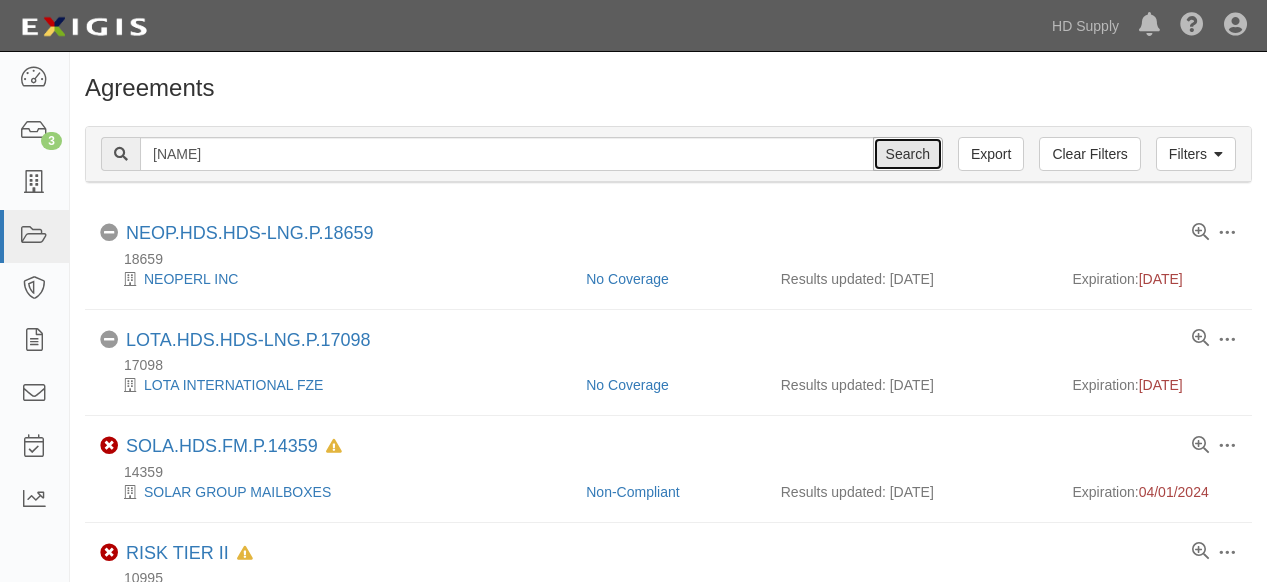 click on "Search" at bounding box center [908, 154] 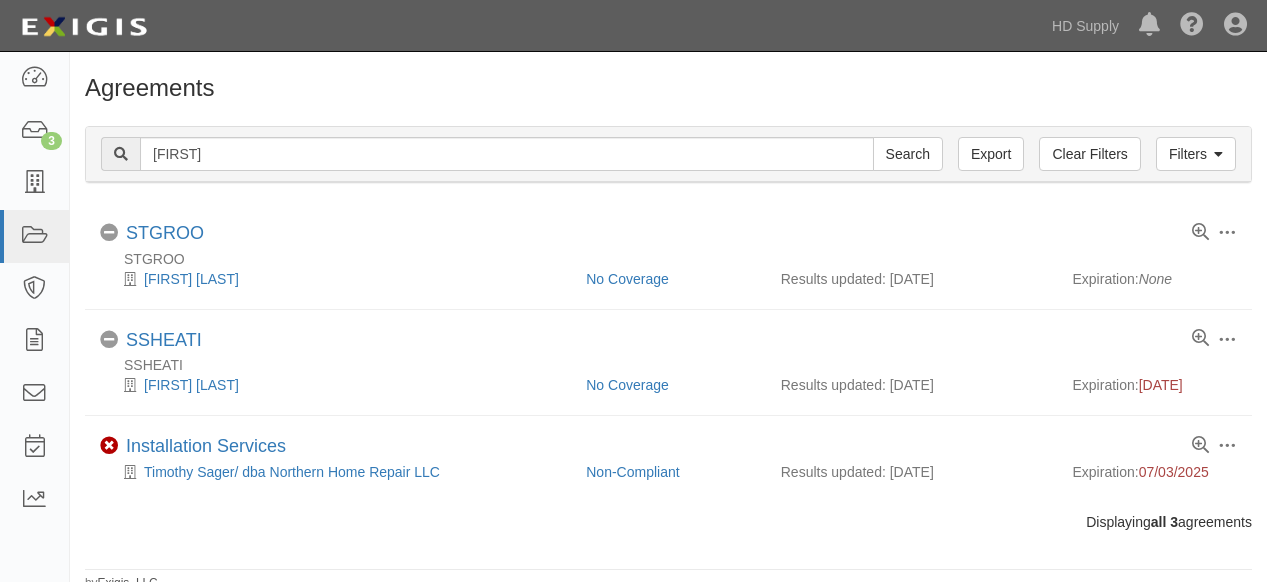 scroll, scrollTop: 0, scrollLeft: 0, axis: both 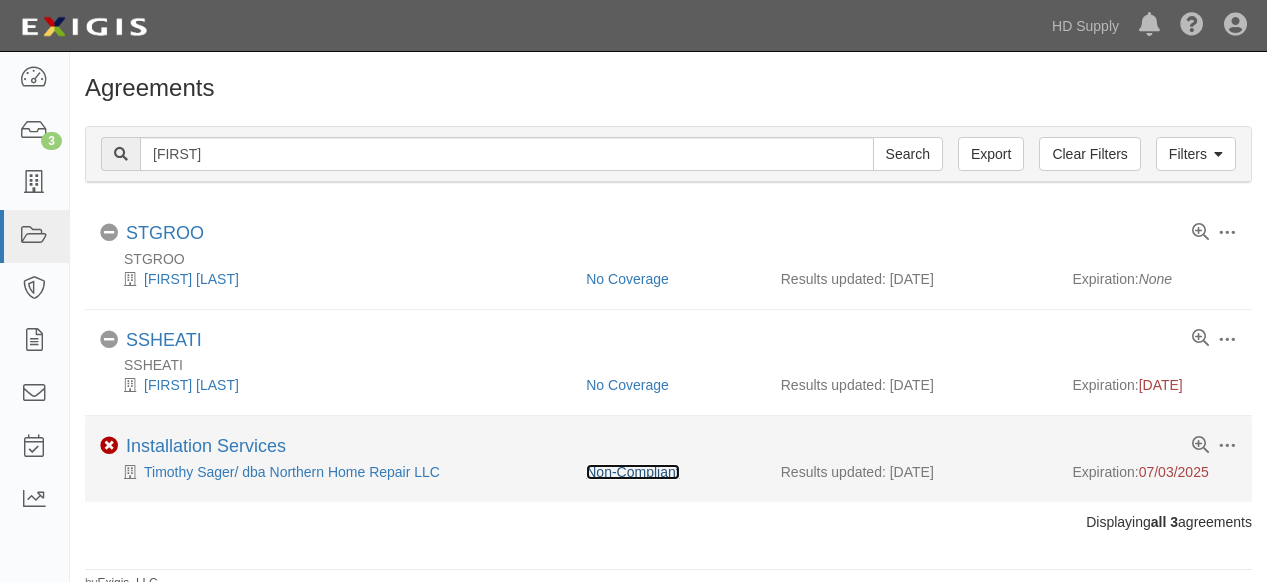 click on "Non-Compliant" at bounding box center [632, 472] 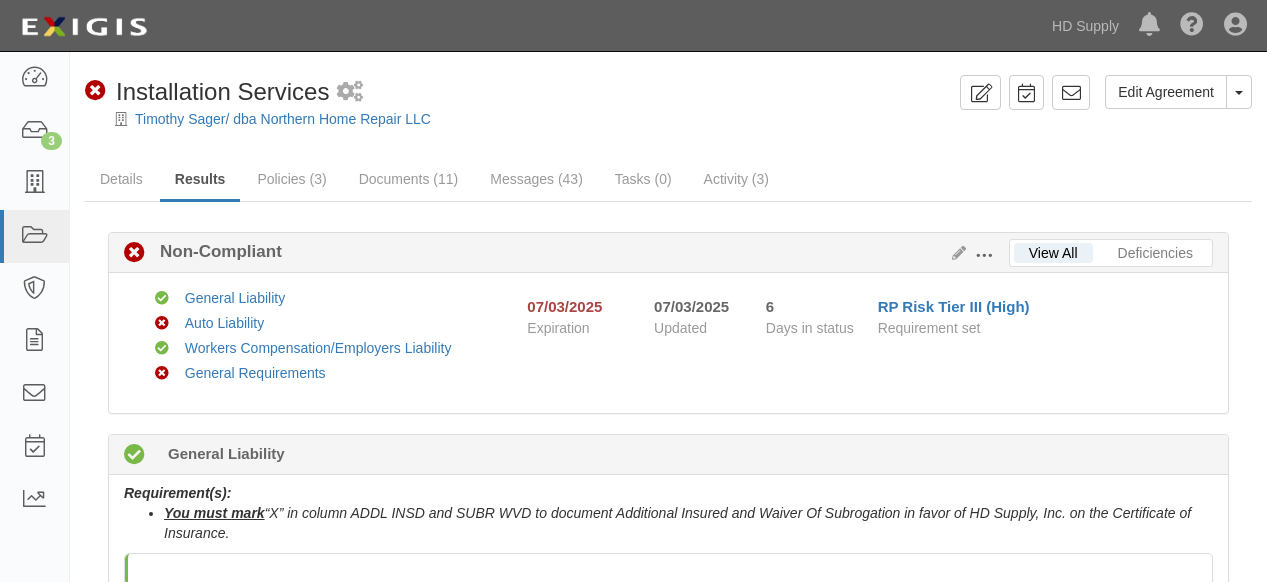 scroll, scrollTop: 0, scrollLeft: 0, axis: both 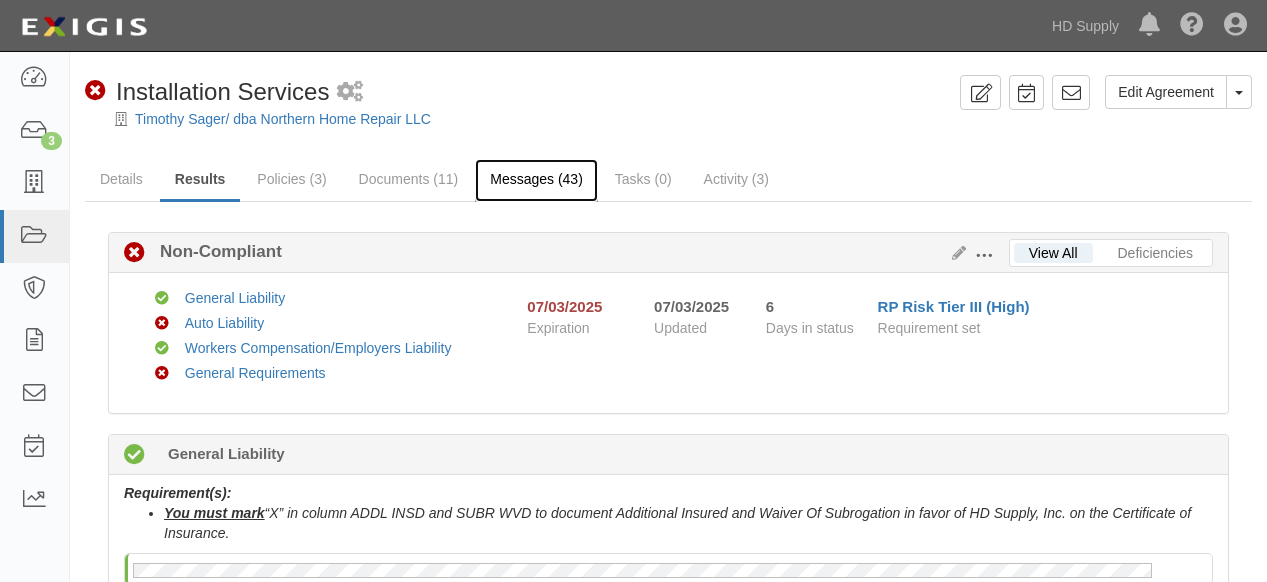 click on "Messages (43)" at bounding box center [536, 180] 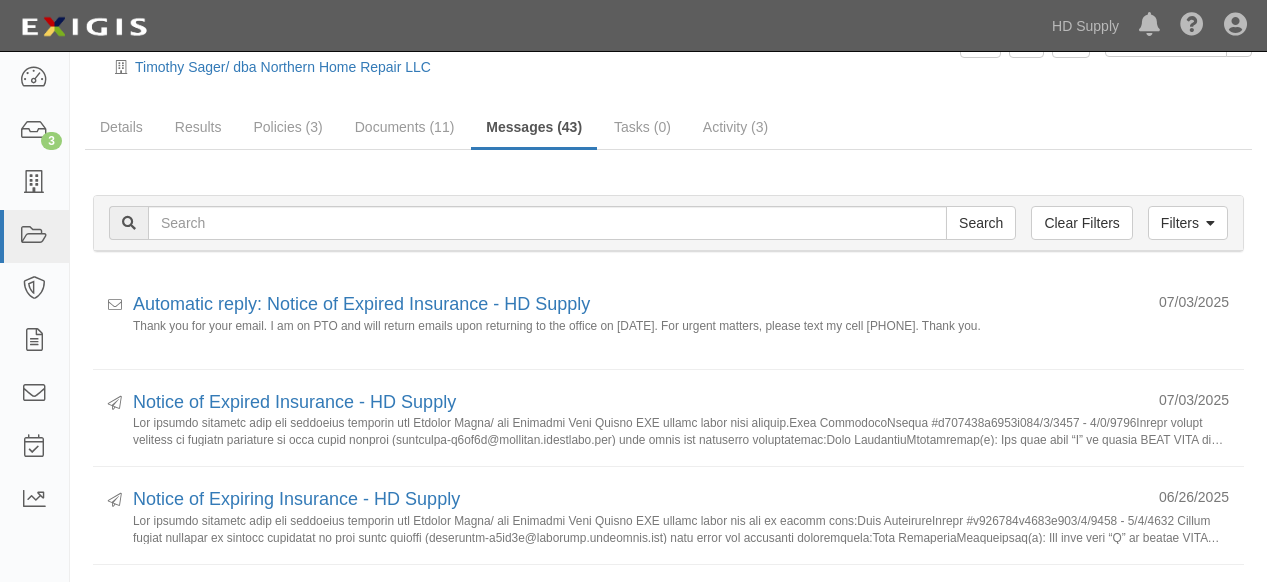 scroll, scrollTop: 0, scrollLeft: 0, axis: both 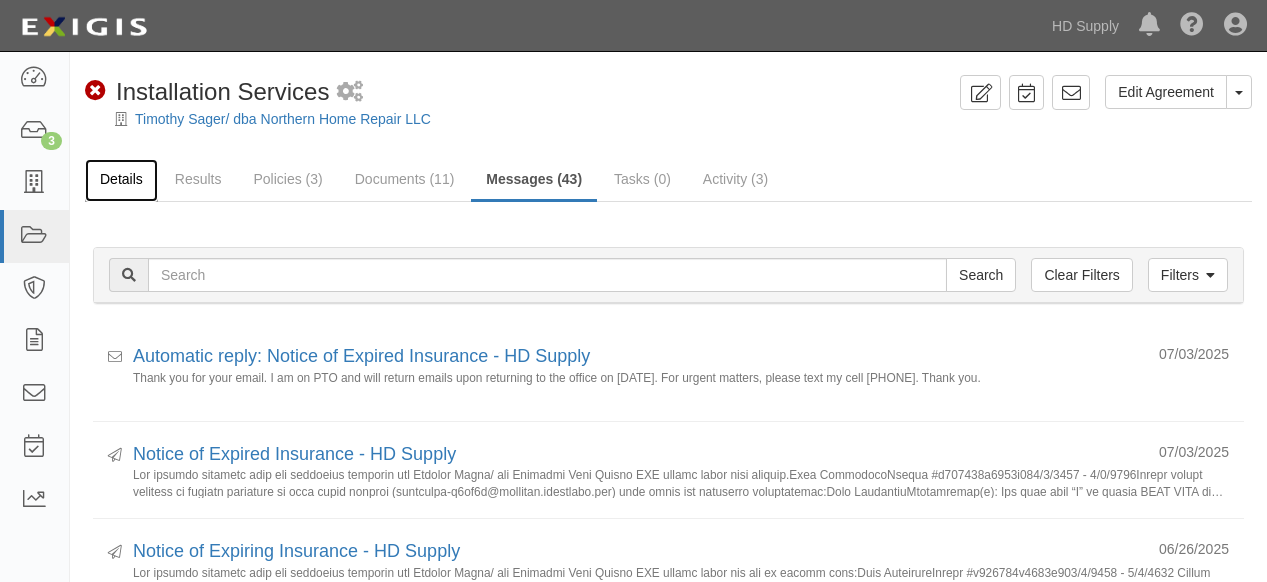 click on "Details" at bounding box center (121, 180) 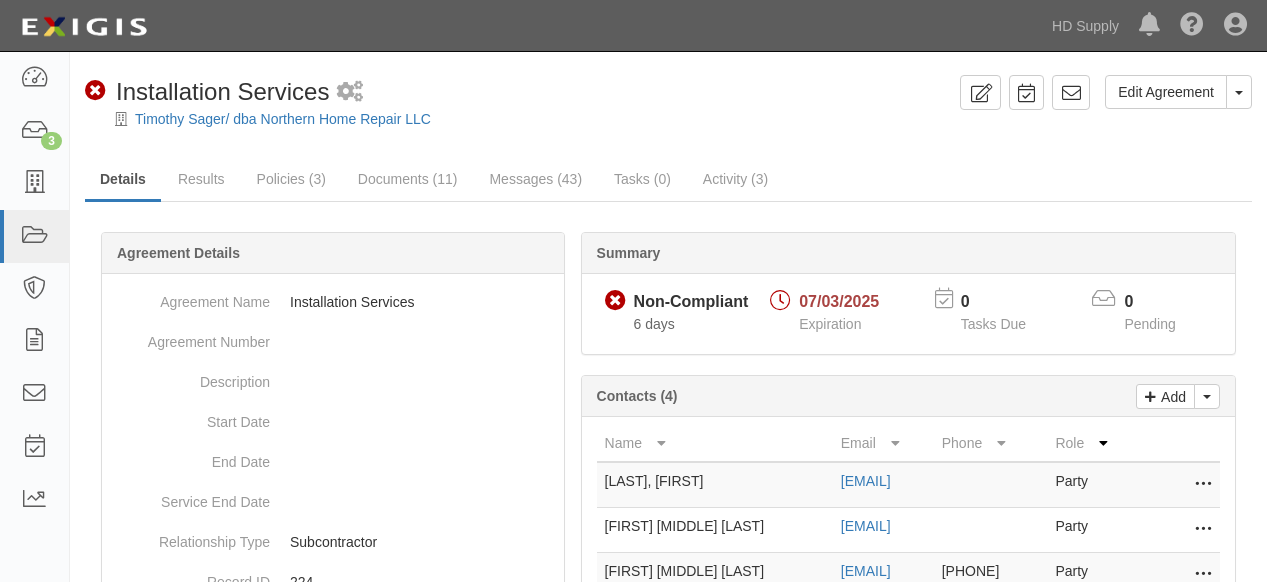 scroll, scrollTop: 0, scrollLeft: 0, axis: both 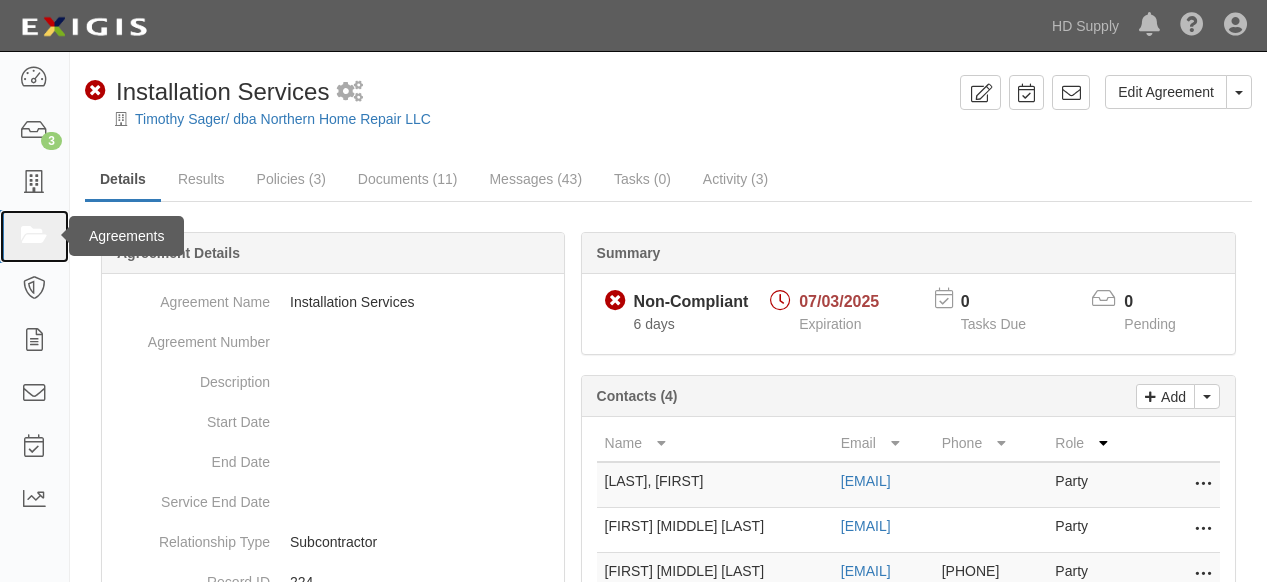 click at bounding box center (34, 236) 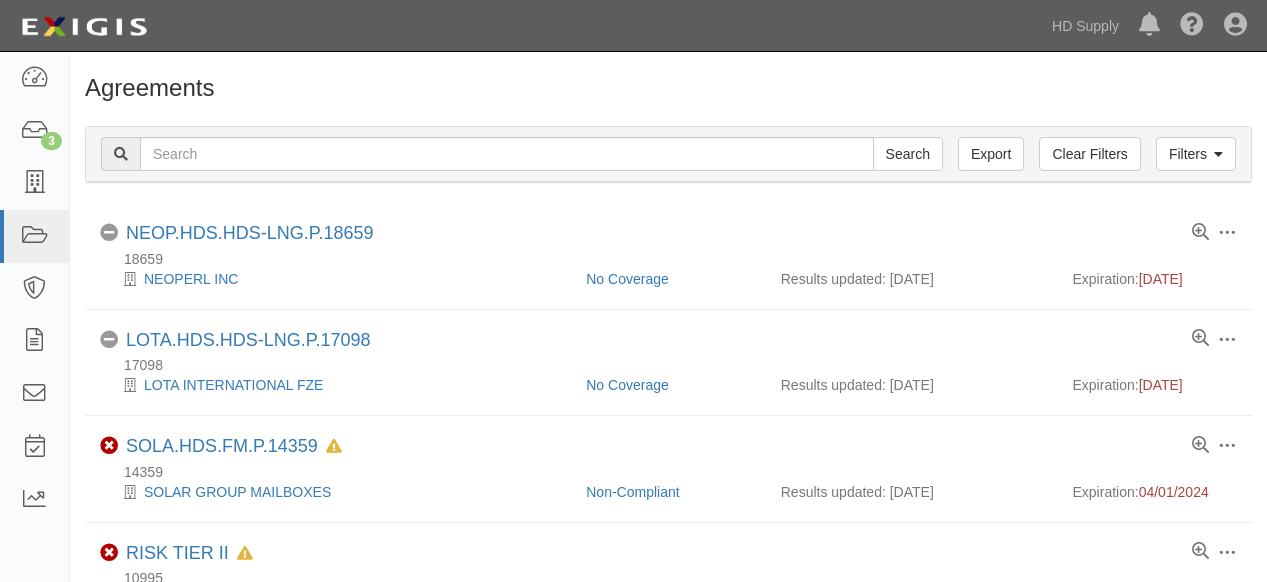 click at bounding box center (507, 154) 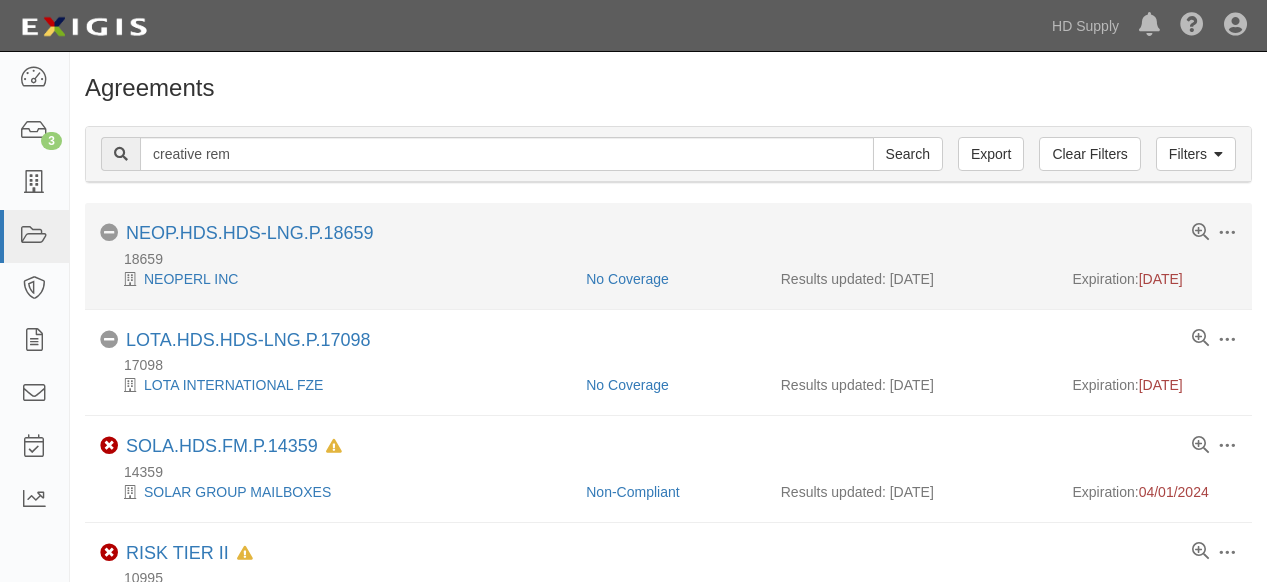 type on "creative remodeling" 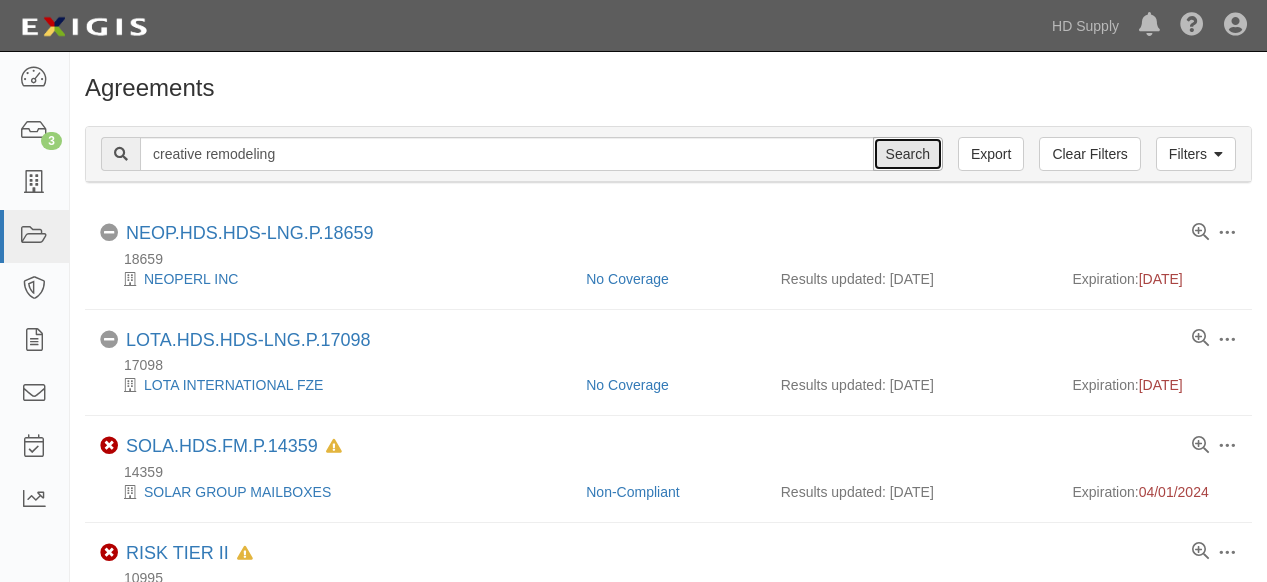 click on "Search" at bounding box center [908, 154] 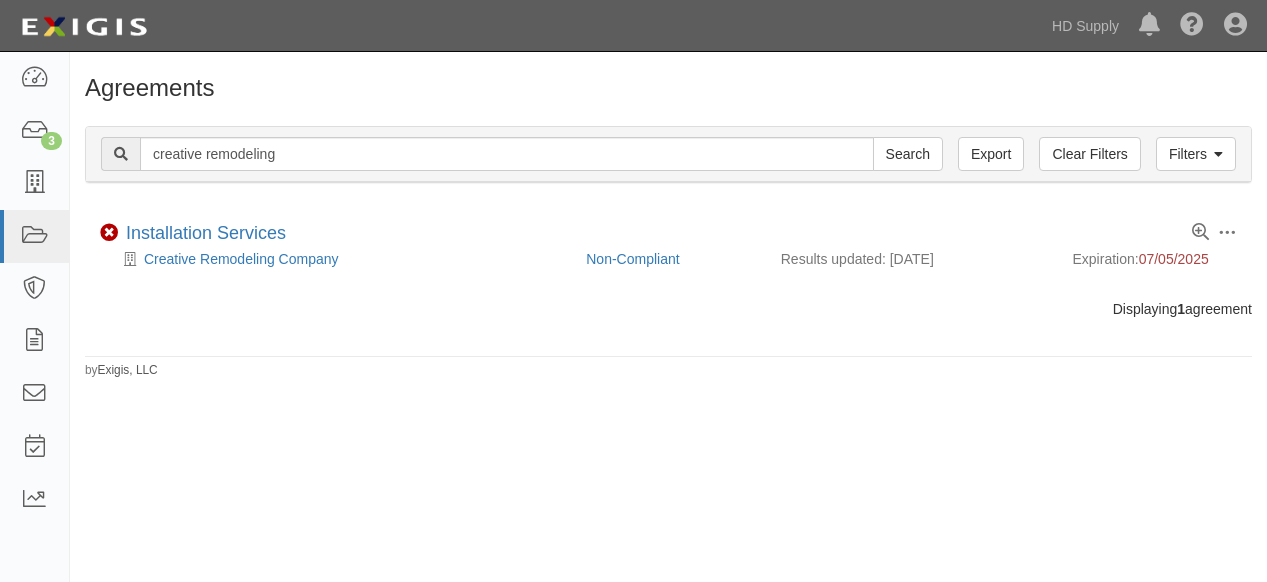 scroll, scrollTop: 0, scrollLeft: 0, axis: both 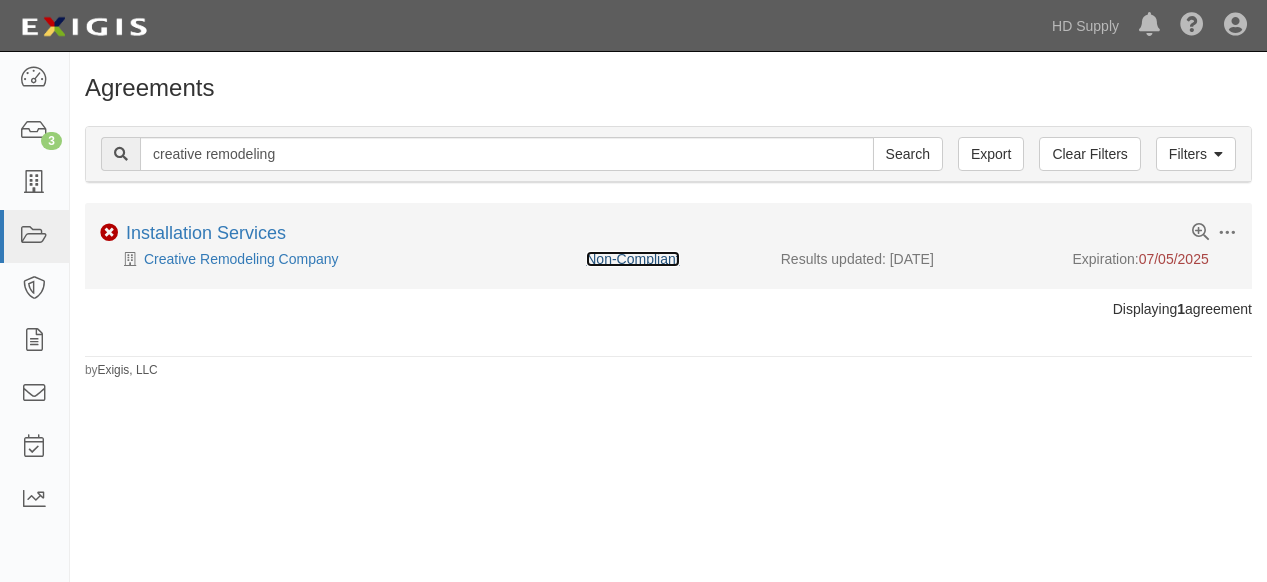 click on "Non-Compliant" at bounding box center [632, 259] 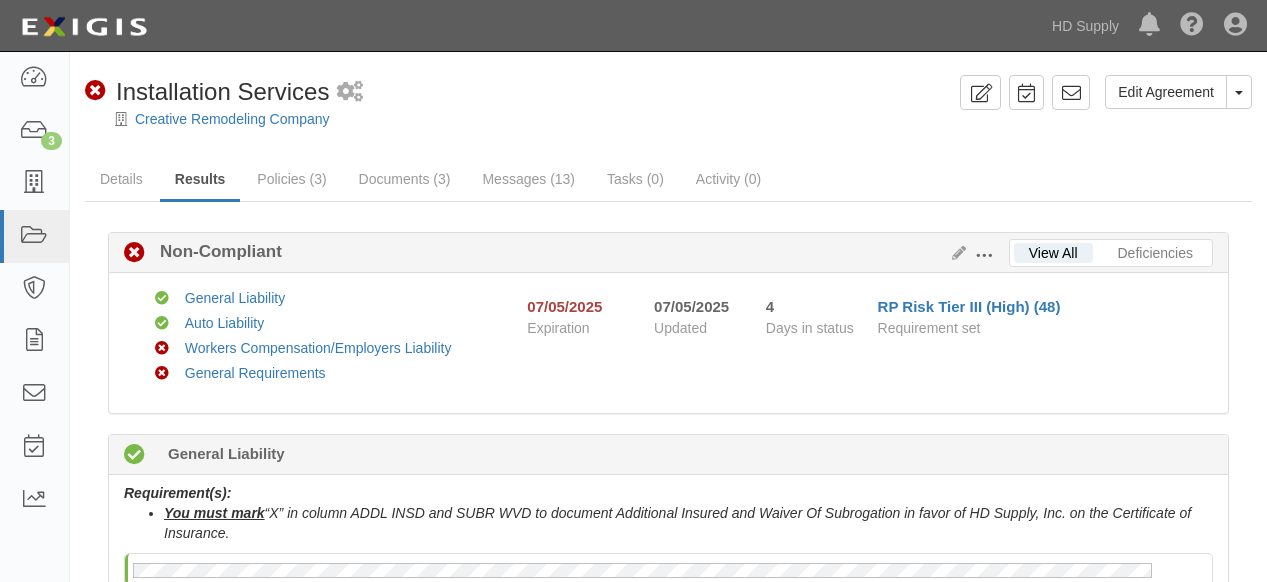 scroll, scrollTop: 0, scrollLeft: 0, axis: both 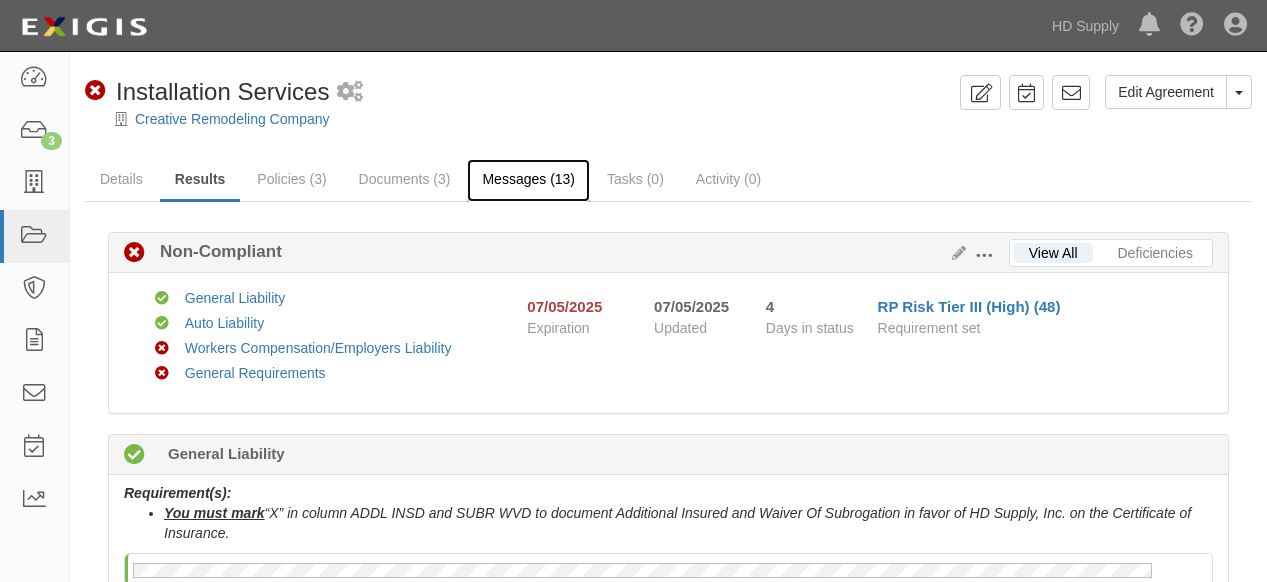 drag, startPoint x: 528, startPoint y: 172, endPoint x: 508, endPoint y: 178, distance: 20.880613 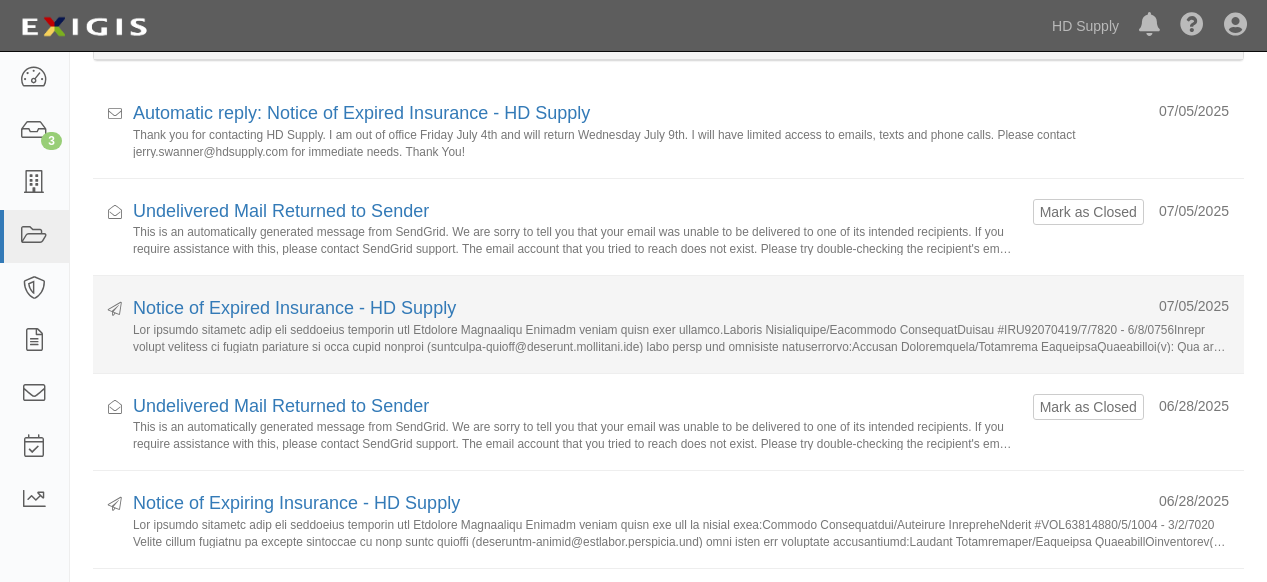 scroll, scrollTop: 111, scrollLeft: 0, axis: vertical 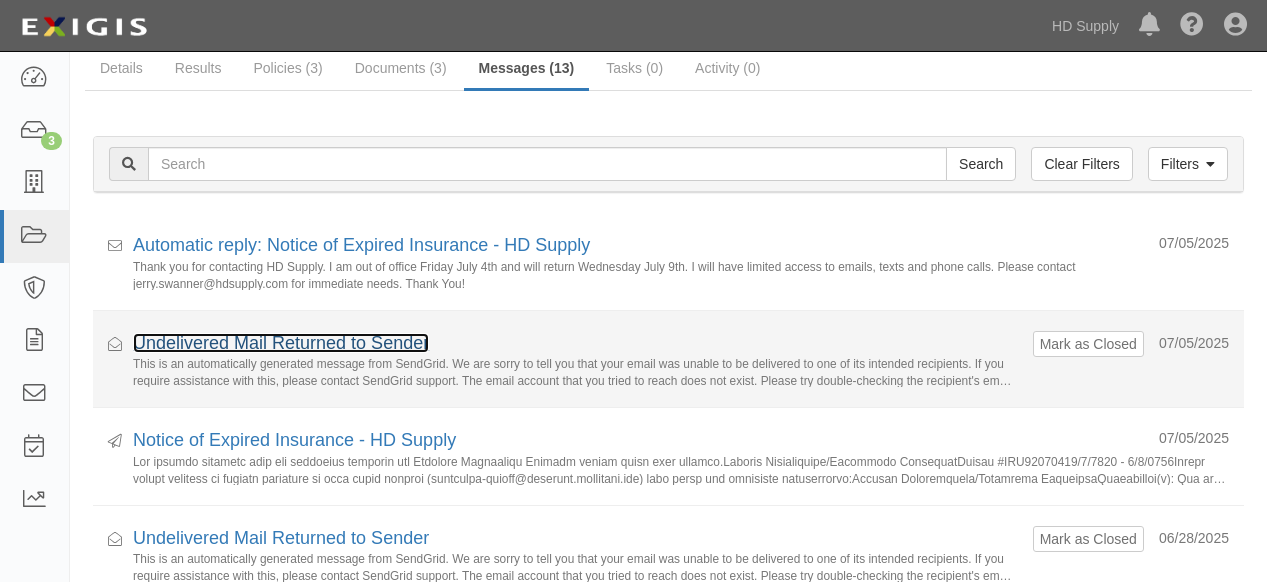 click on "Undelivered Mail Returned to Sender" at bounding box center (281, 343) 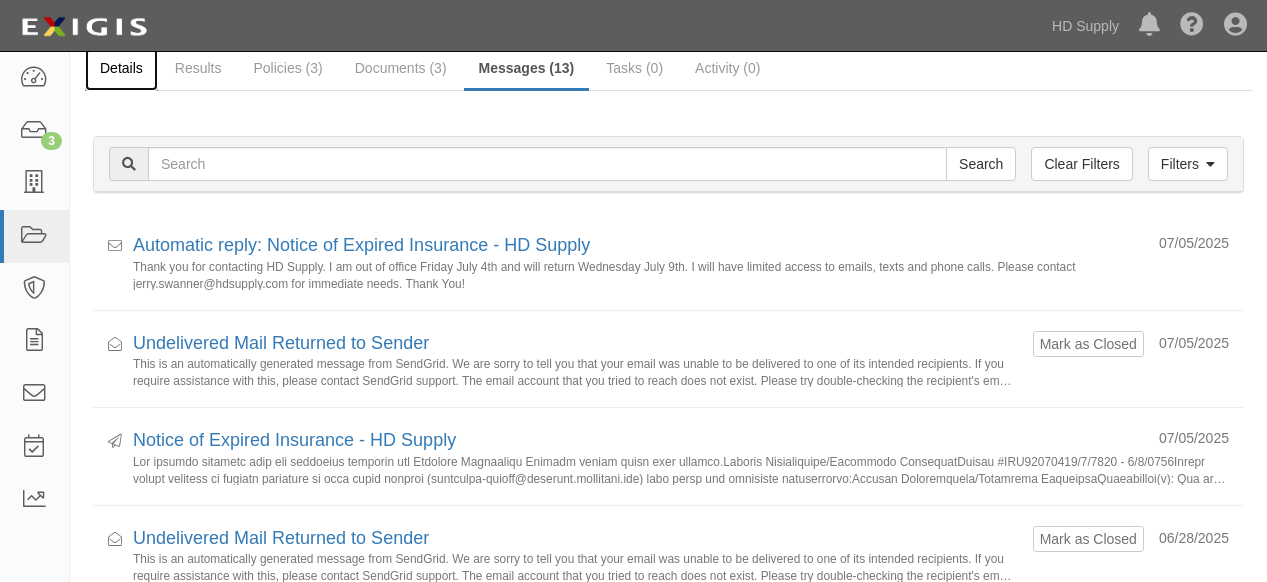 click on "Details" at bounding box center [121, 69] 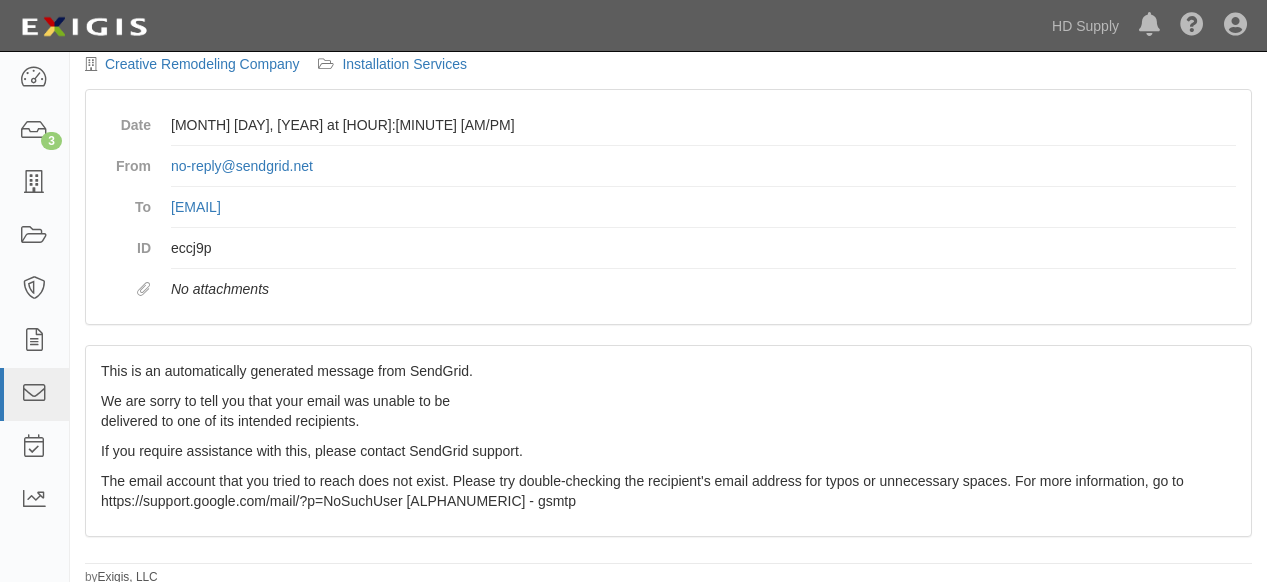 scroll, scrollTop: 0, scrollLeft: 0, axis: both 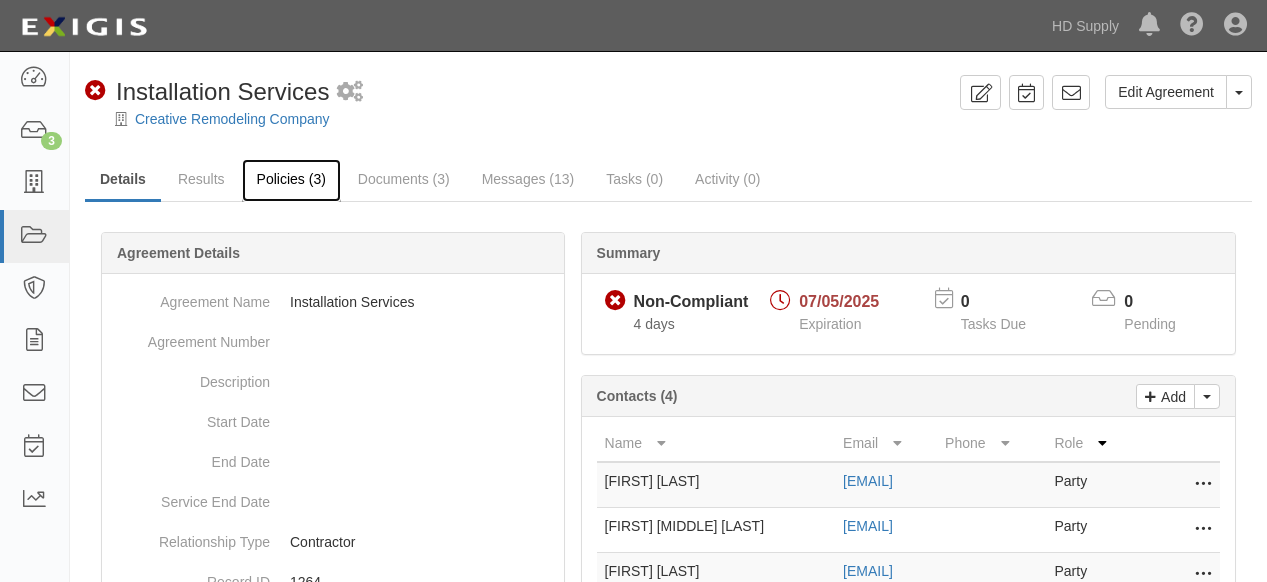 click on "Policies (3)" at bounding box center (291, 180) 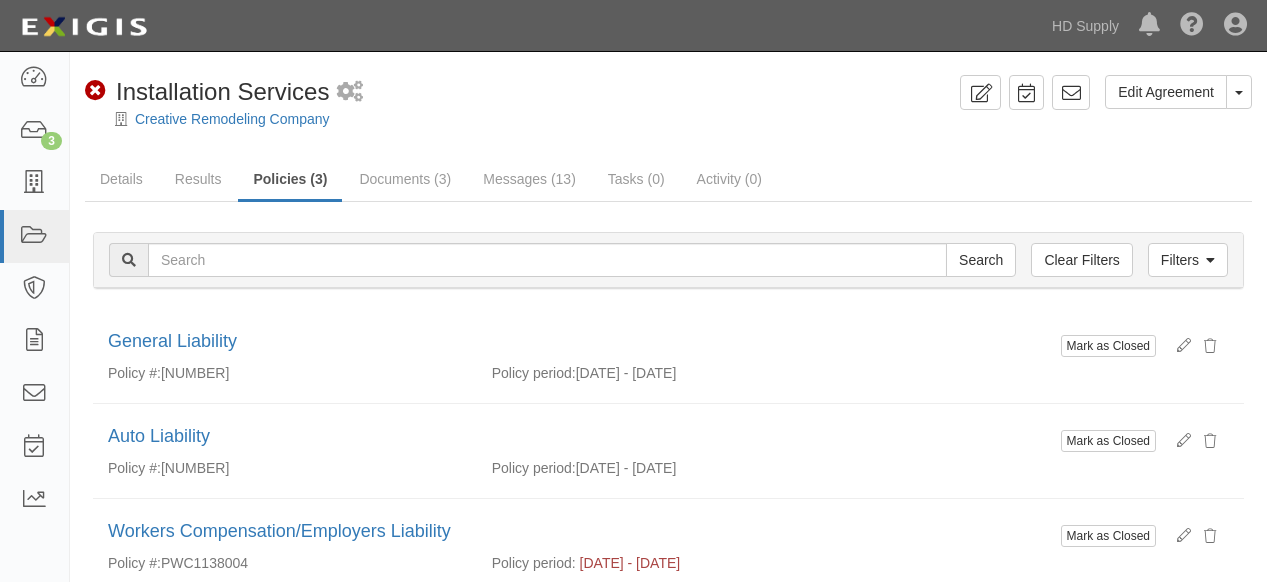 scroll, scrollTop: 0, scrollLeft: 0, axis: both 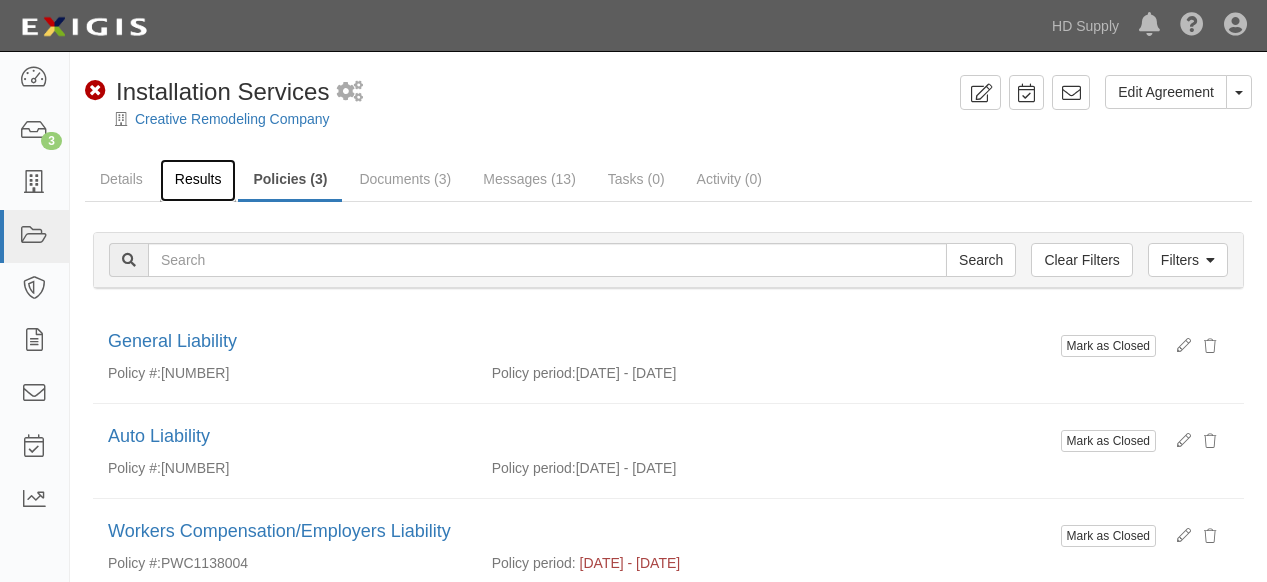 click on "Results" at bounding box center (198, 180) 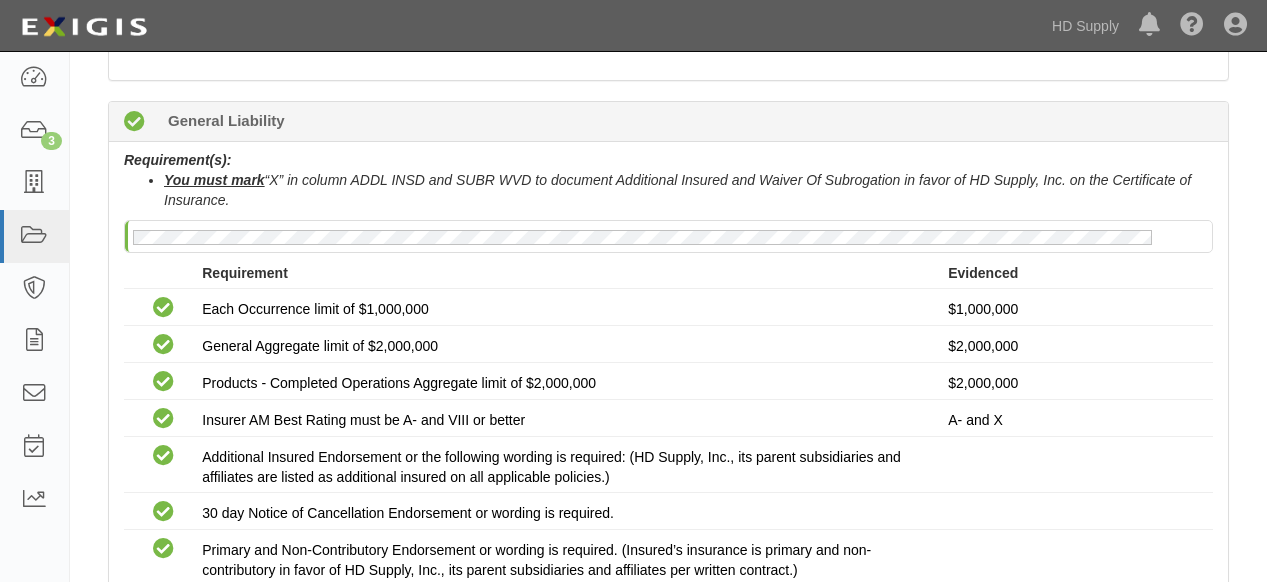 scroll, scrollTop: 0, scrollLeft: 0, axis: both 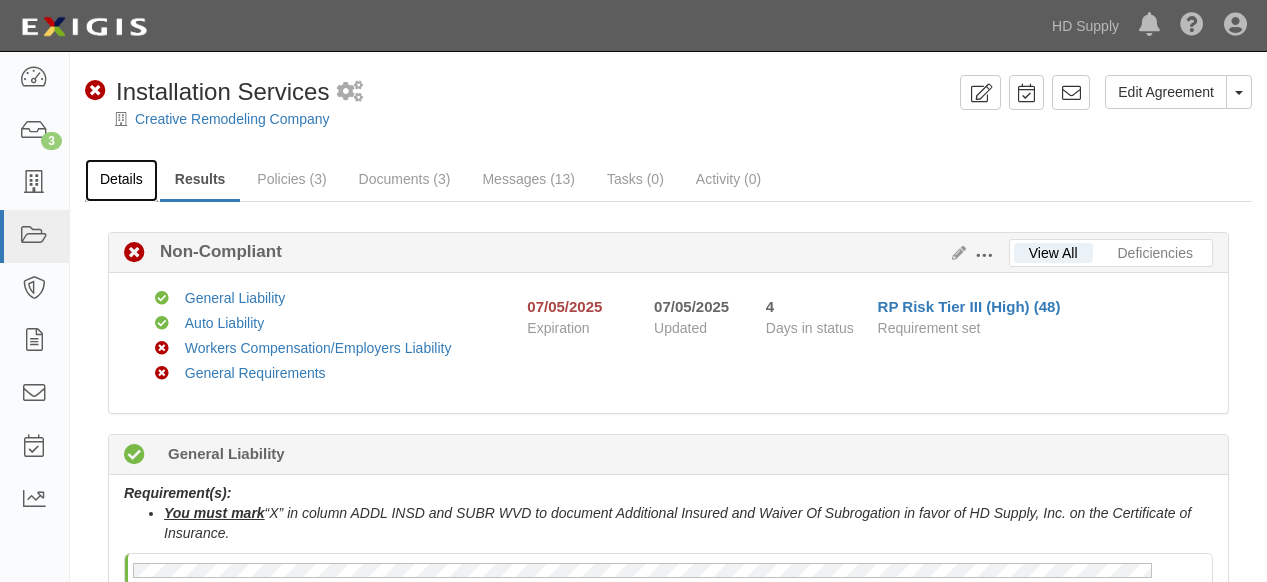 click on "Details" at bounding box center [121, 180] 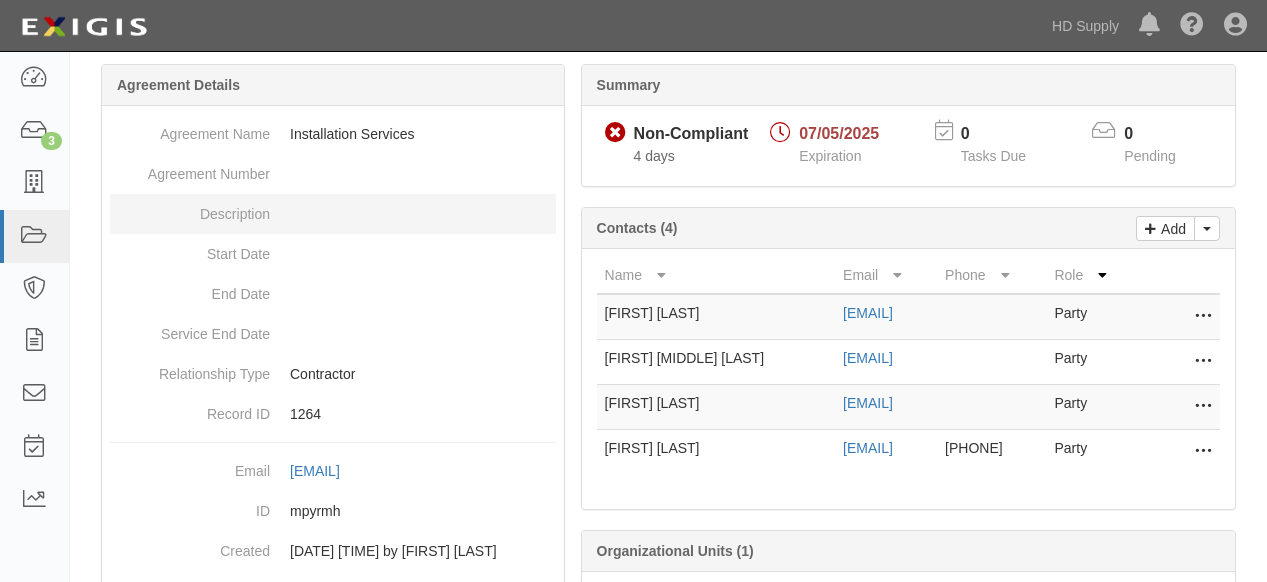 scroll, scrollTop: 292, scrollLeft: 0, axis: vertical 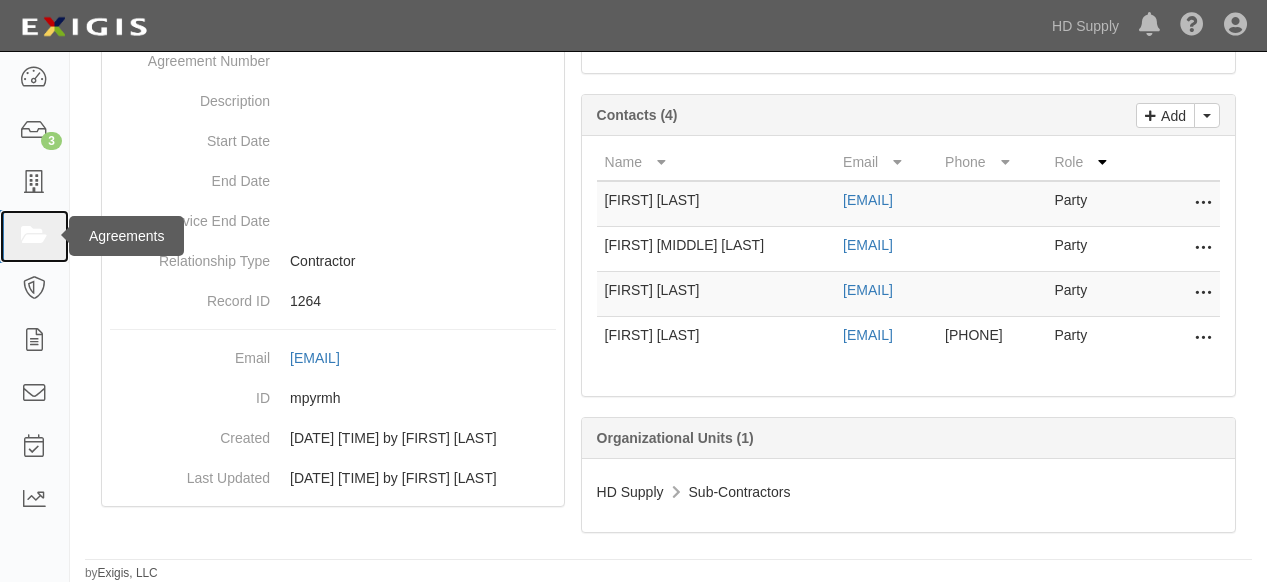 click at bounding box center [34, 236] 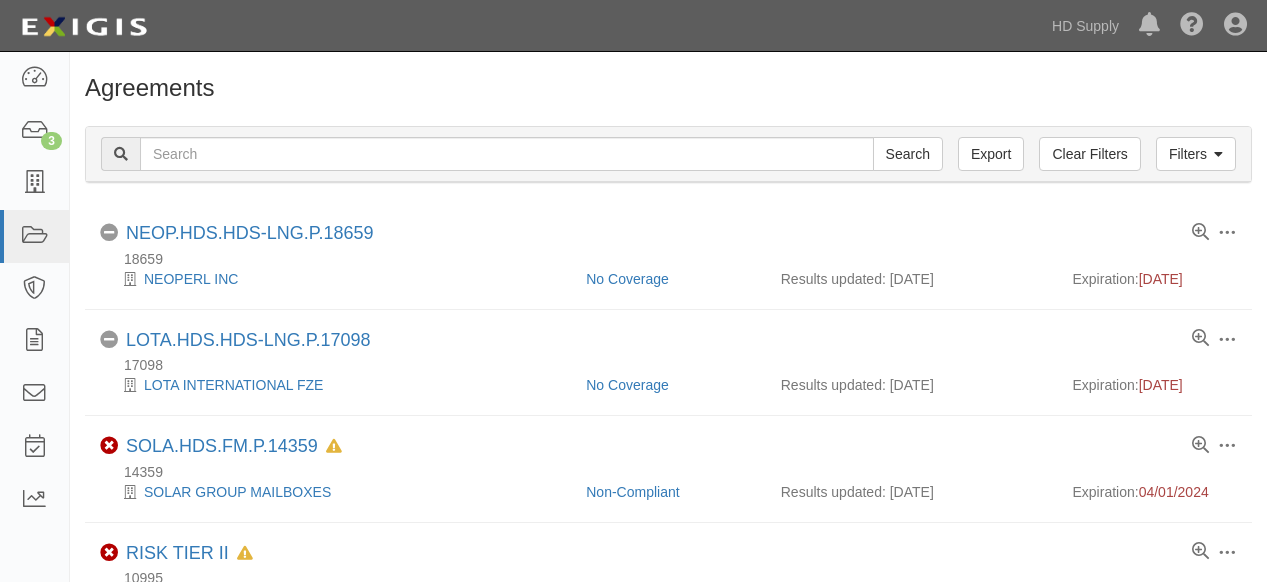 scroll, scrollTop: 0, scrollLeft: 0, axis: both 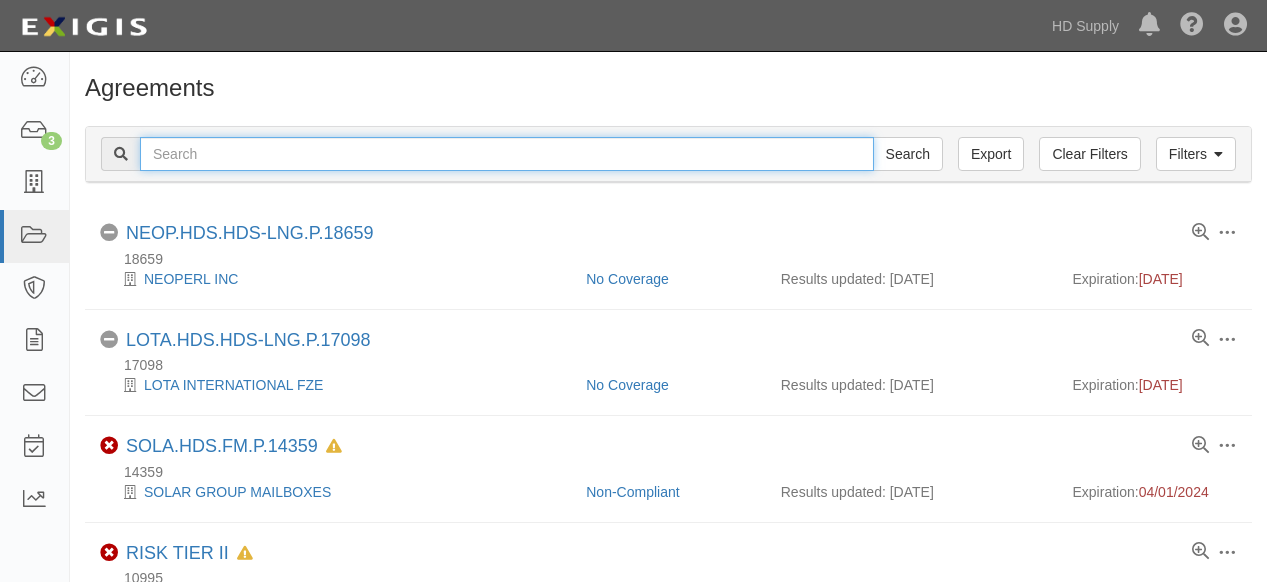click at bounding box center (507, 154) 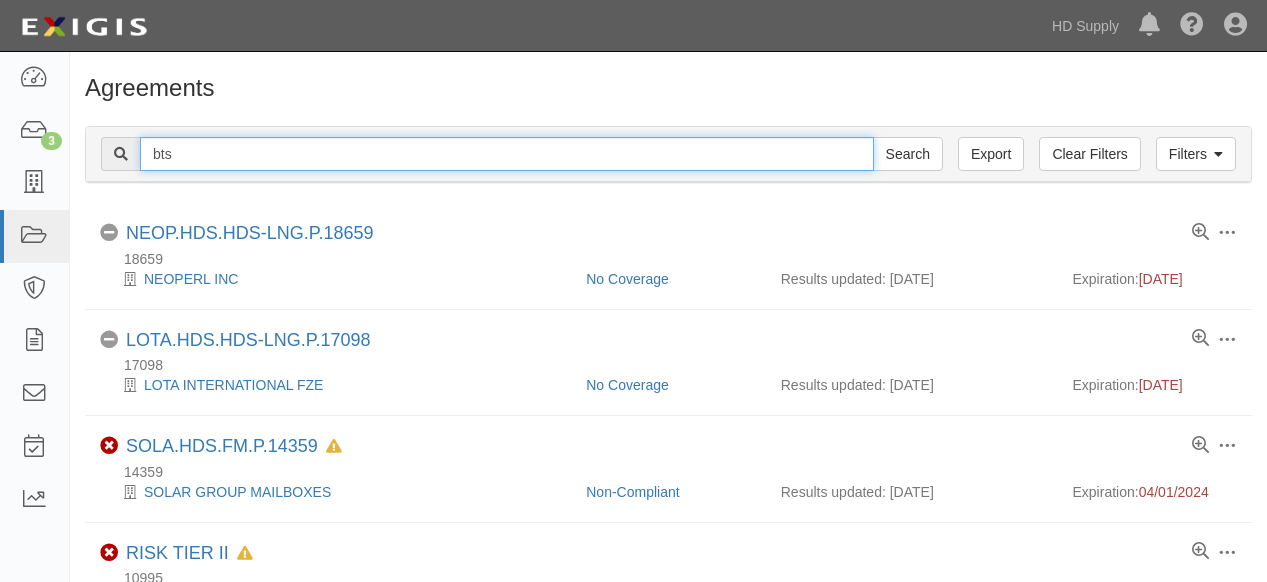 click on "bts" at bounding box center (507, 154) 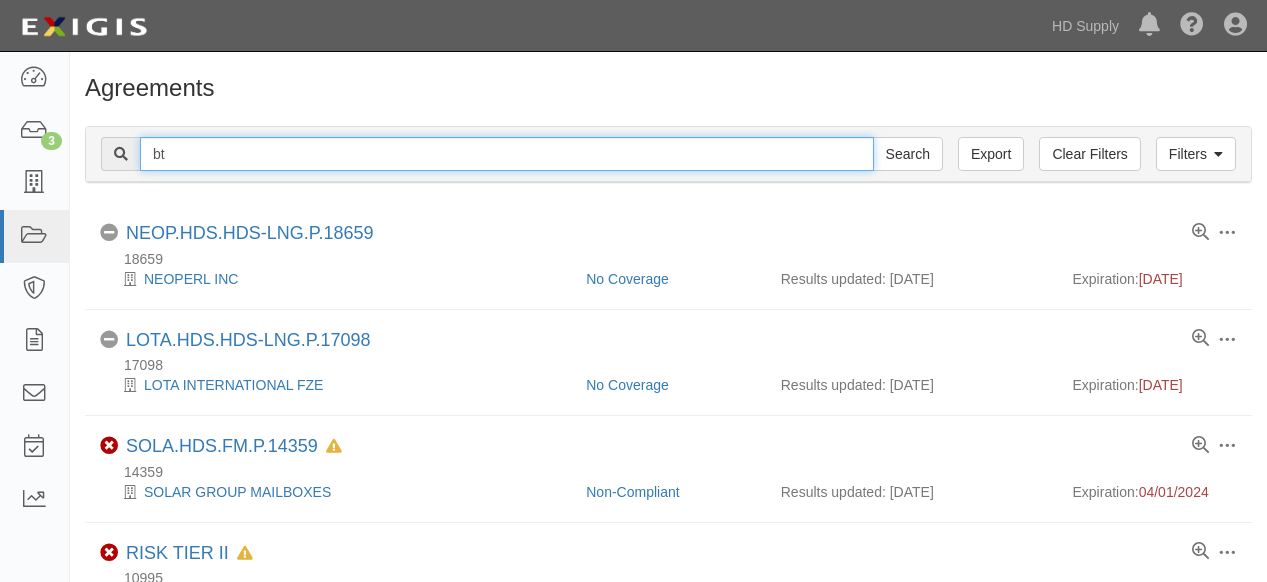 type on "BT3" 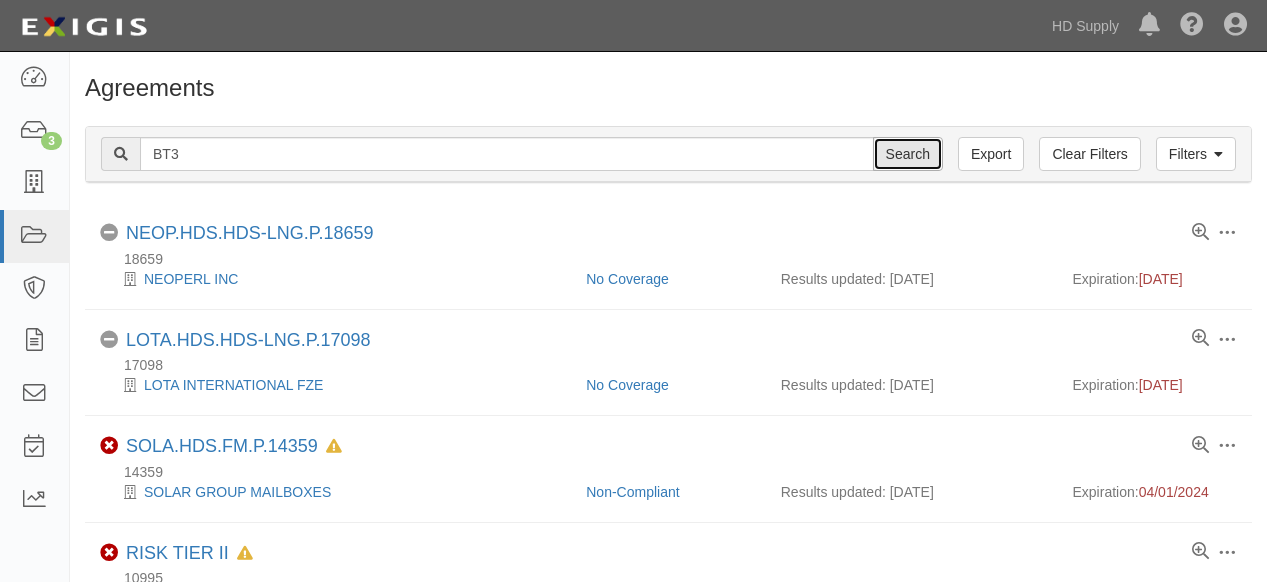 click on "Search" at bounding box center [908, 154] 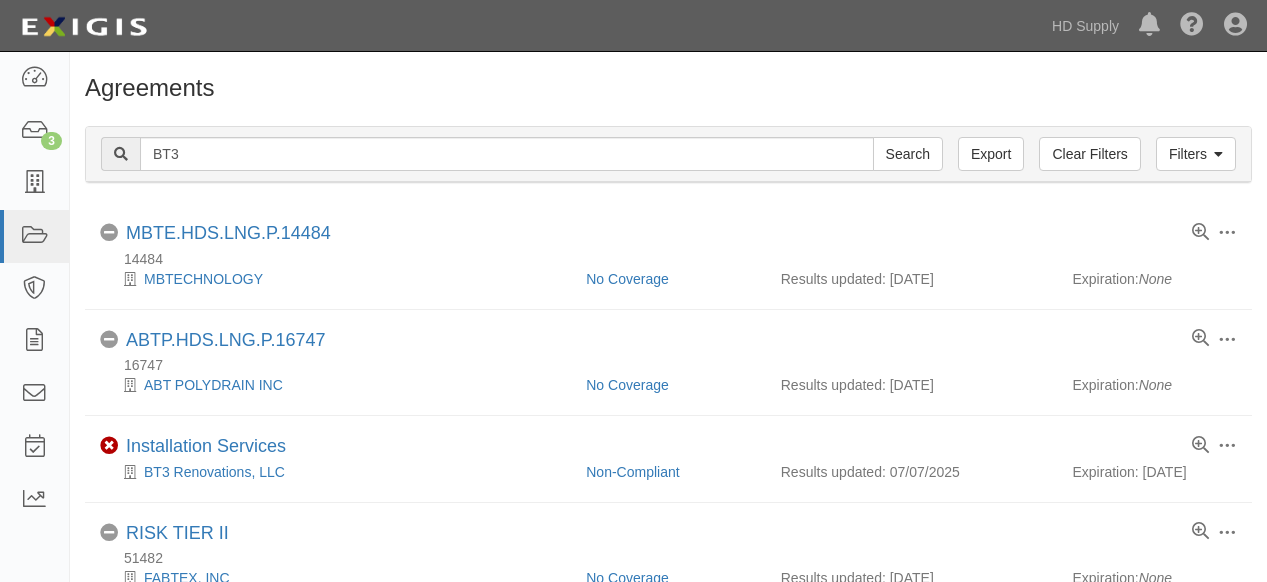 scroll, scrollTop: 0, scrollLeft: 0, axis: both 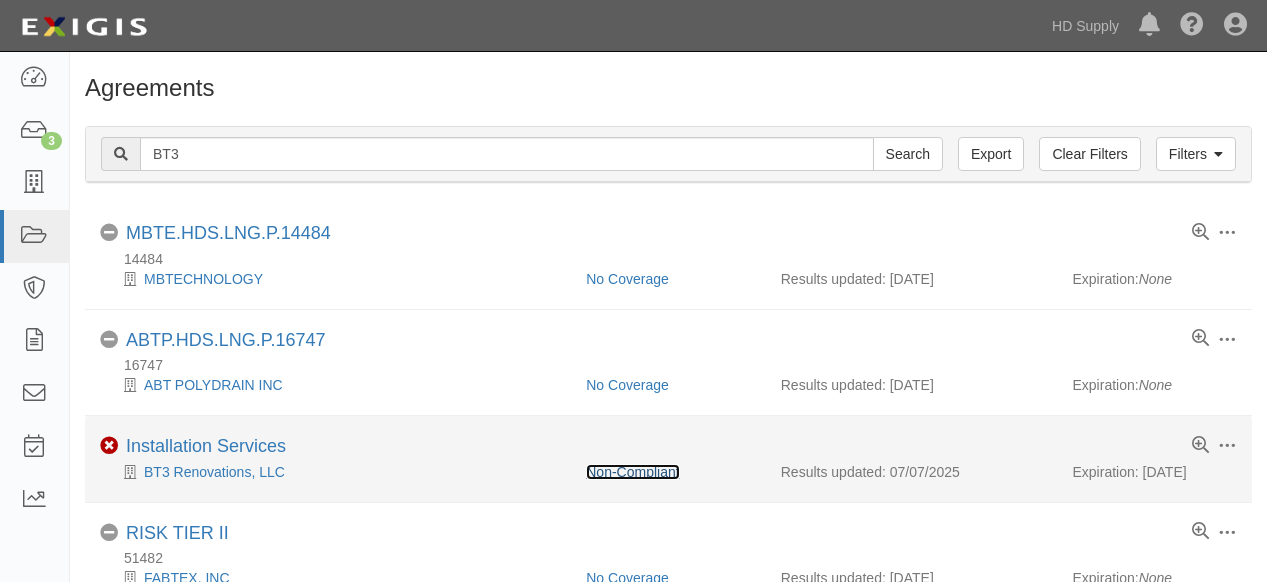 click on "Non-Compliant" at bounding box center [632, 472] 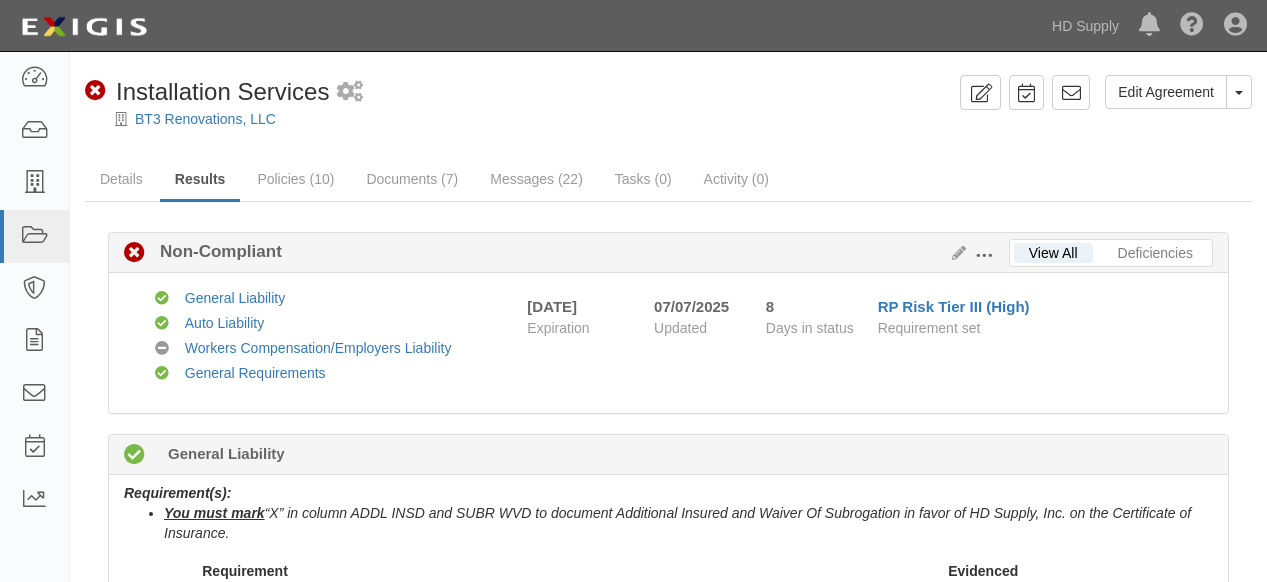 scroll, scrollTop: 0, scrollLeft: 0, axis: both 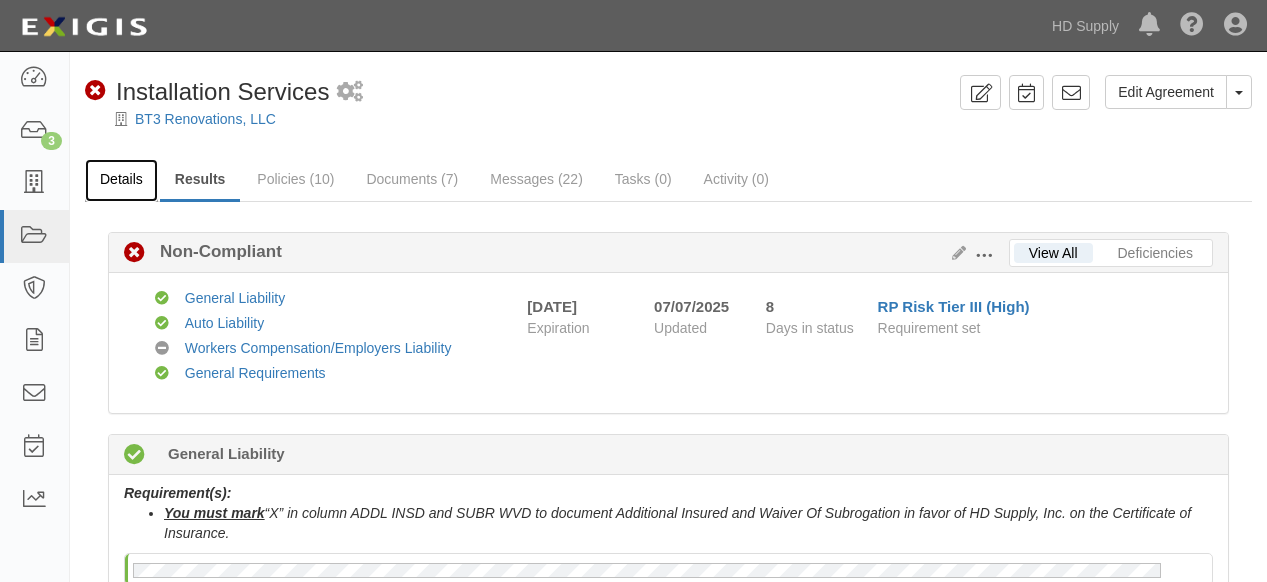 click on "Details" at bounding box center (121, 180) 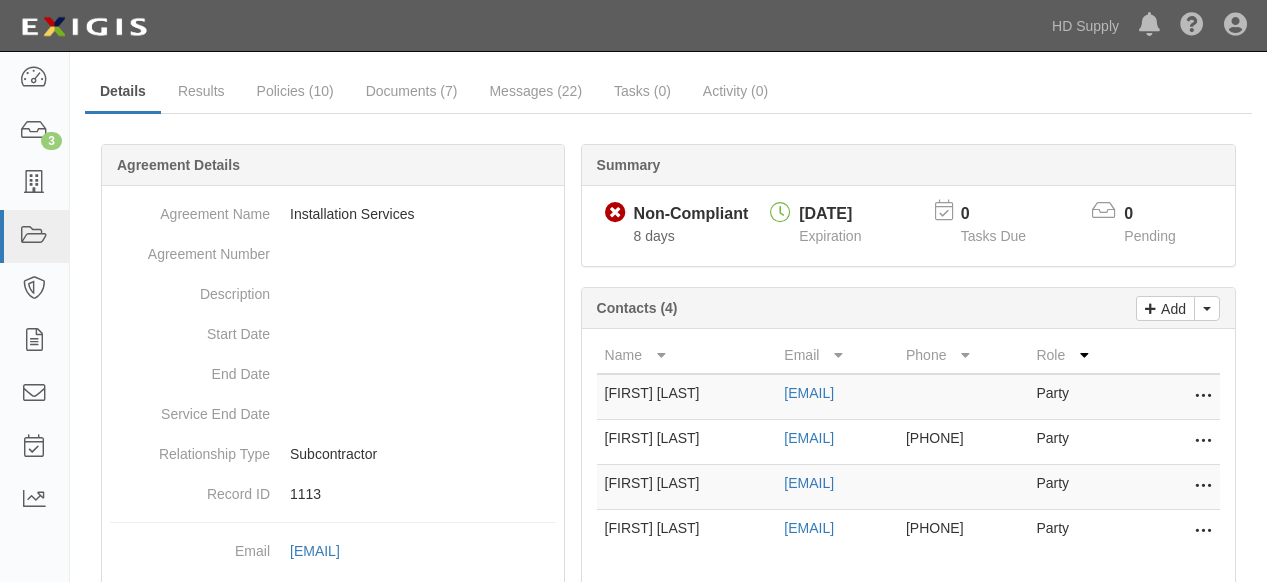 scroll, scrollTop: 222, scrollLeft: 0, axis: vertical 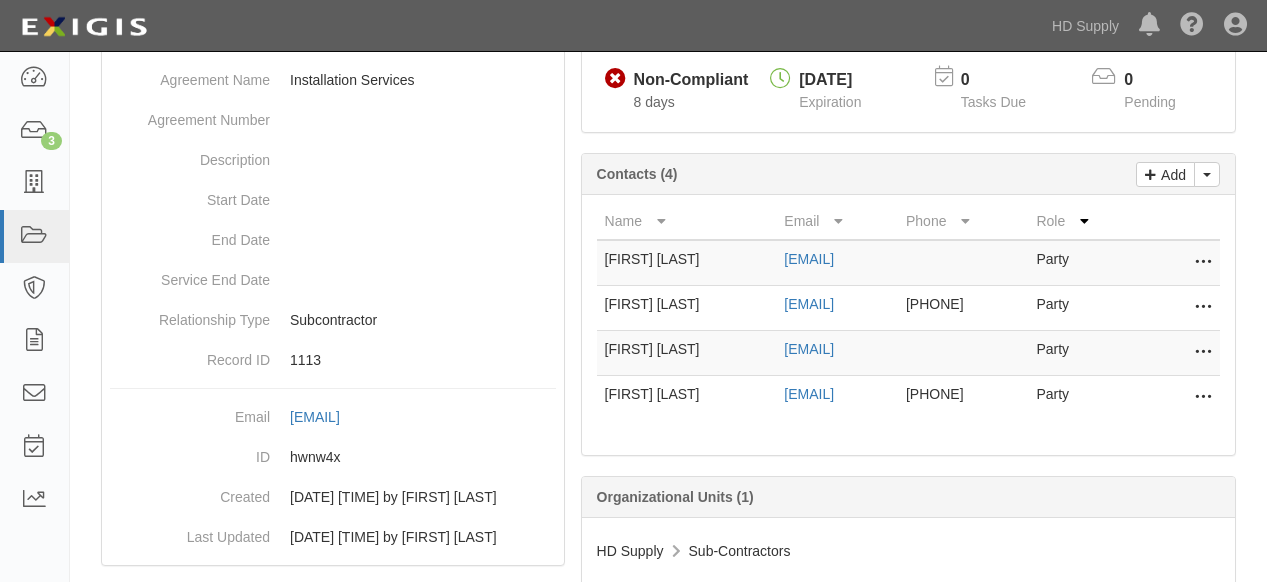 click at bounding box center (1203, 263) 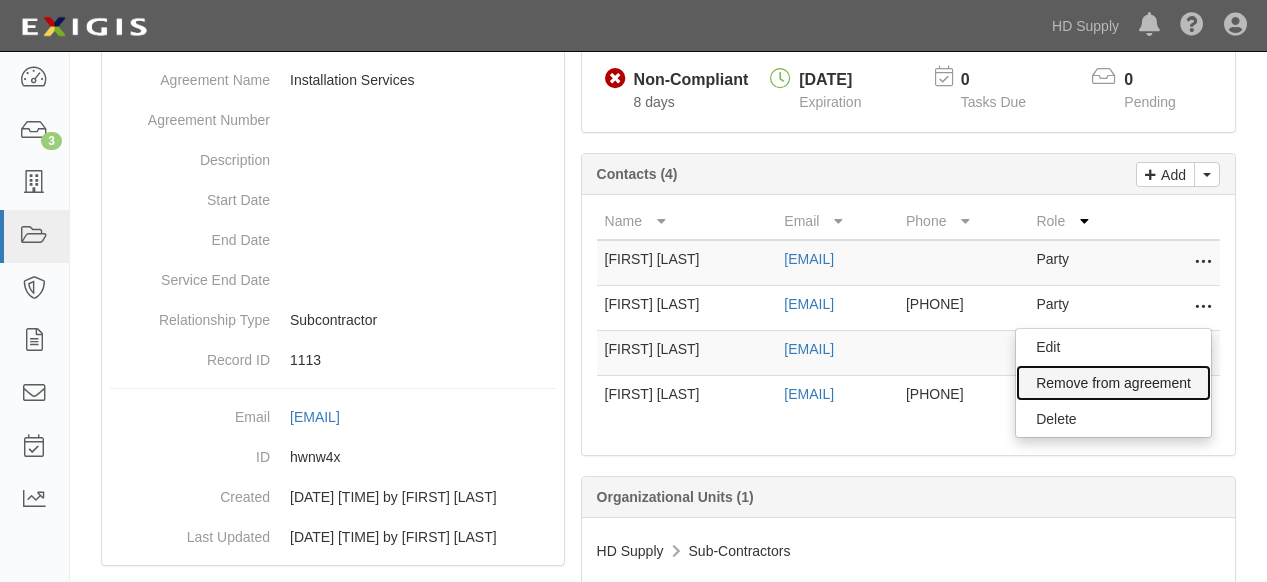 click on "Remove from agreement" at bounding box center [1113, 383] 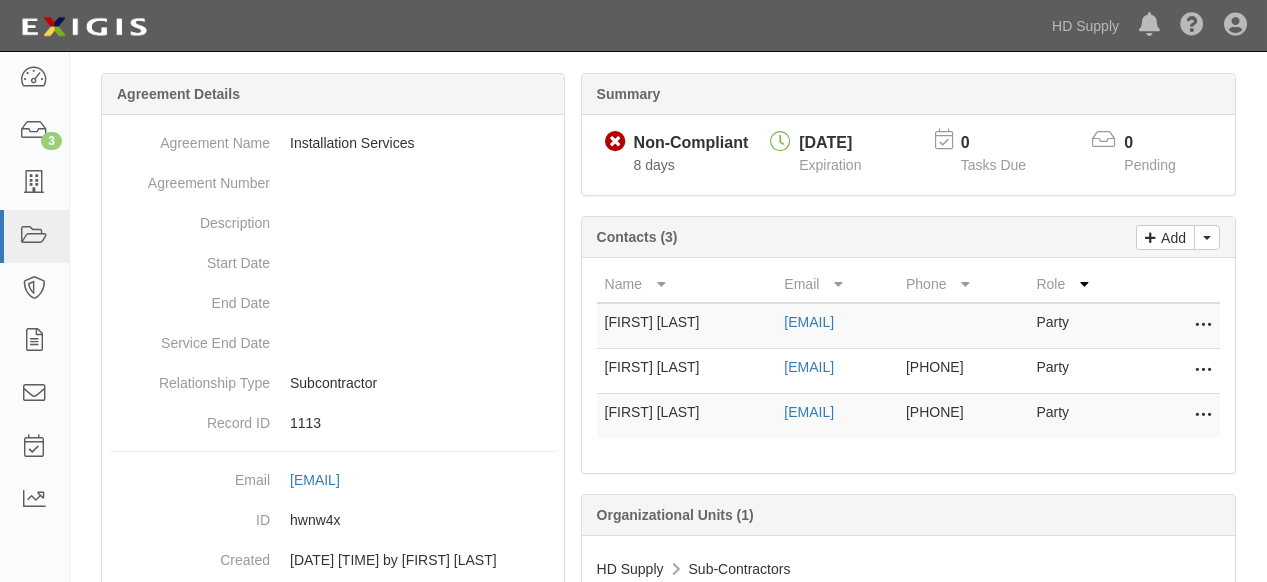 scroll, scrollTop: 111, scrollLeft: 0, axis: vertical 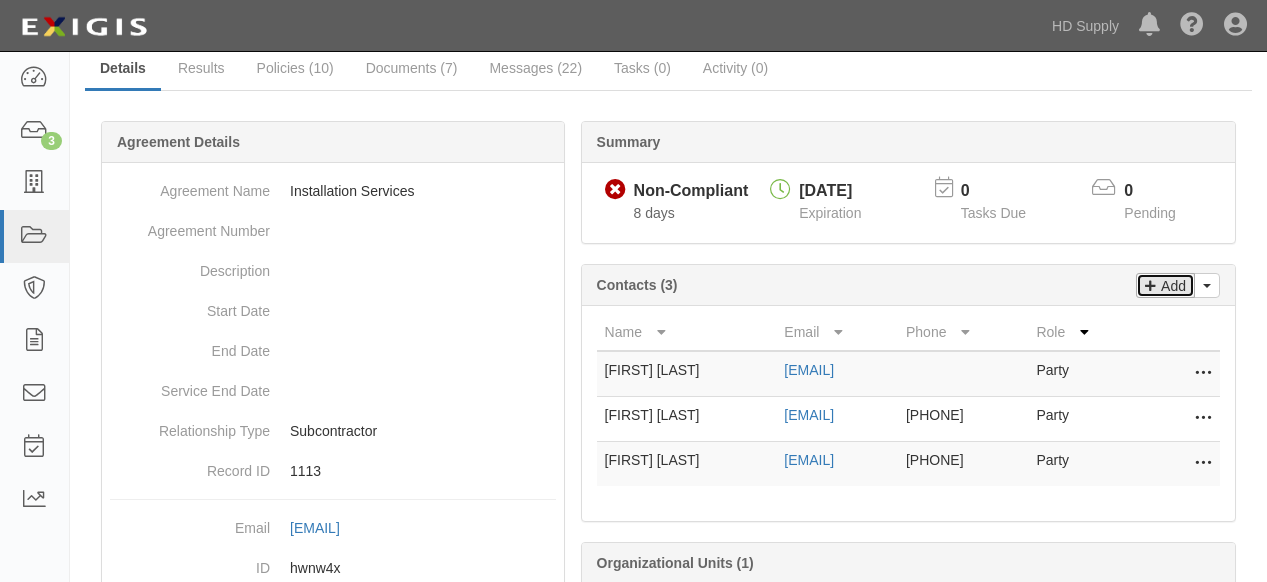 click on "Add" at bounding box center [1171, 285] 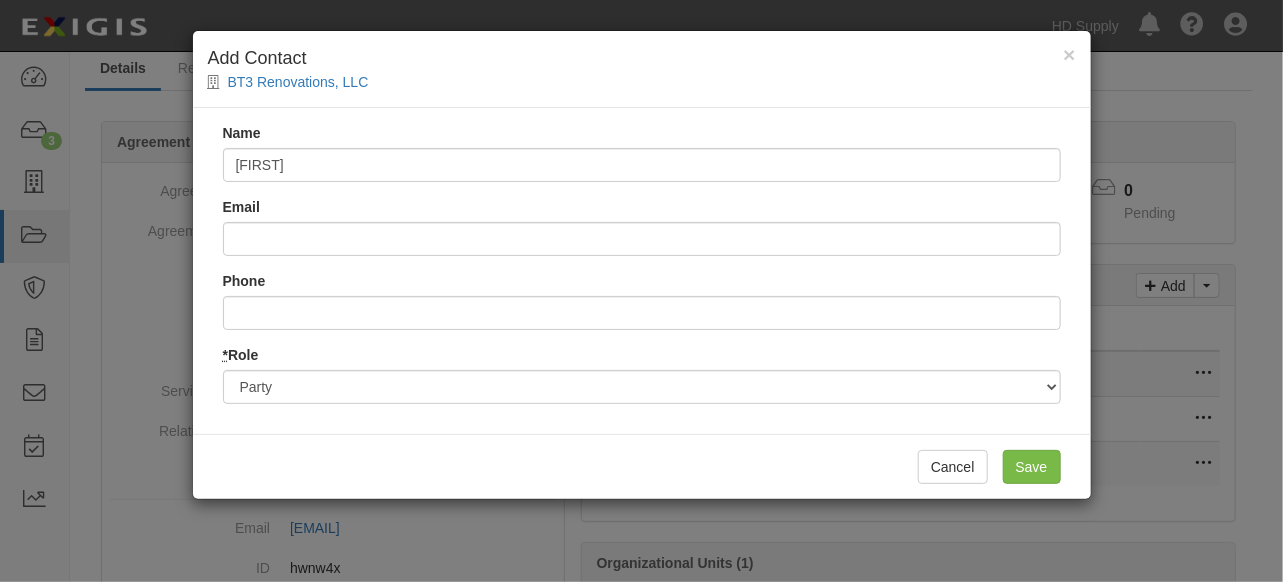 type on "[FIRST] [LAST]" 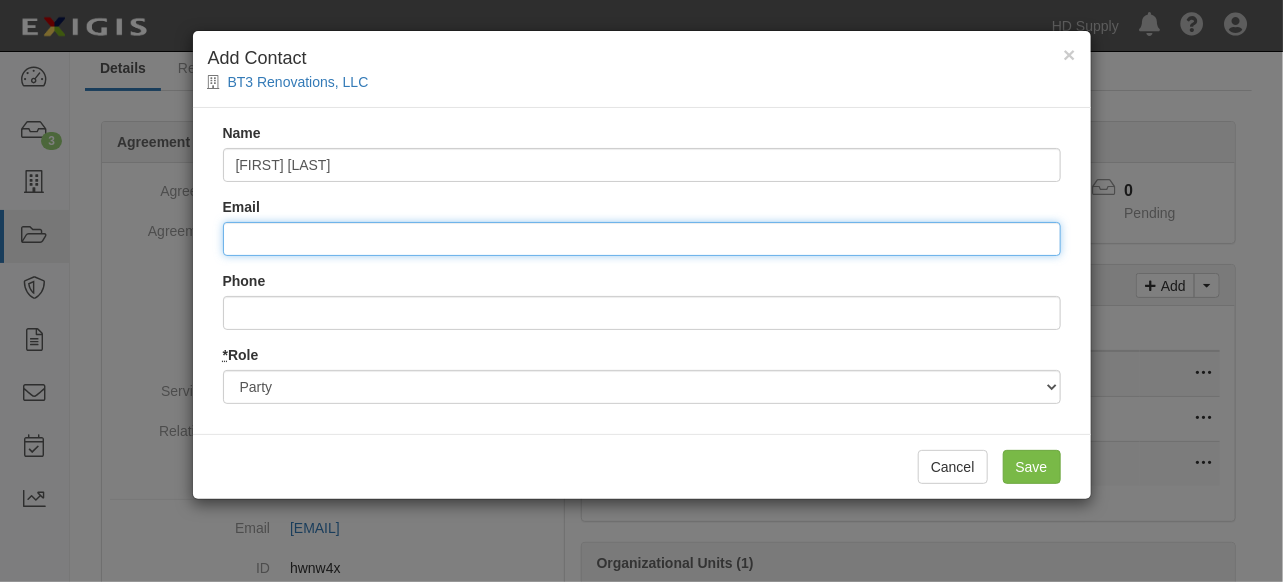 click on "Email" at bounding box center [642, 239] 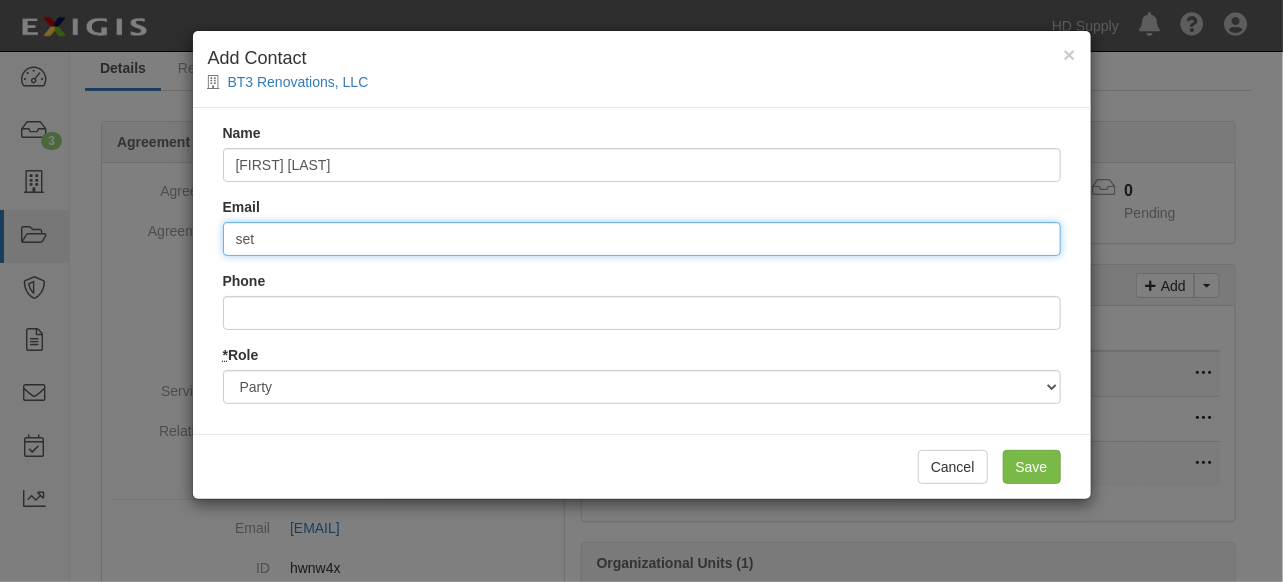 type on "[EMAIL]" 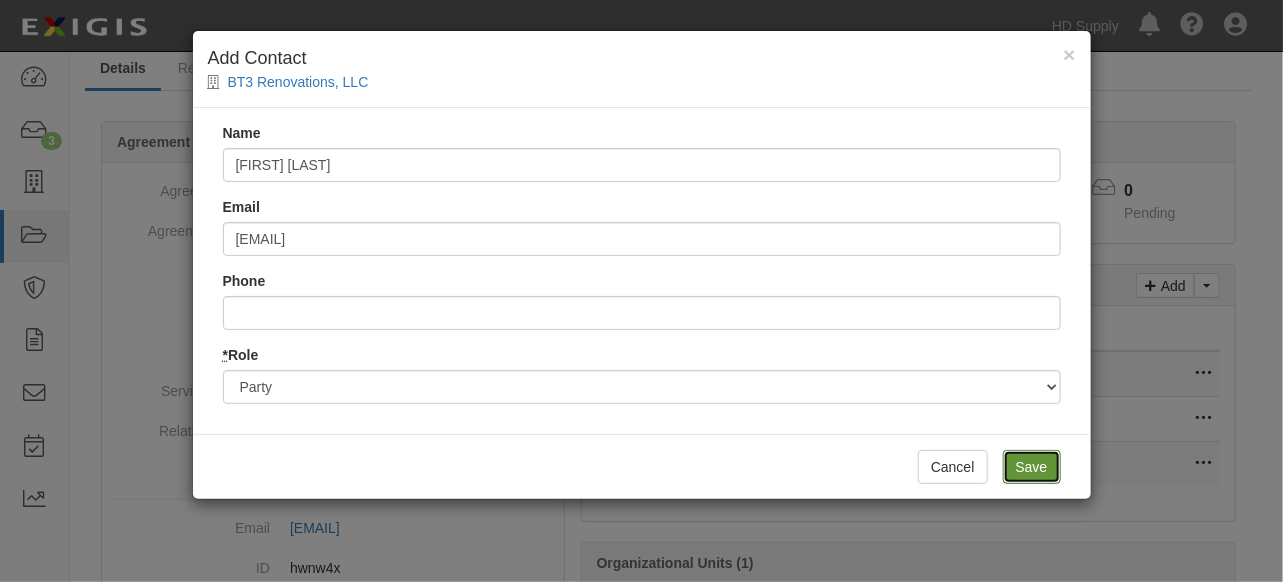 click on "Save" at bounding box center (1032, 467) 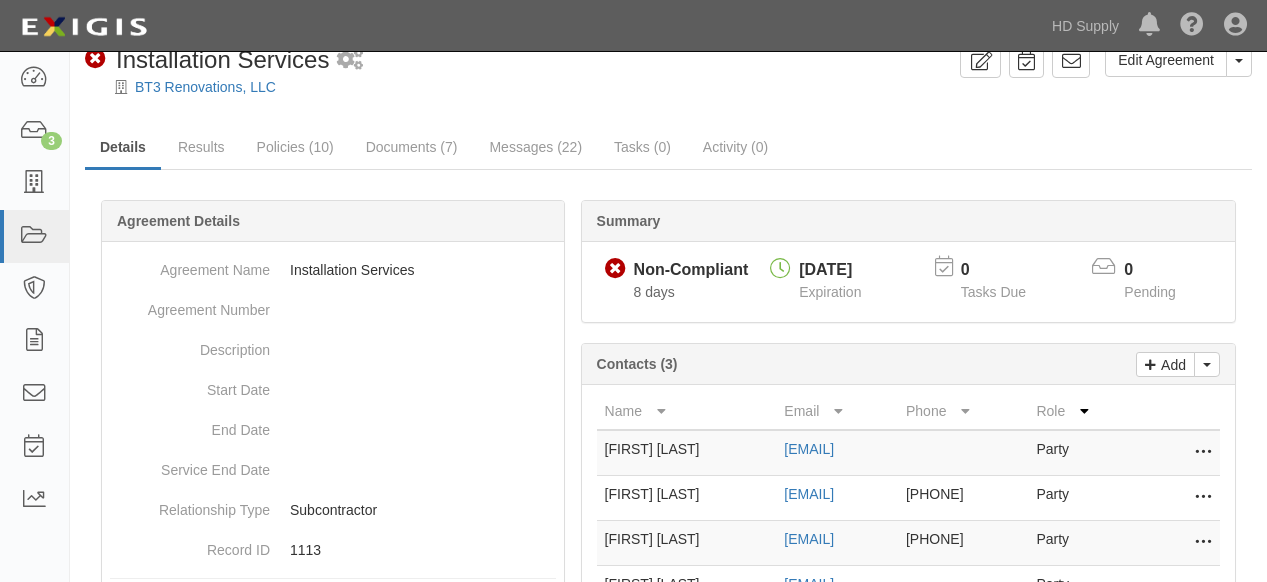 scroll, scrollTop: 0, scrollLeft: 0, axis: both 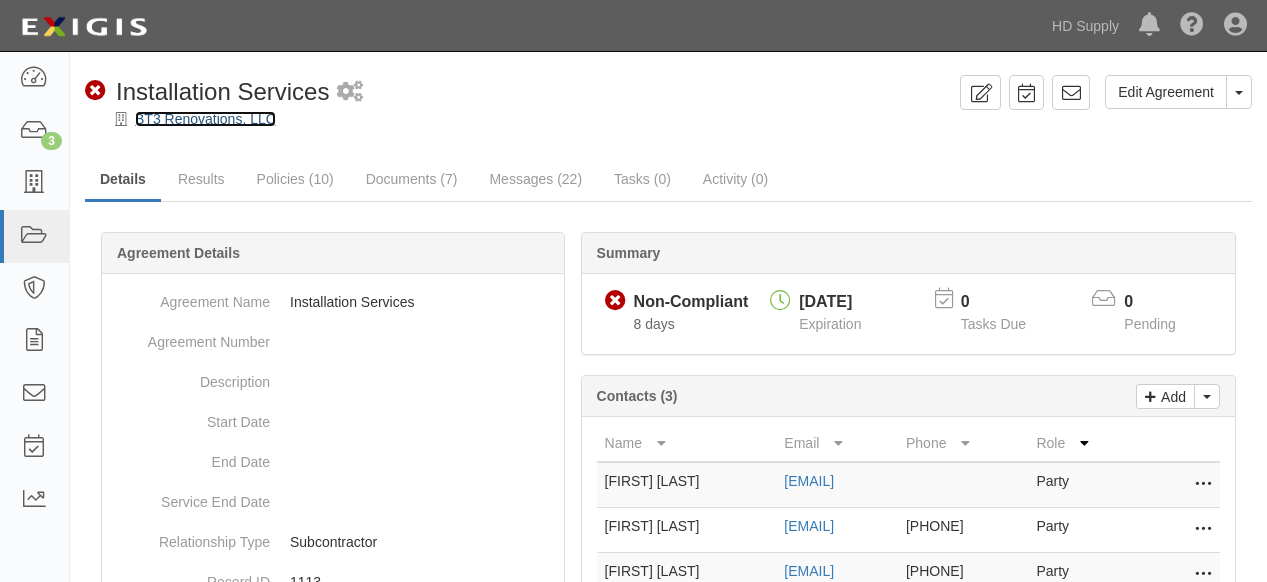 click on "BT3 Renovations, LLC" at bounding box center [205, 119] 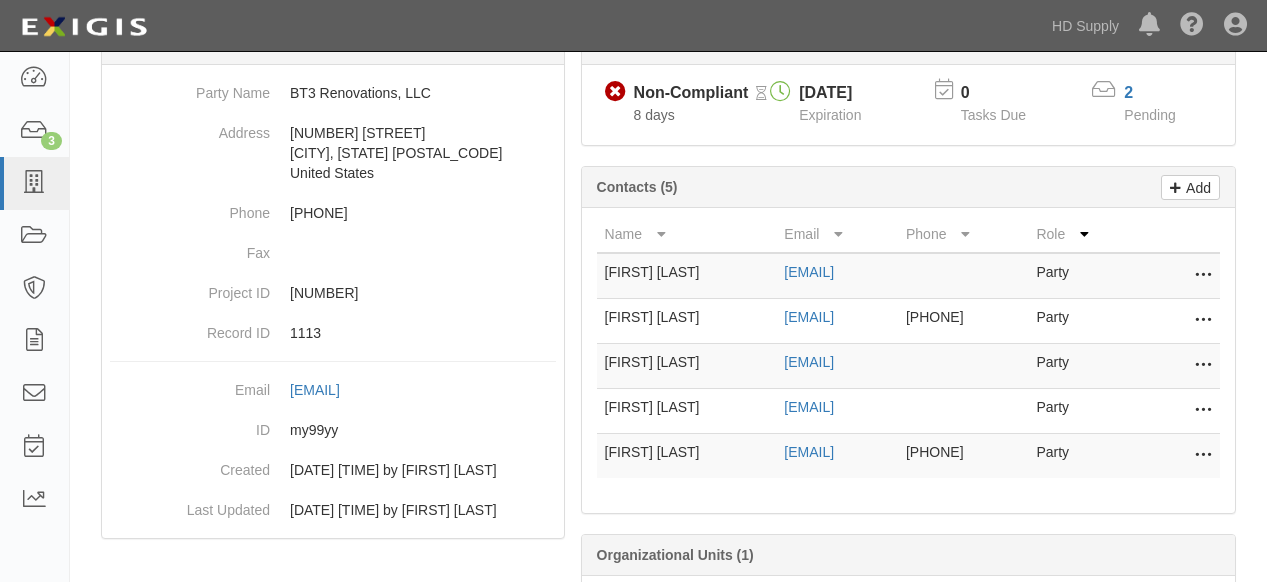 scroll, scrollTop: 222, scrollLeft: 0, axis: vertical 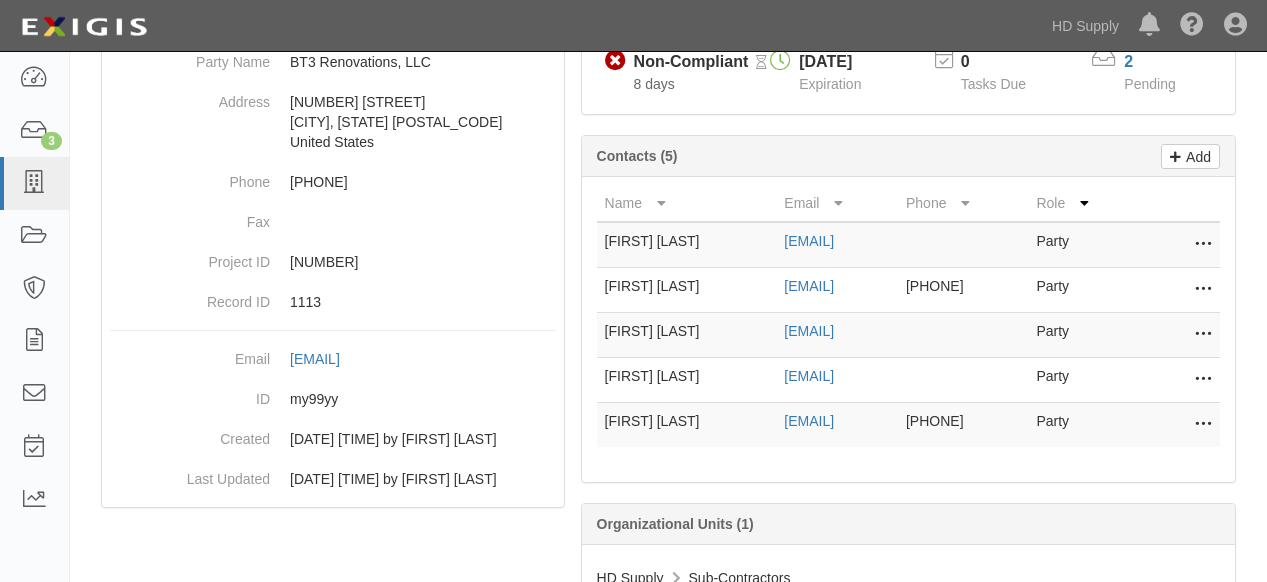 click at bounding box center [1203, 245] 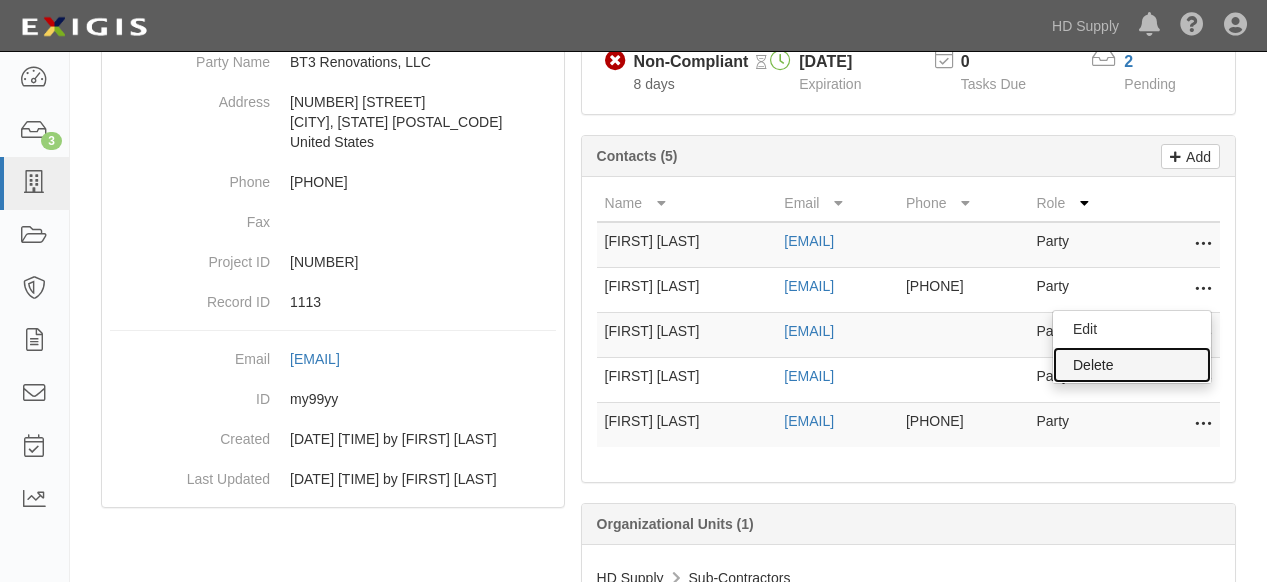 click on "Delete" at bounding box center (1132, 365) 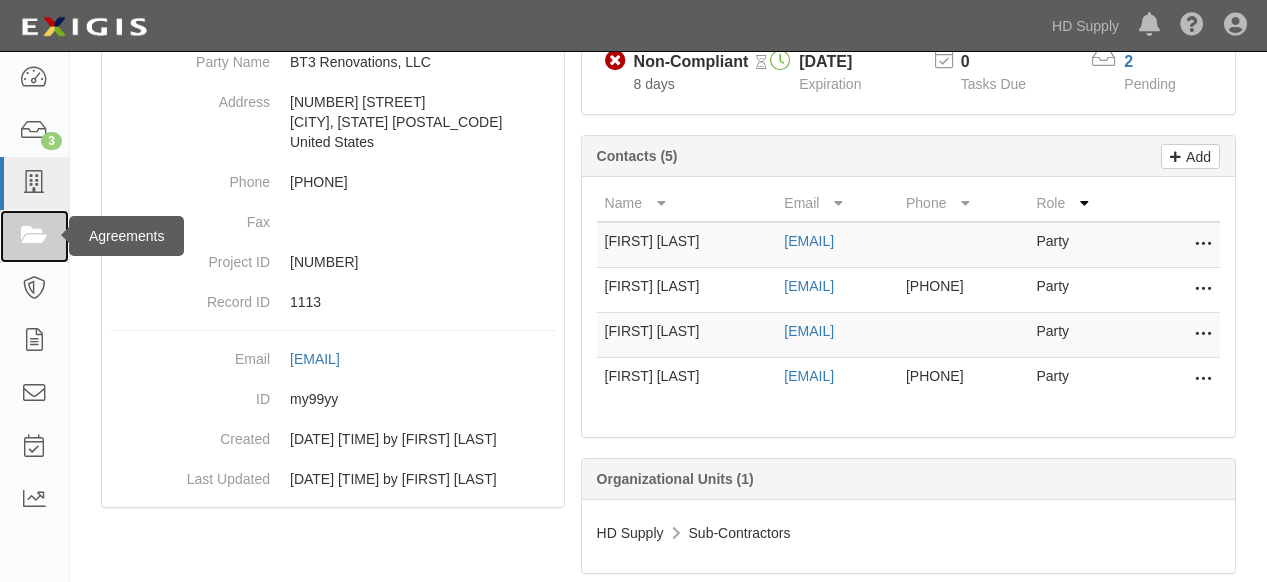 click at bounding box center (34, 236) 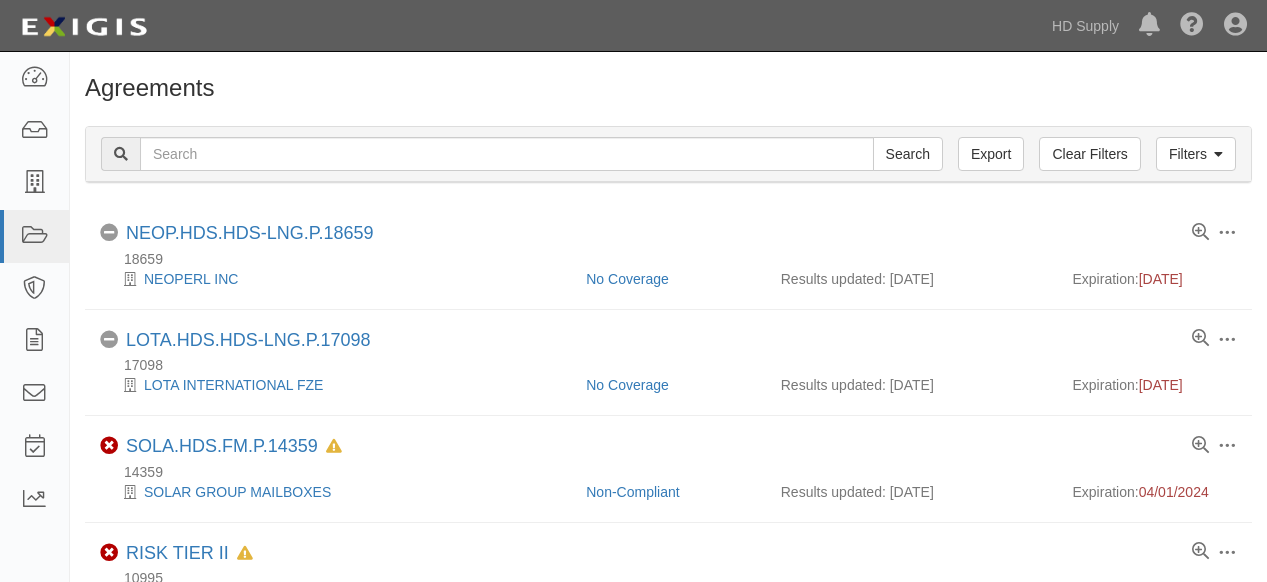 scroll, scrollTop: 0, scrollLeft: 0, axis: both 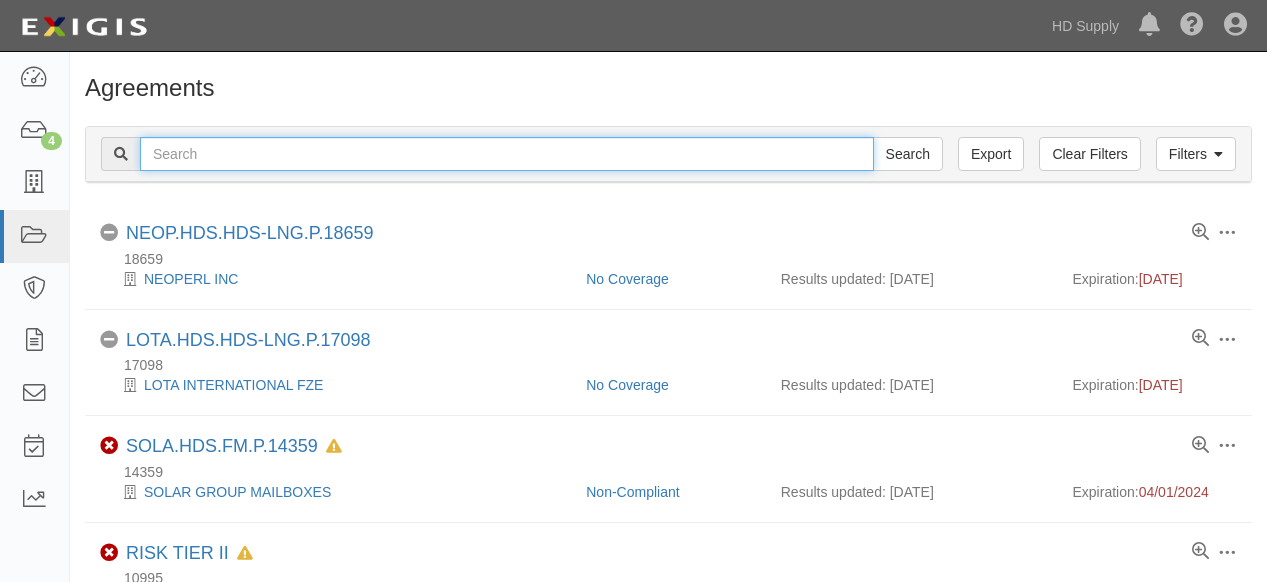 click at bounding box center [507, 154] 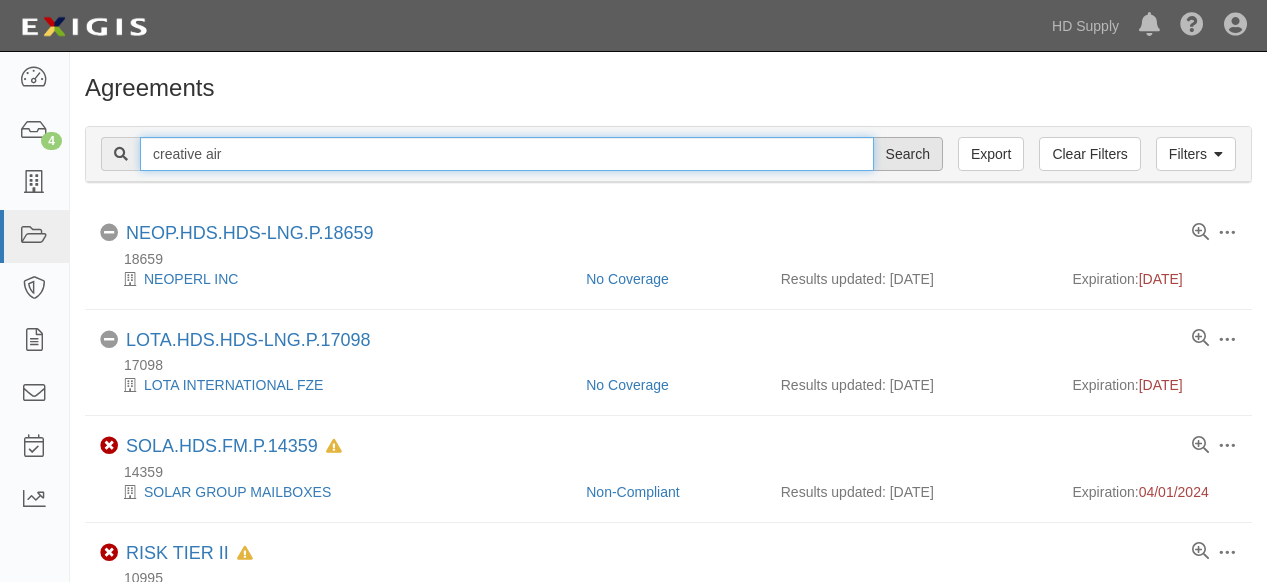 type on "creative air" 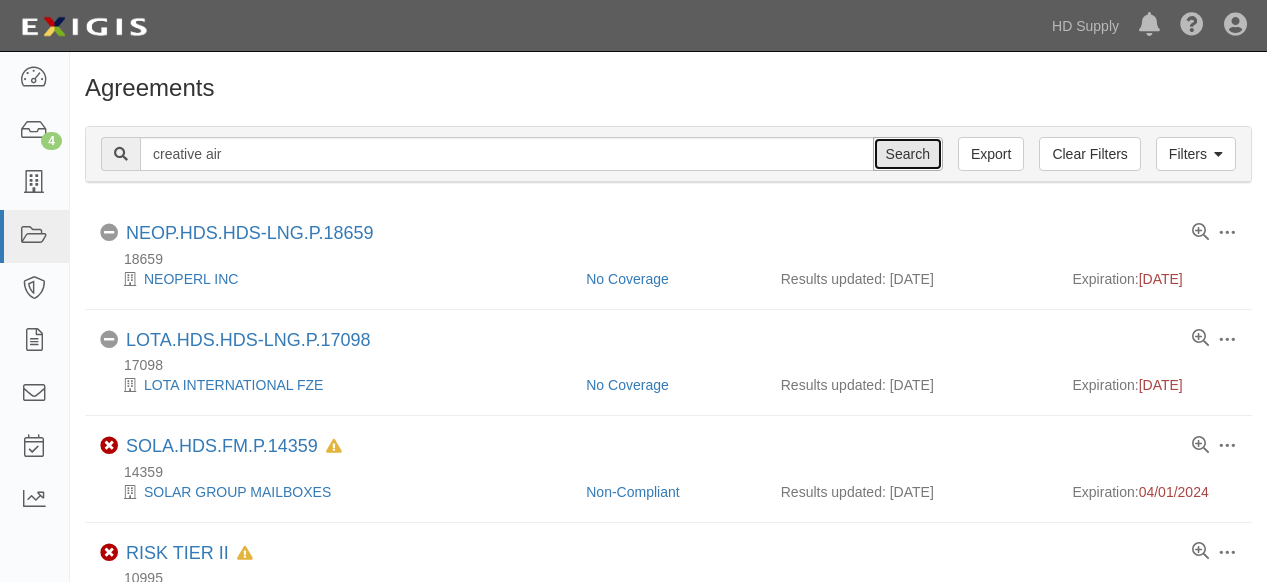 drag, startPoint x: 916, startPoint y: 155, endPoint x: 735, endPoint y: 182, distance: 183.00273 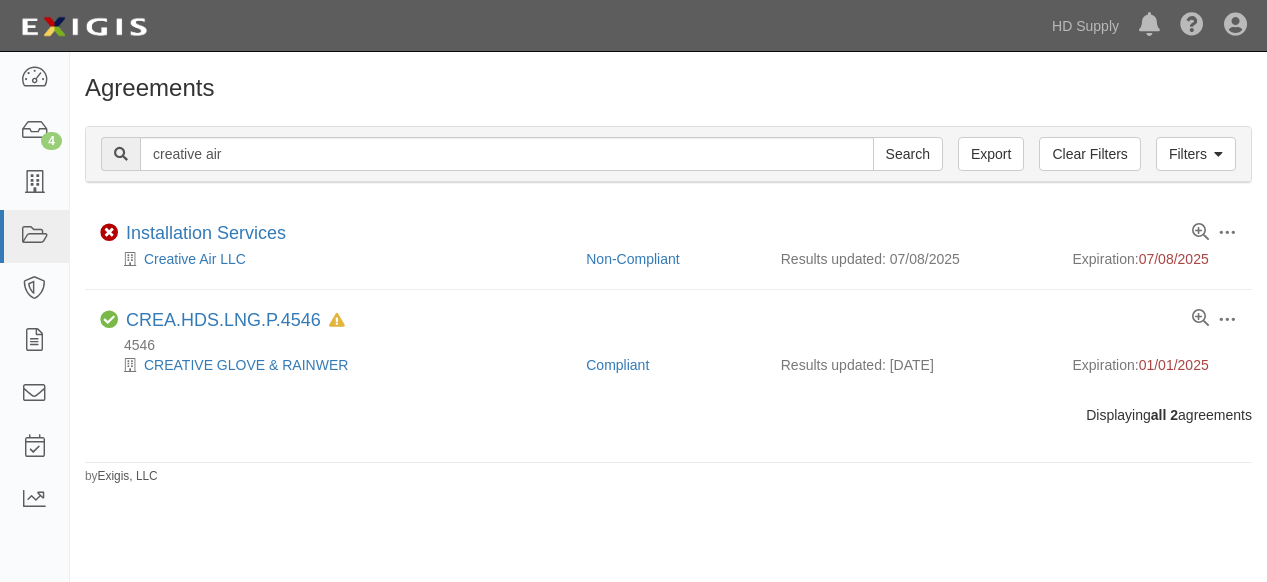 scroll, scrollTop: 0, scrollLeft: 0, axis: both 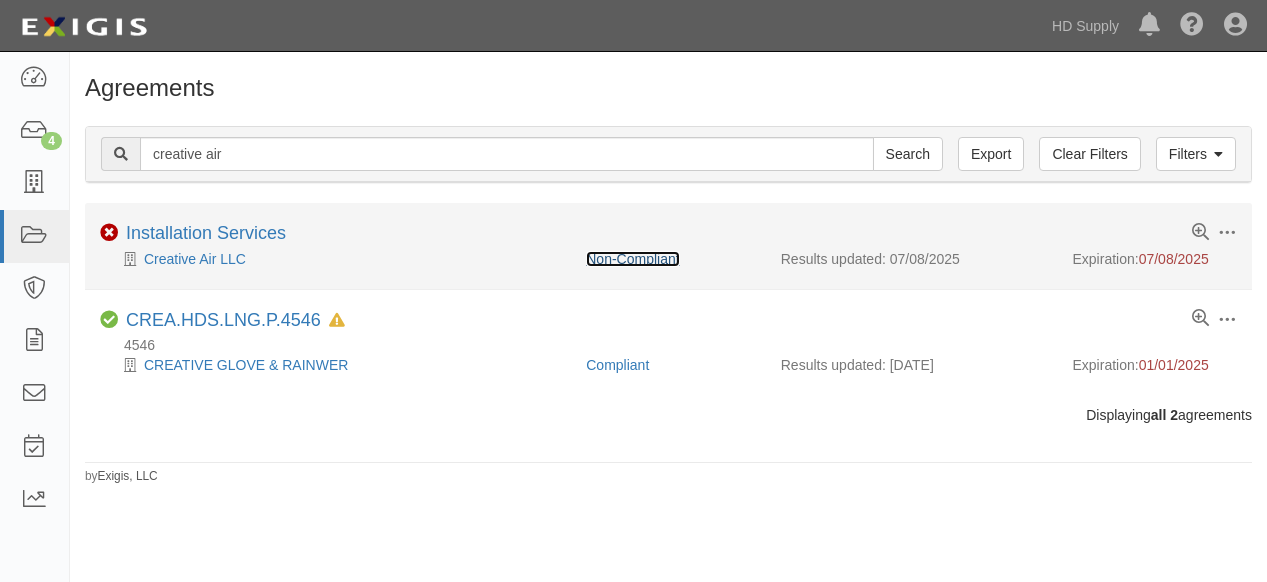 click on "Non-Compliant" at bounding box center [632, 259] 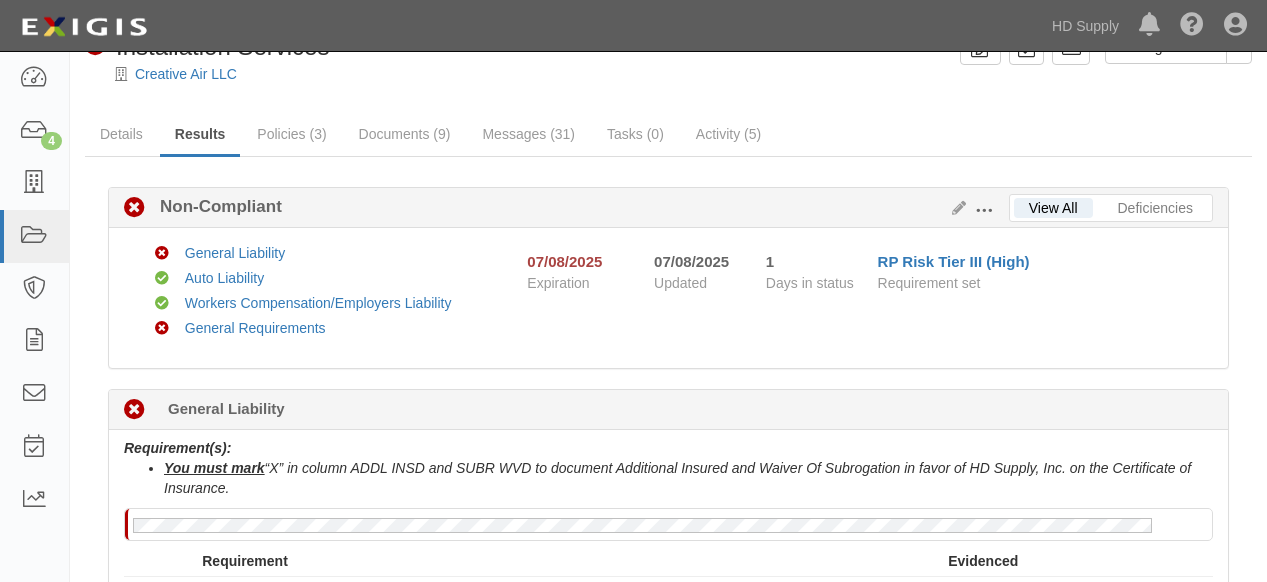 scroll, scrollTop: 0, scrollLeft: 0, axis: both 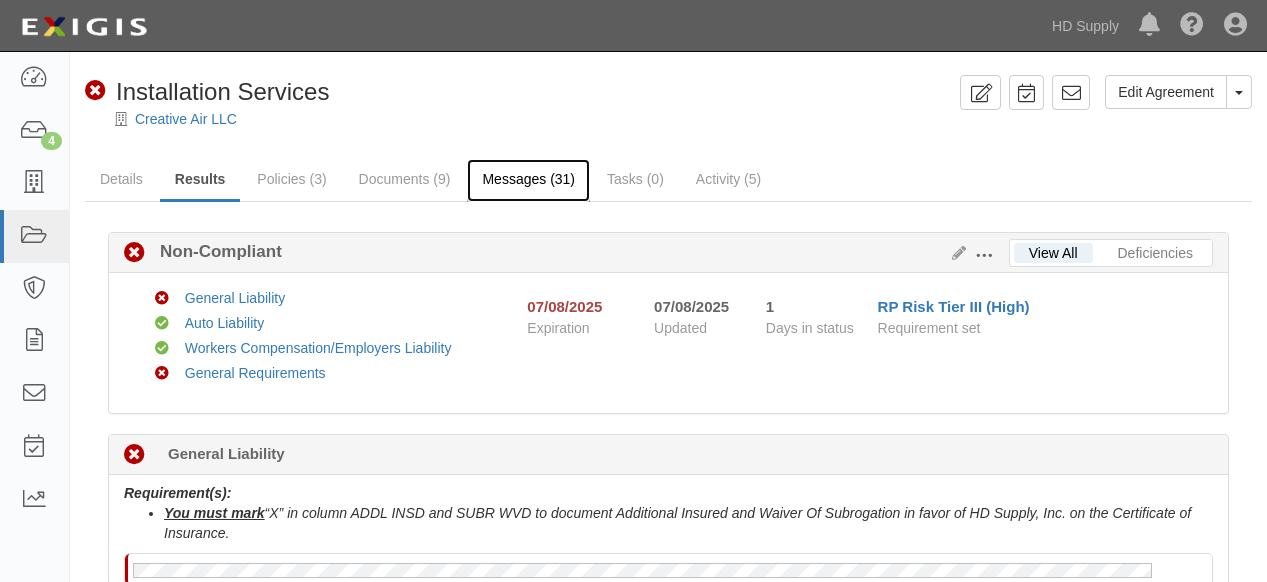click on "Messages (31)" at bounding box center [528, 180] 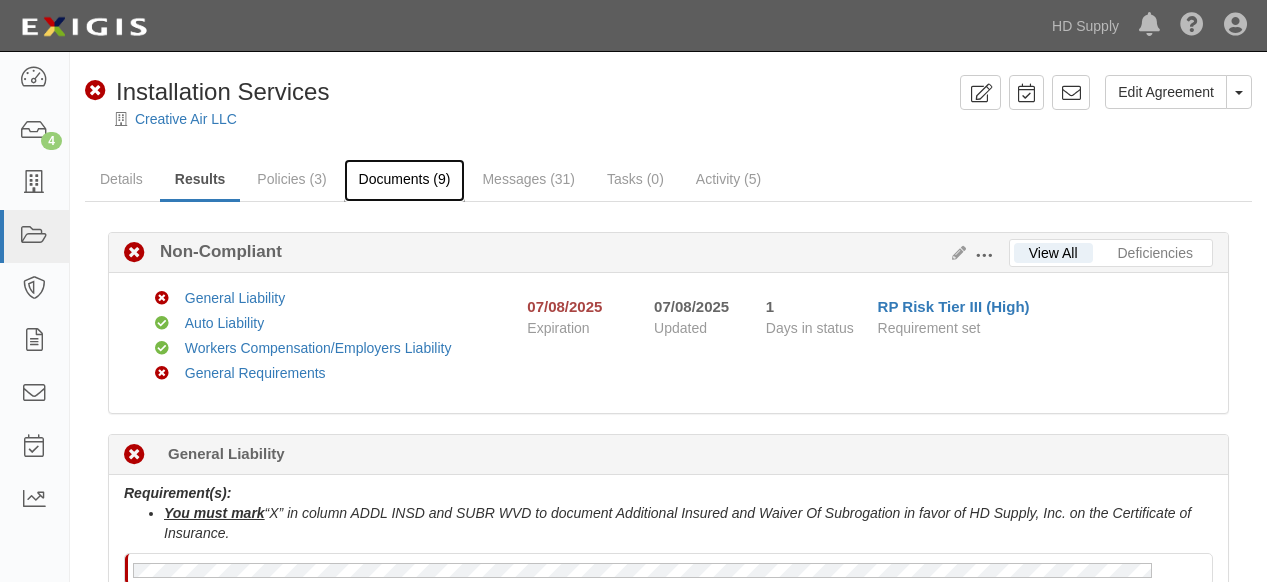 click on "Documents (9)" at bounding box center [405, 180] 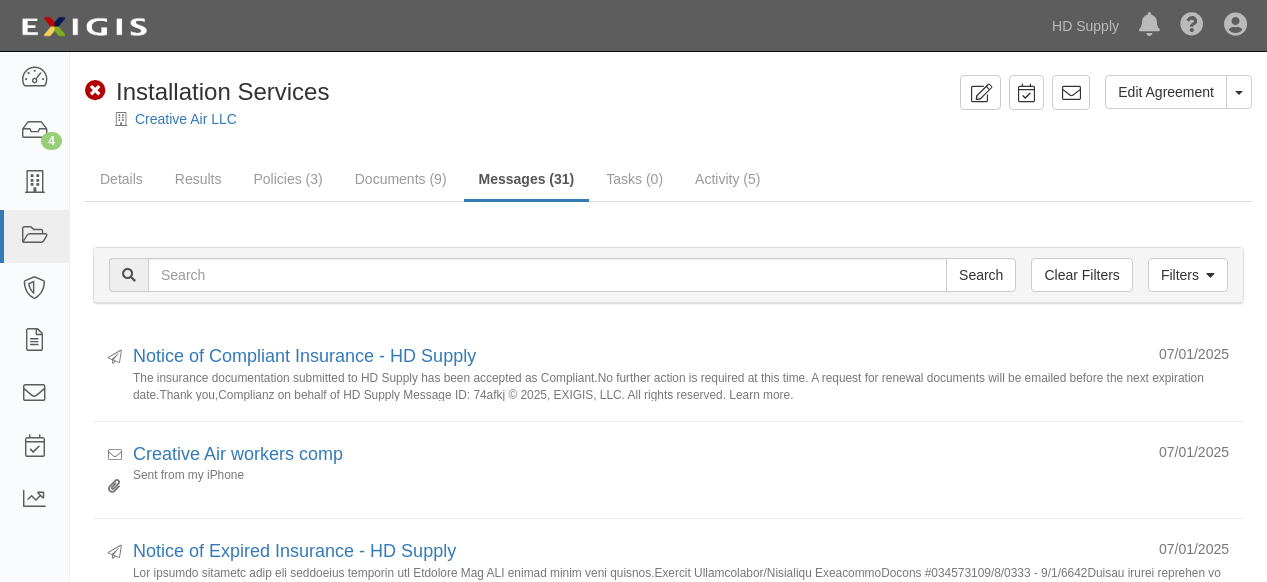 scroll, scrollTop: 0, scrollLeft: 0, axis: both 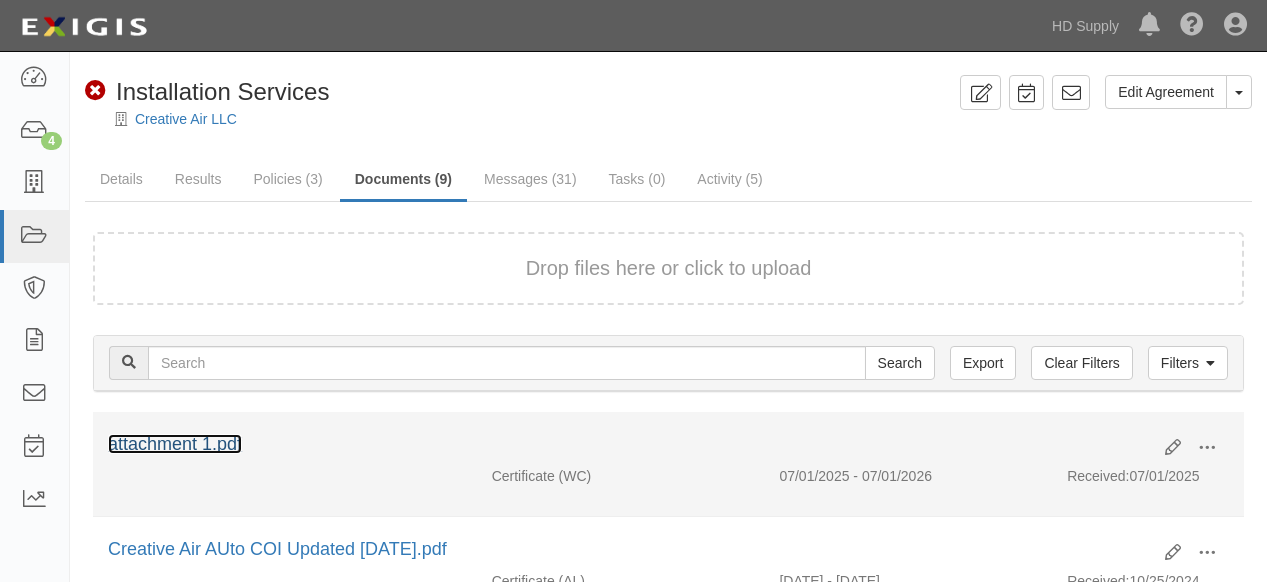 click on "attachment 1.pdf" at bounding box center [175, 444] 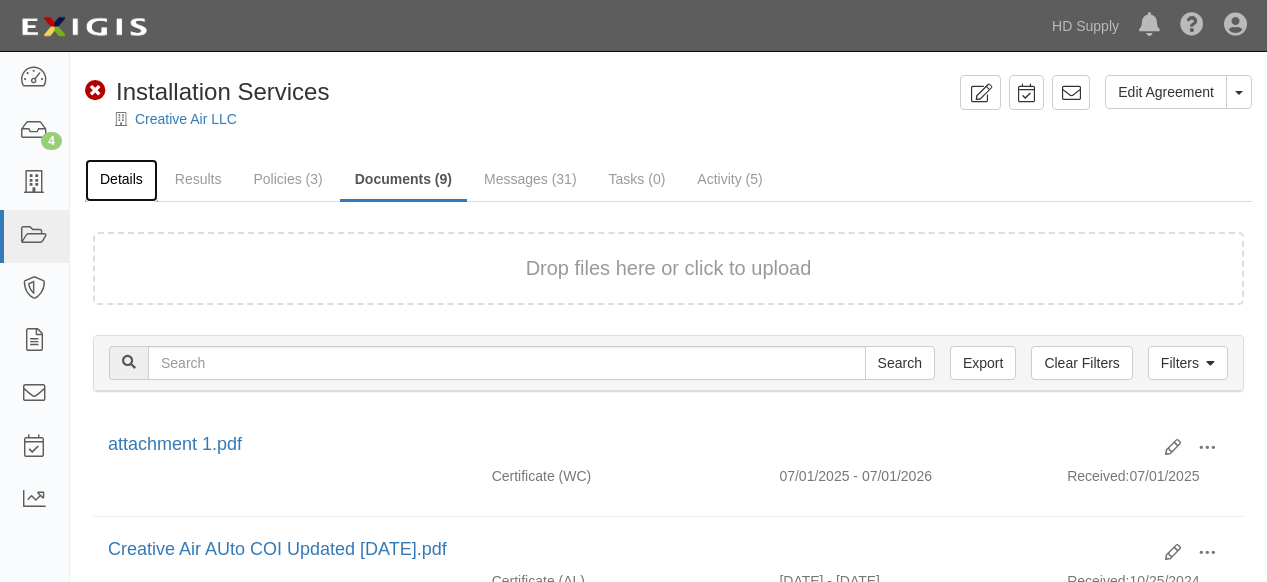 click on "Details" at bounding box center (121, 180) 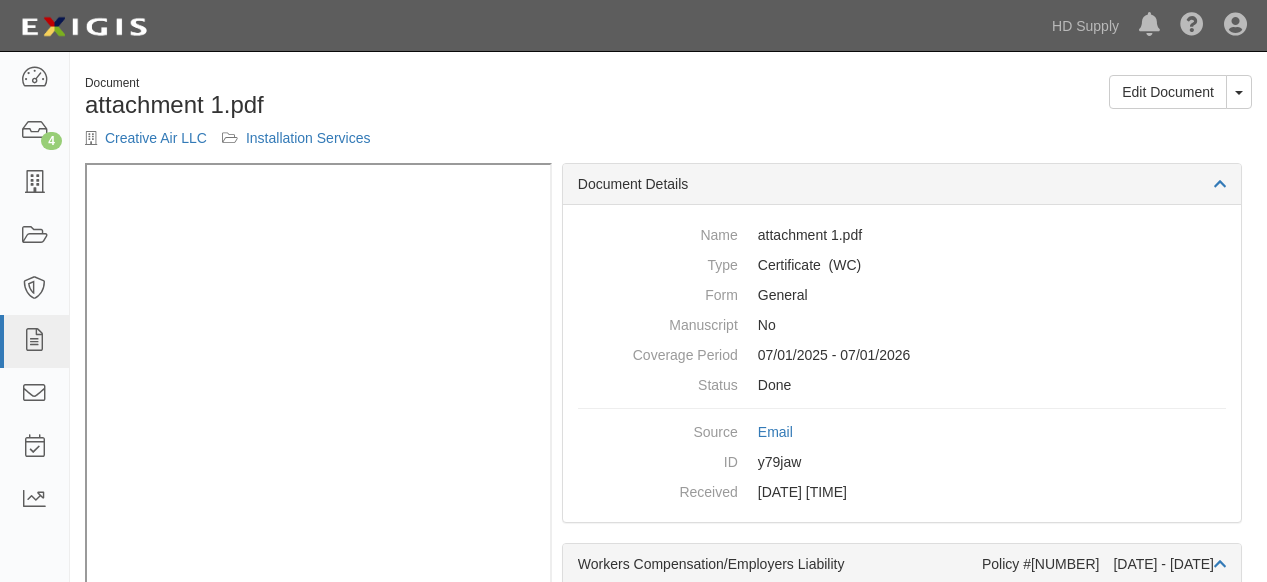 scroll, scrollTop: 0, scrollLeft: 0, axis: both 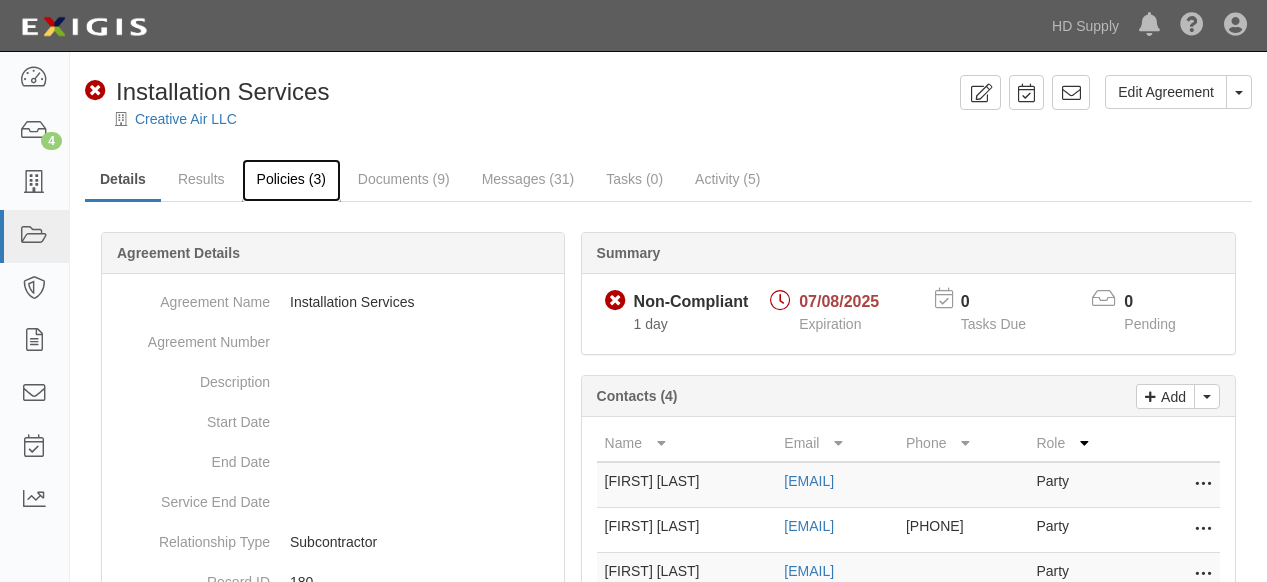 click on "Policies (3)" at bounding box center (291, 180) 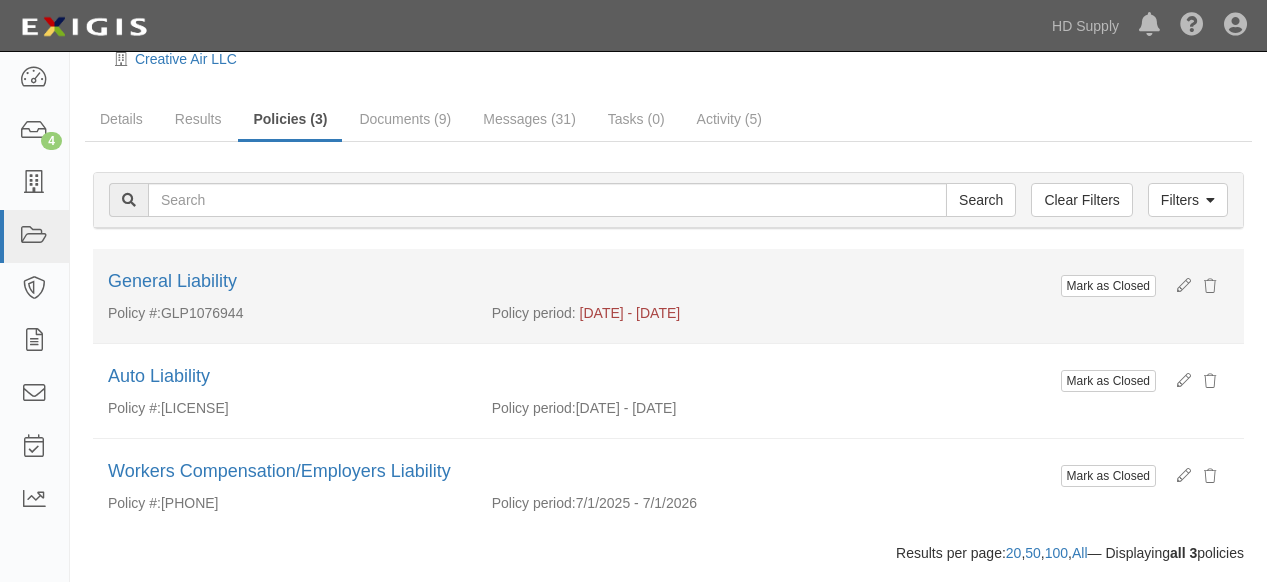 scroll, scrollTop: 0, scrollLeft: 0, axis: both 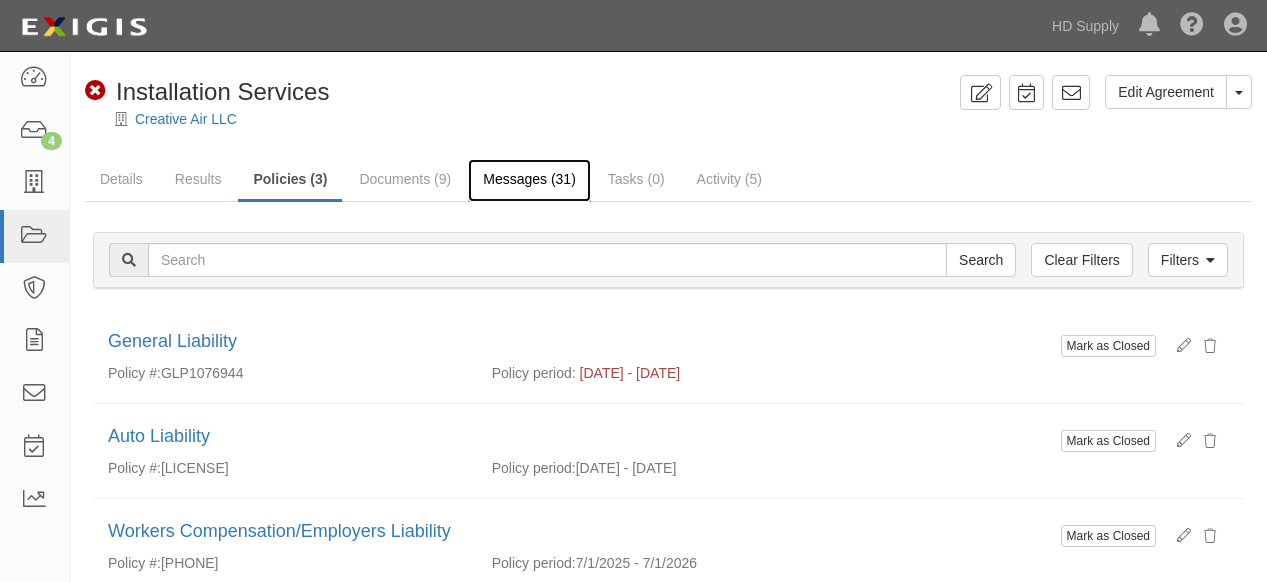 click on "Messages (31)" at bounding box center (529, 180) 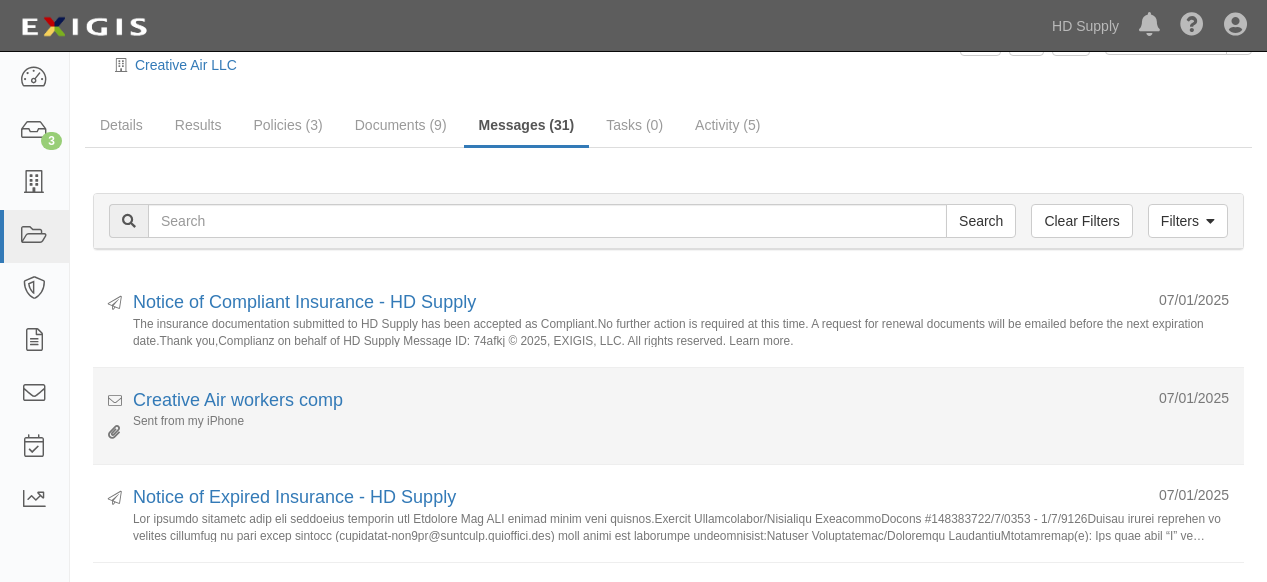 scroll, scrollTop: 0, scrollLeft: 0, axis: both 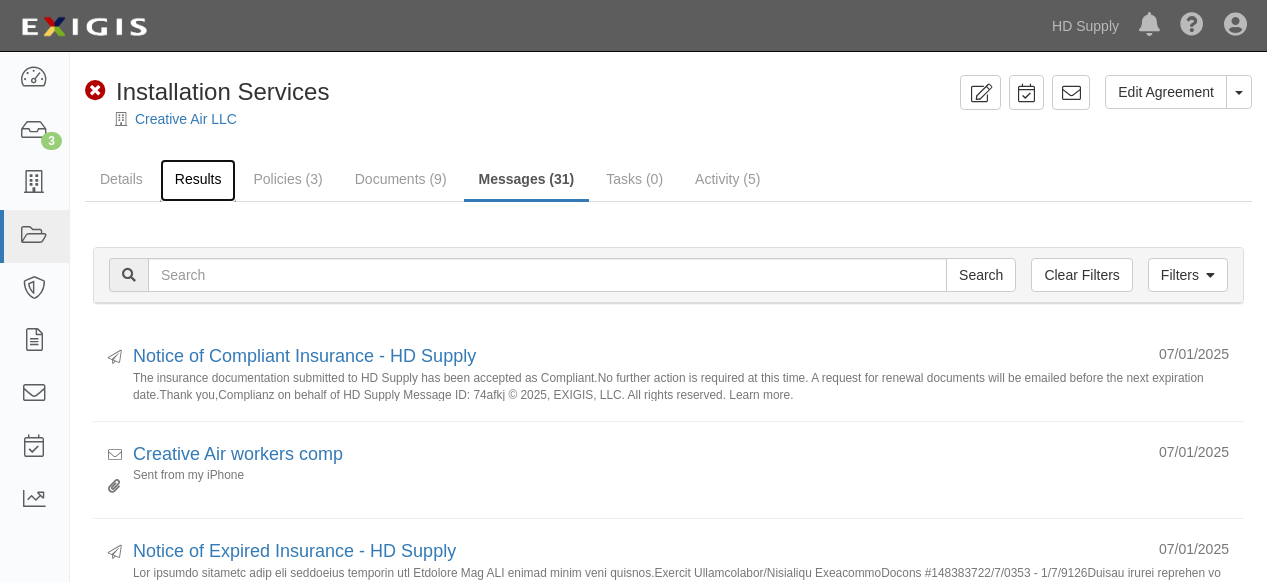 click on "Results" at bounding box center (198, 180) 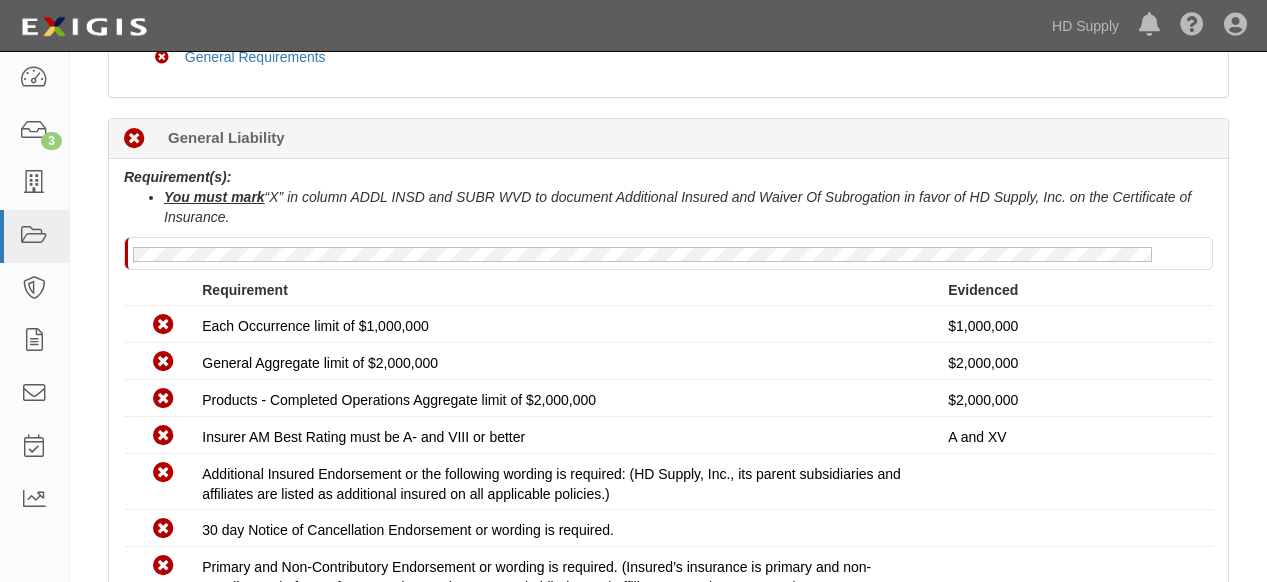 scroll, scrollTop: 443, scrollLeft: 0, axis: vertical 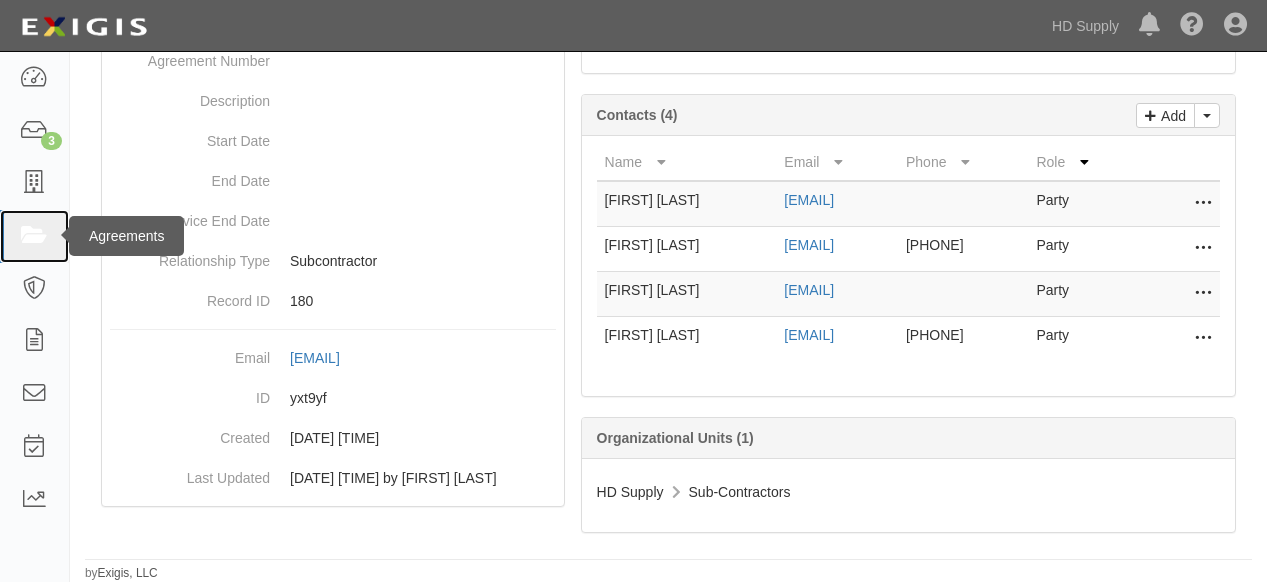 click at bounding box center [34, 236] 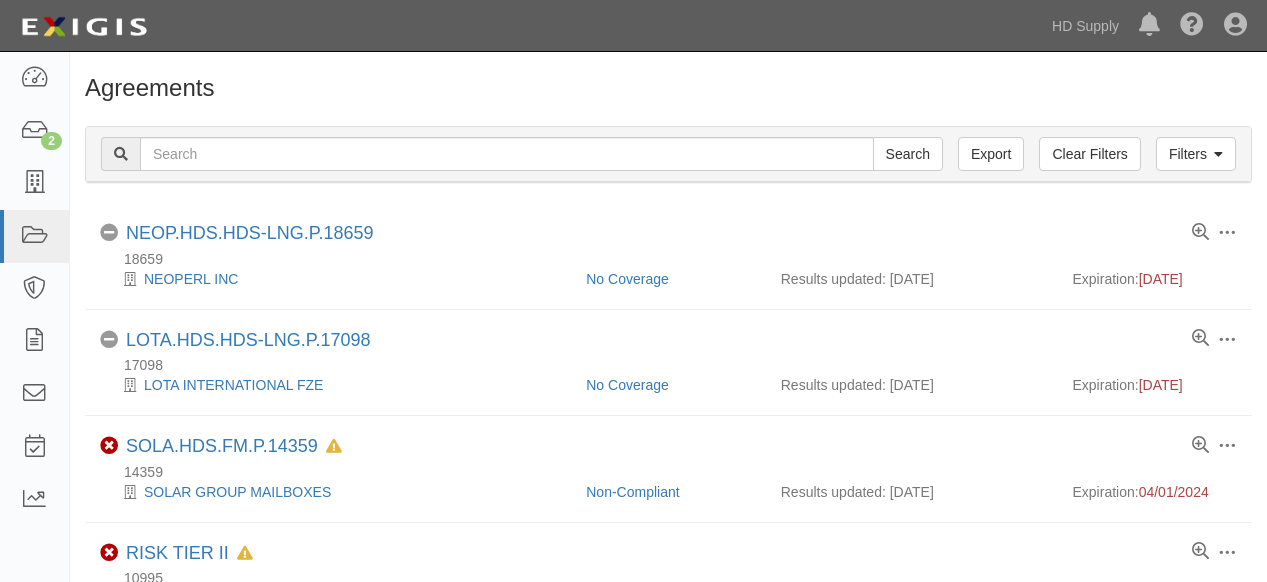 scroll, scrollTop: 0, scrollLeft: 0, axis: both 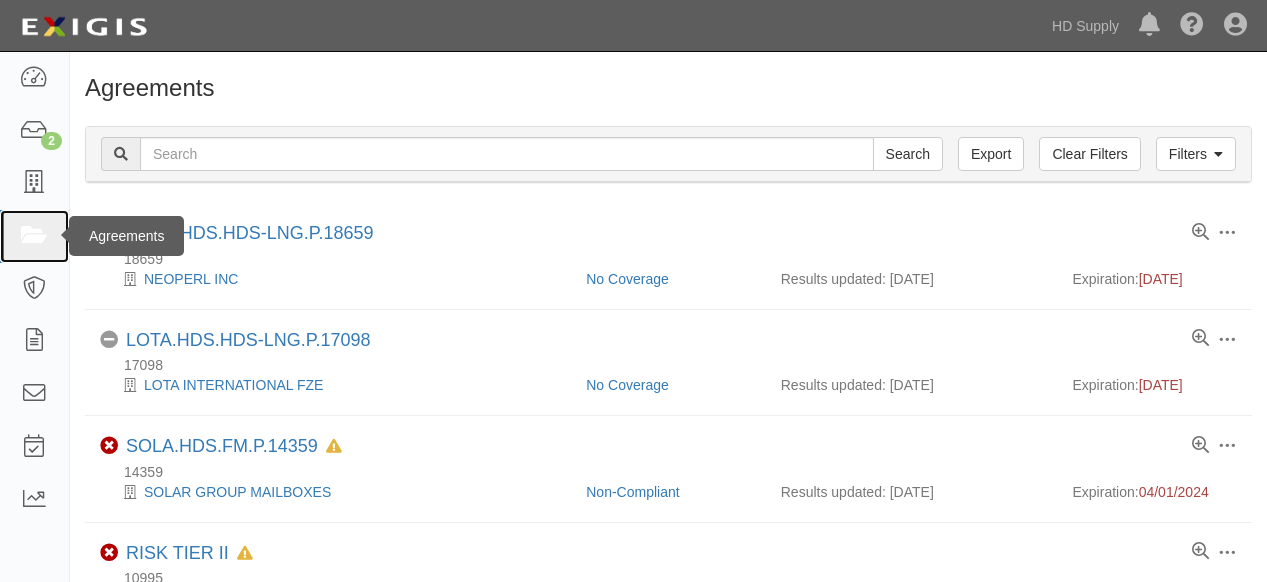 click at bounding box center [34, 236] 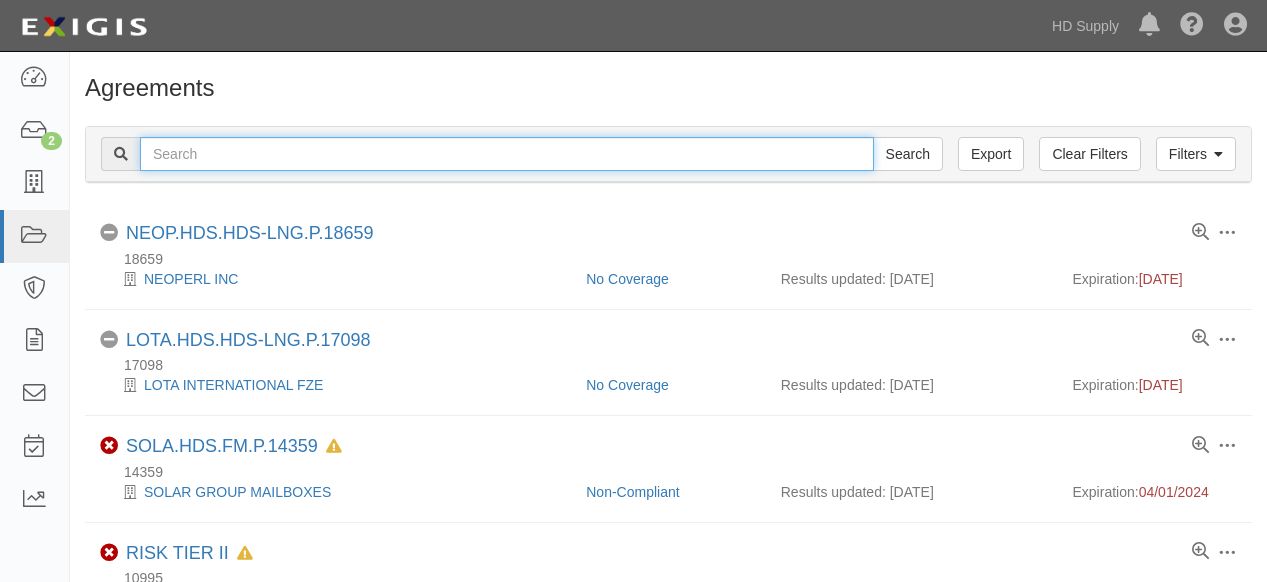click at bounding box center [507, 154] 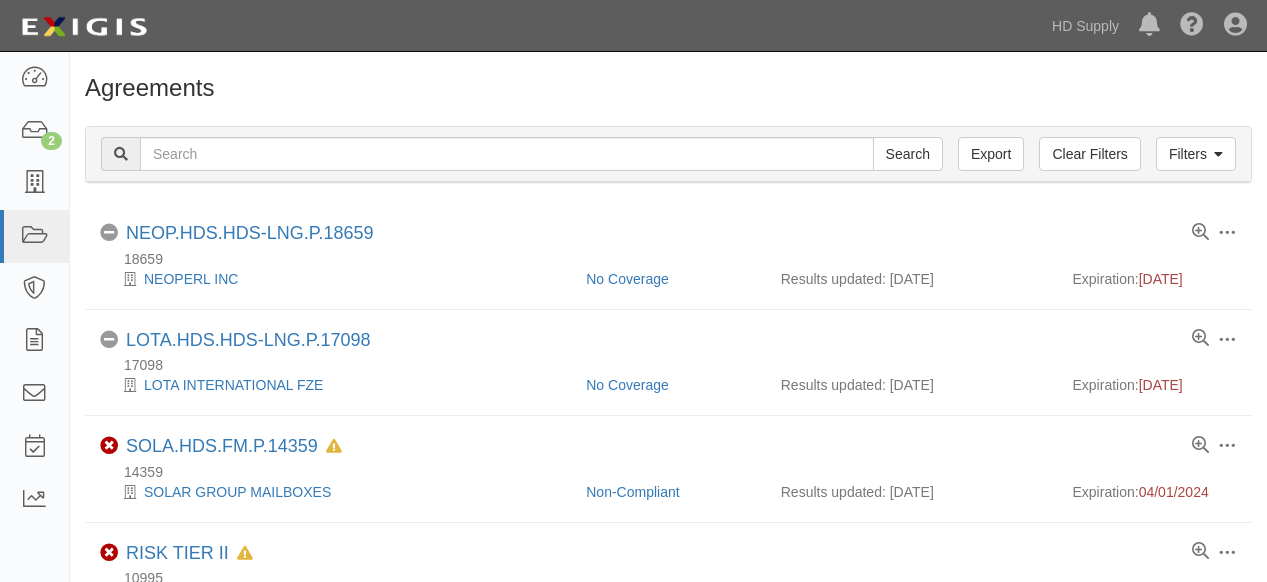 scroll, scrollTop: 0, scrollLeft: 0, axis: both 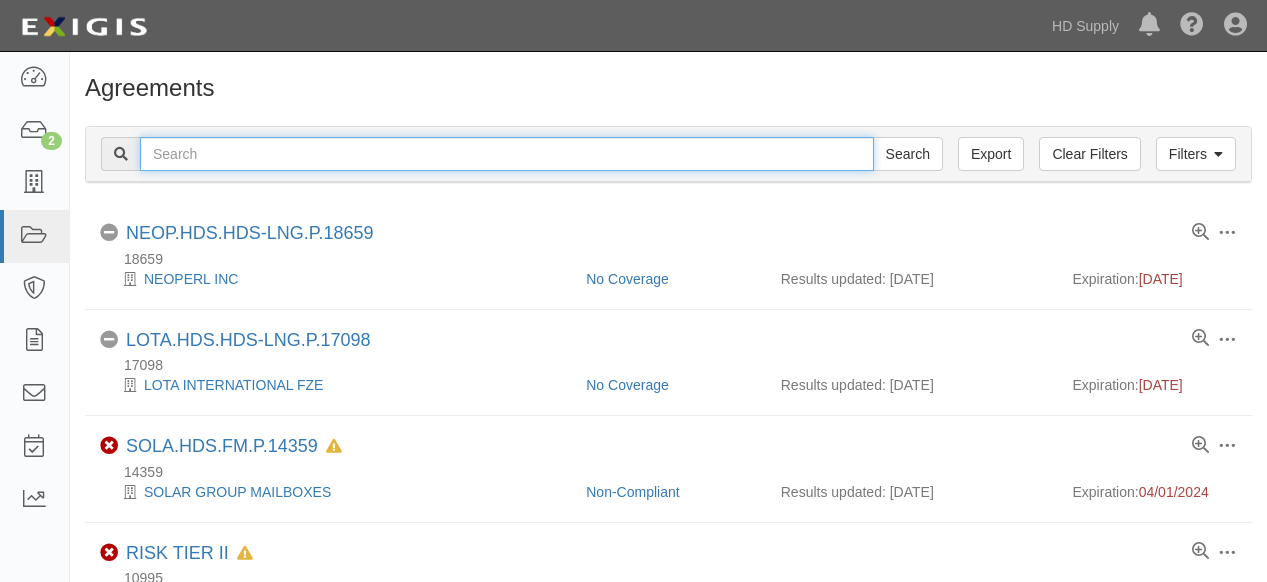 drag, startPoint x: 0, startPoint y: 0, endPoint x: 320, endPoint y: 165, distance: 360.03473 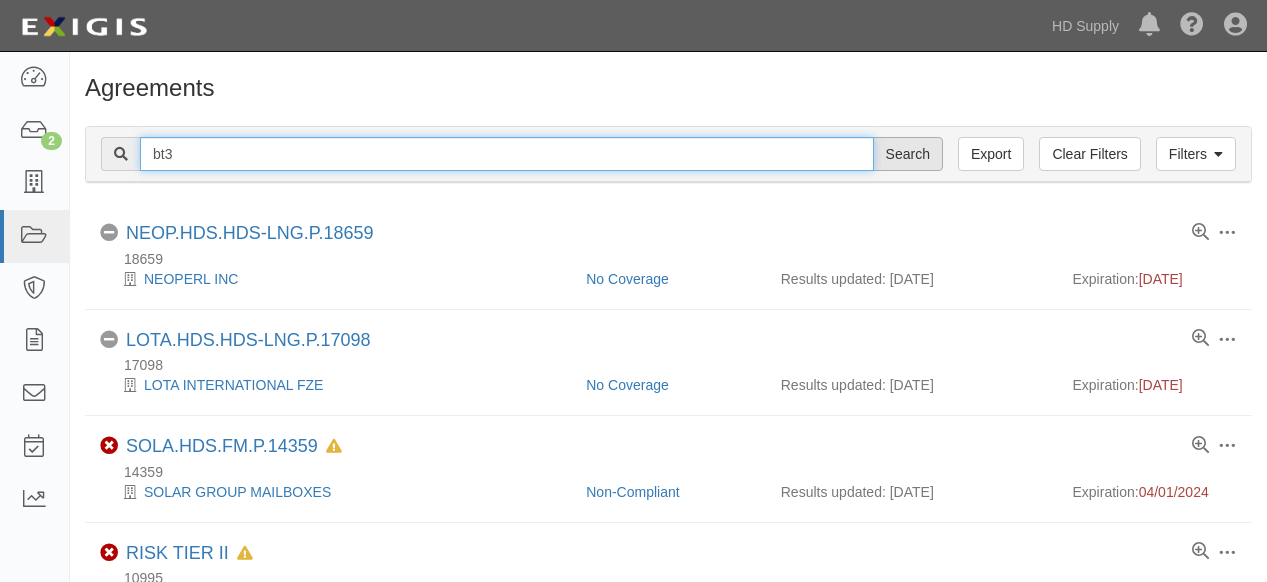 type on "bt3" 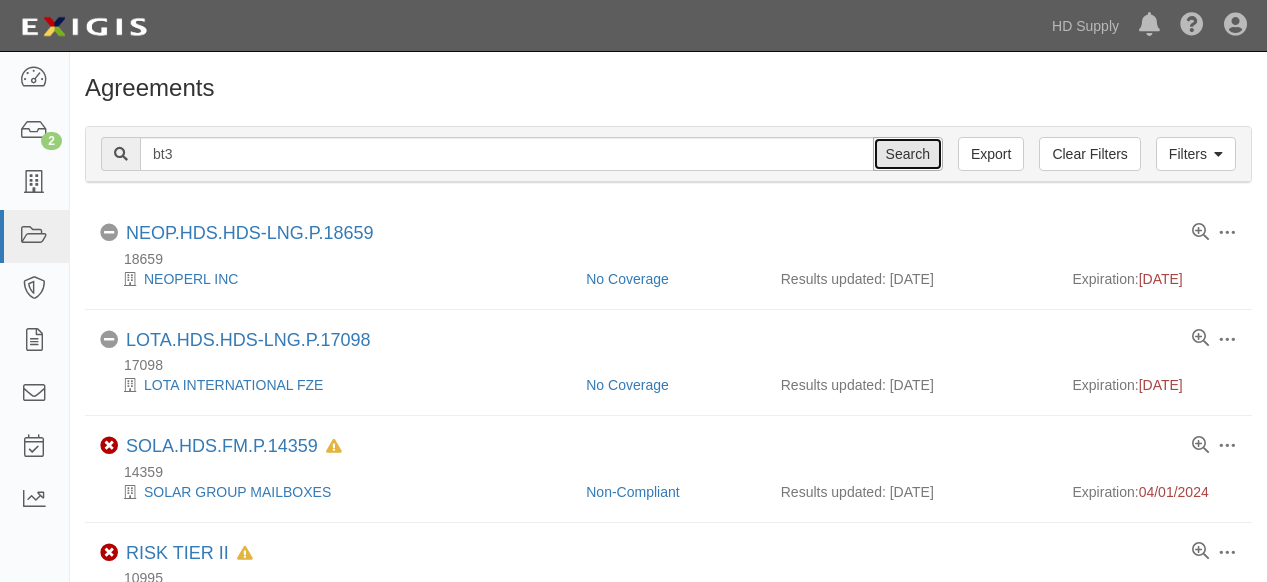 drag, startPoint x: 918, startPoint y: 142, endPoint x: 903, endPoint y: 153, distance: 18.601076 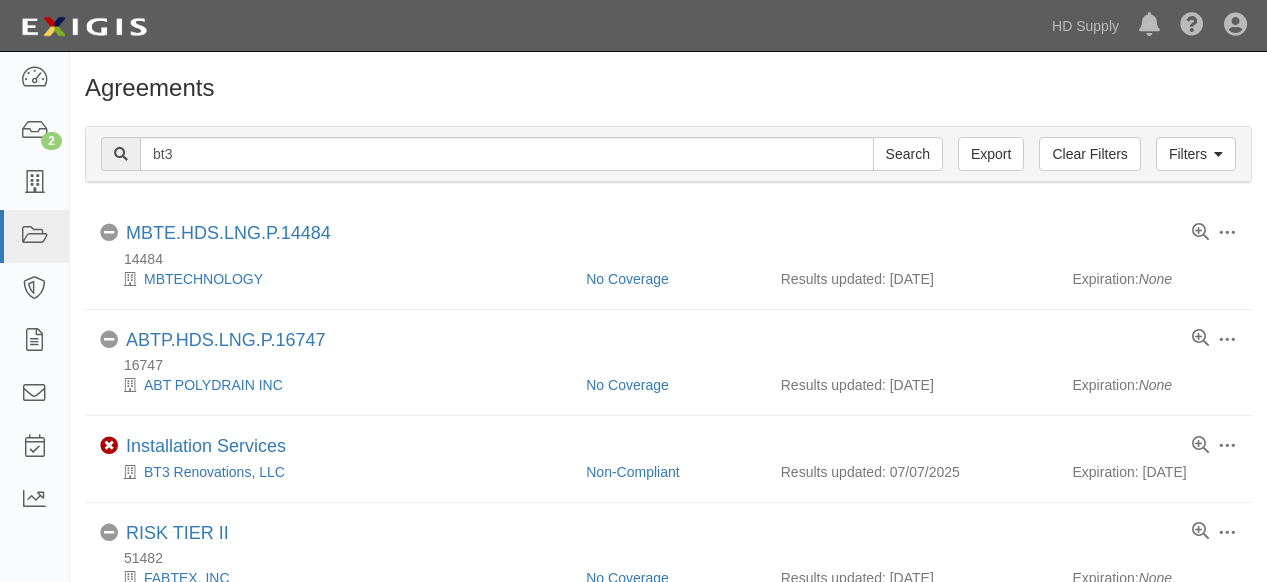 scroll, scrollTop: 0, scrollLeft: 0, axis: both 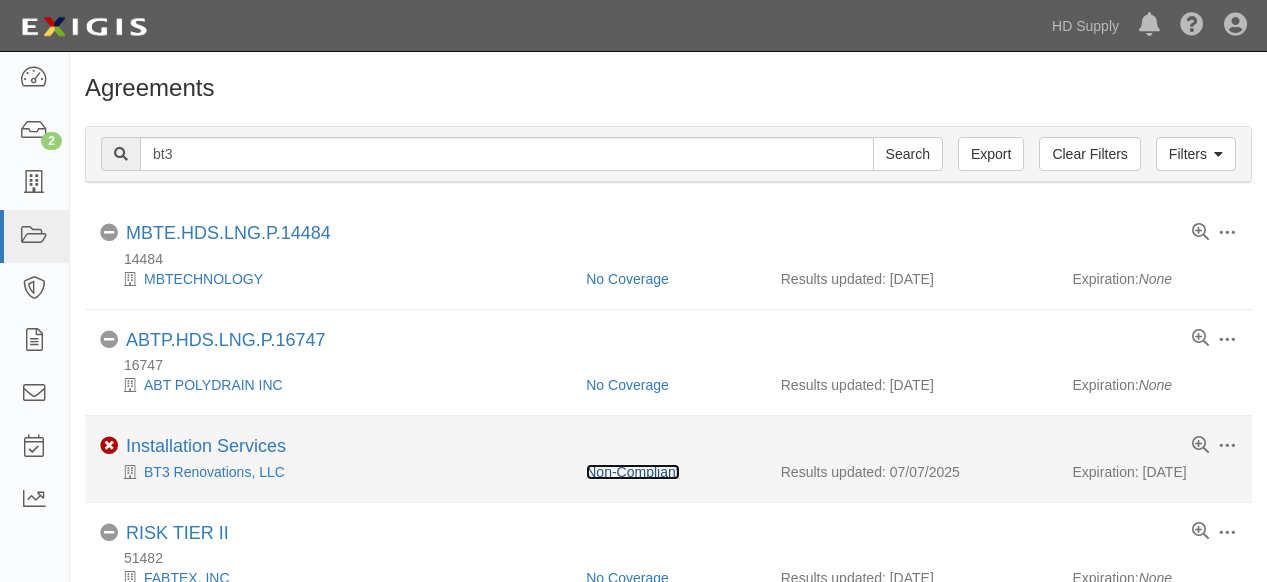click on "Non-Compliant" at bounding box center [632, 472] 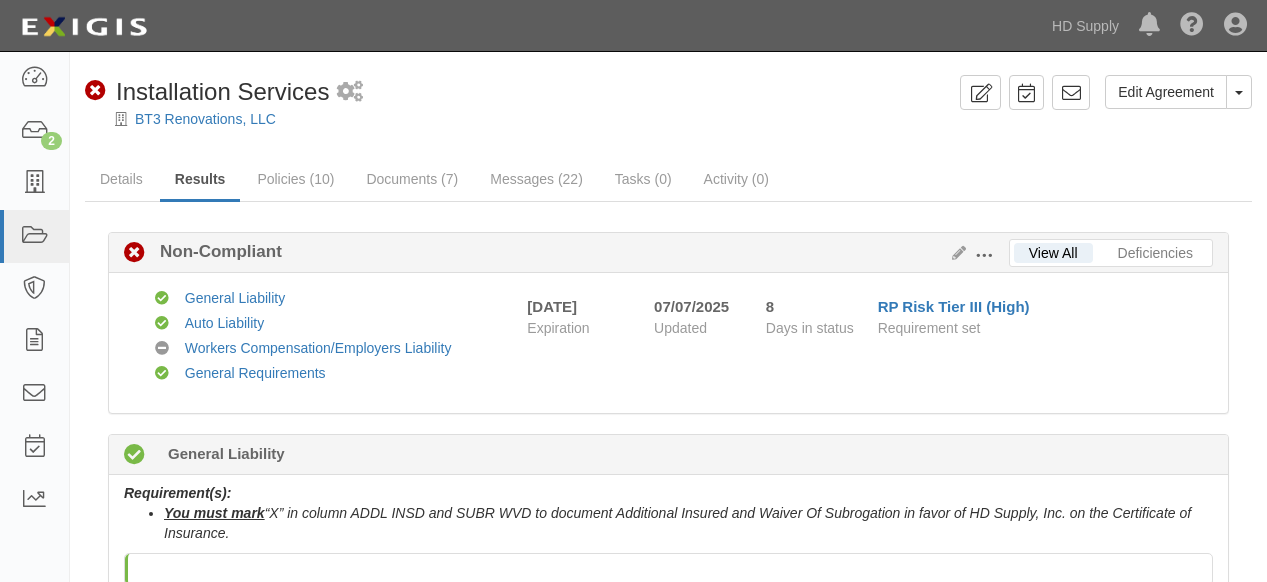 scroll, scrollTop: 0, scrollLeft: 0, axis: both 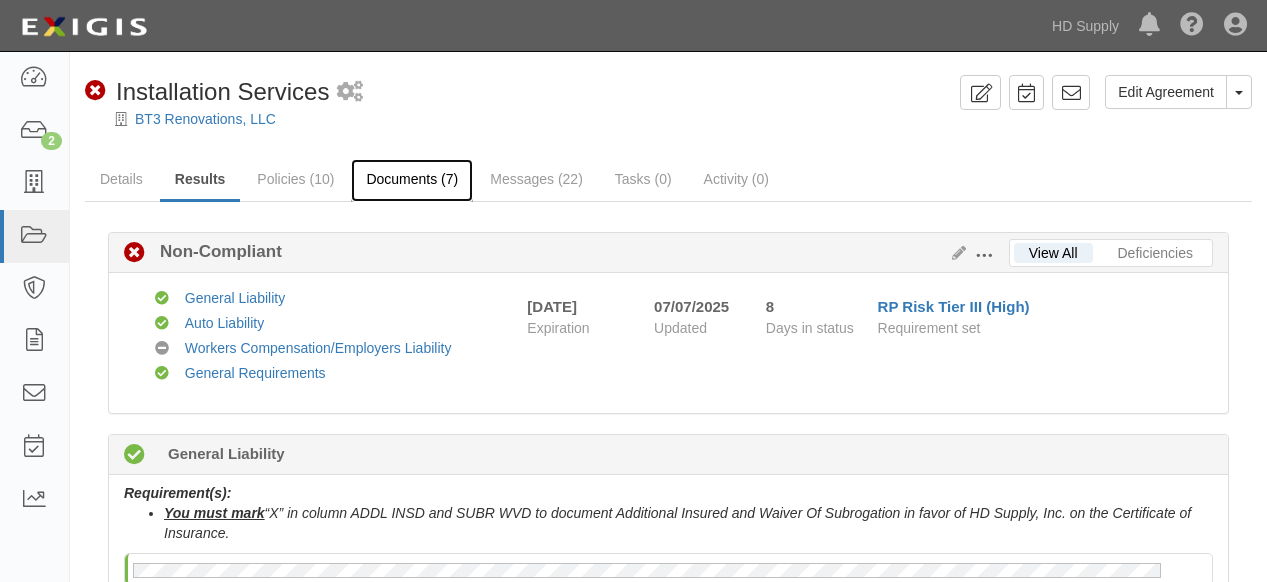 click on "Documents (7)" at bounding box center [412, 180] 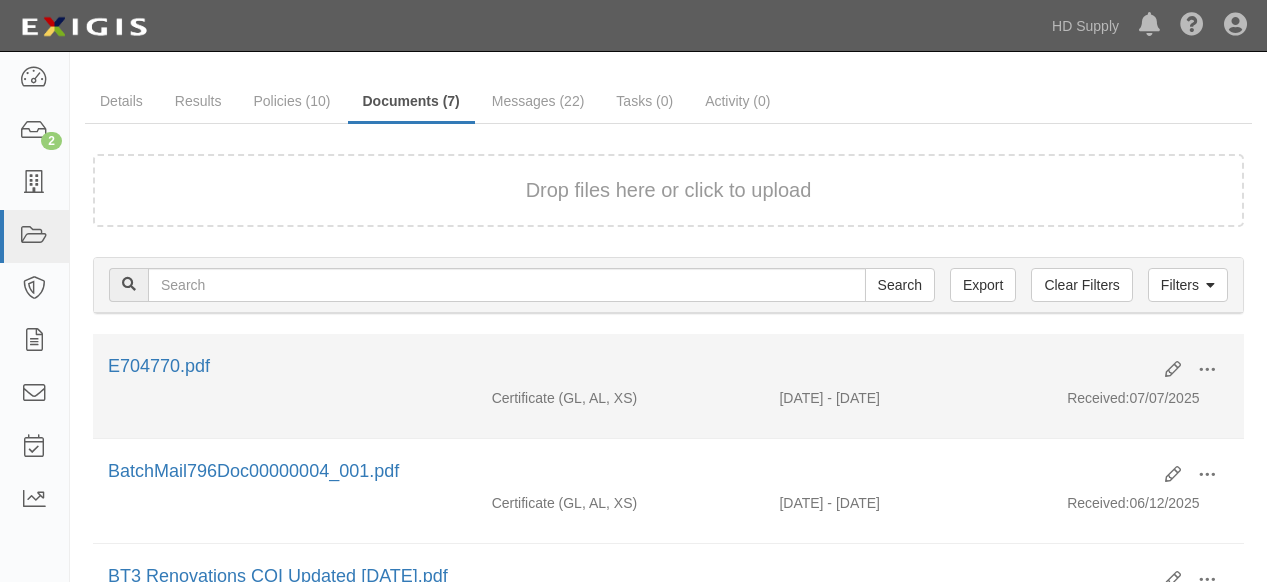 scroll, scrollTop: 111, scrollLeft: 0, axis: vertical 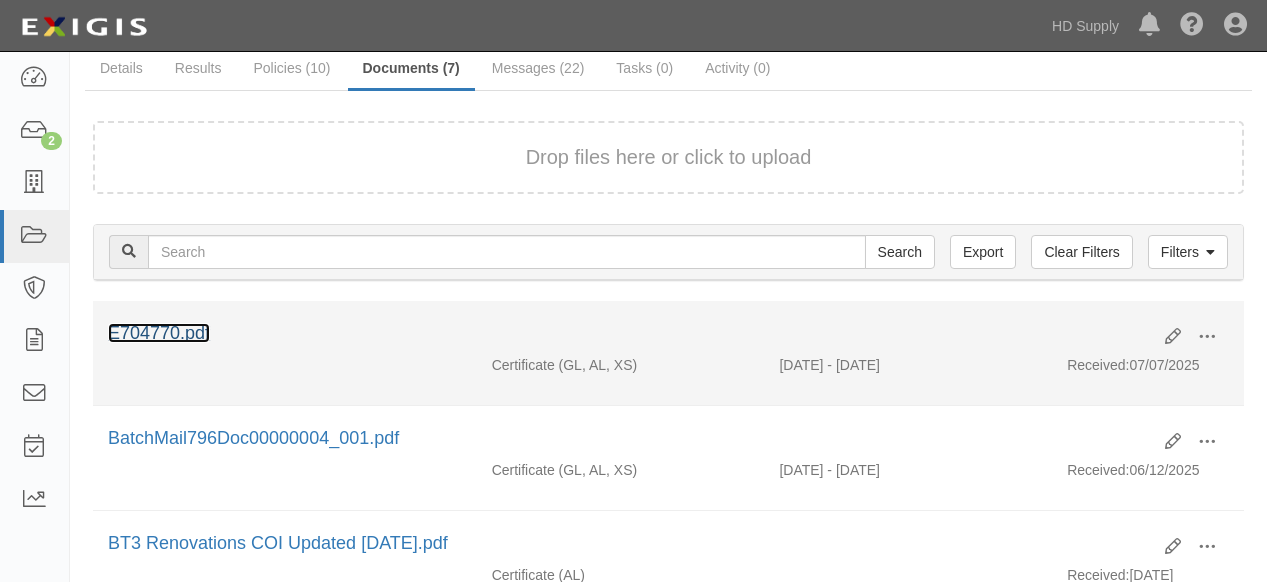 click on "E704770.pdf" at bounding box center (159, 333) 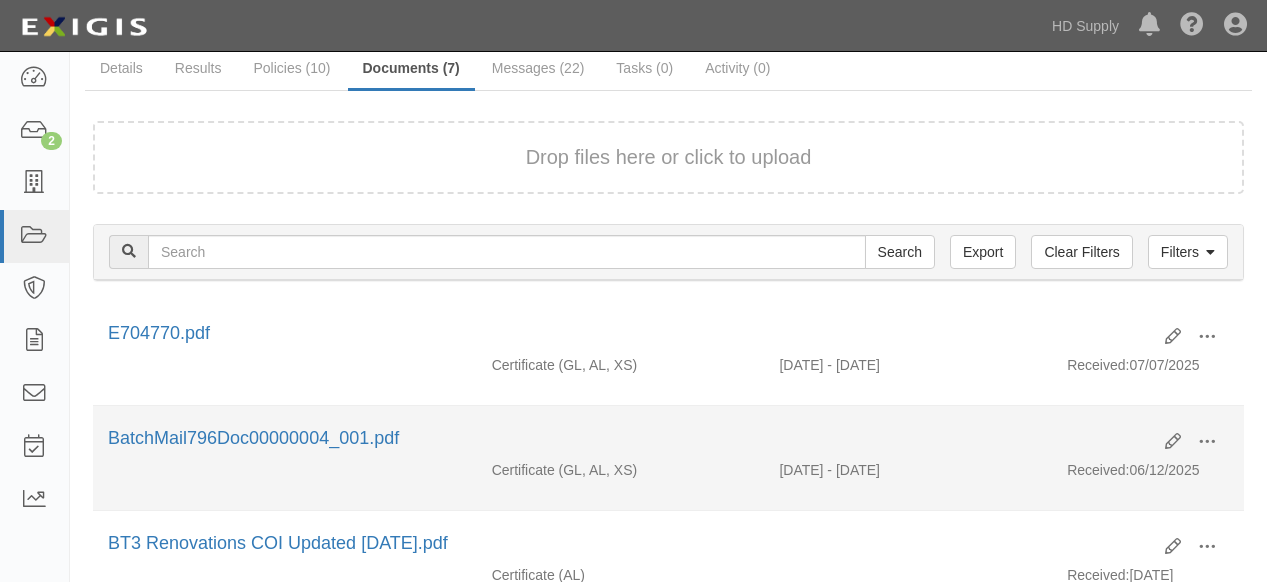 scroll, scrollTop: 222, scrollLeft: 0, axis: vertical 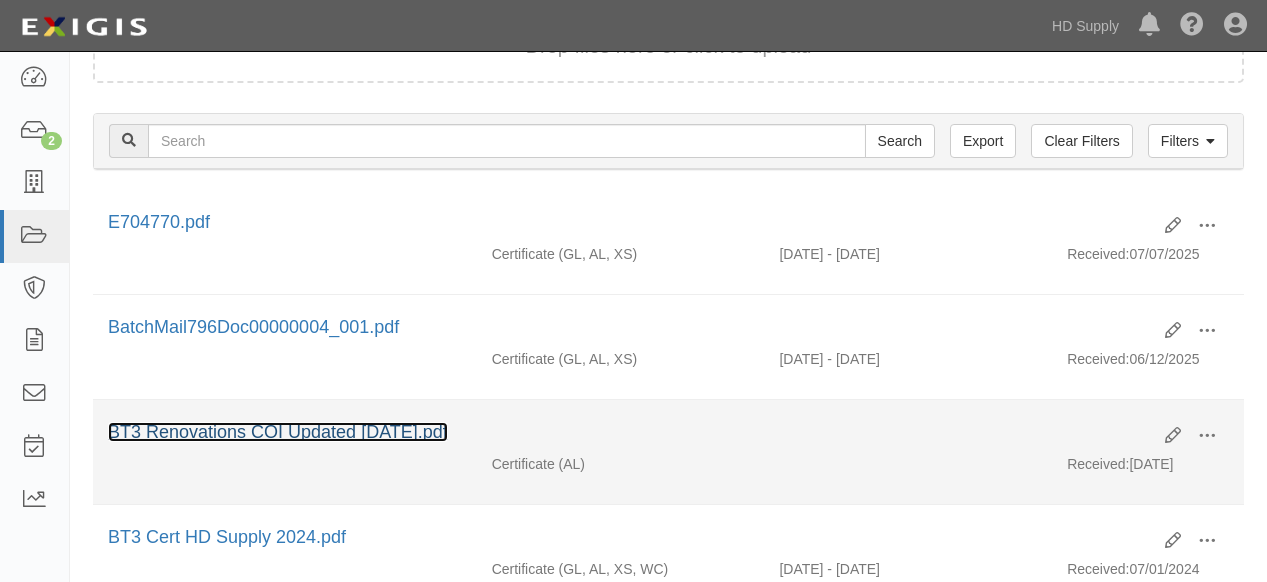 click on "BT3 Renovations COI Updated 12.16.2024.pdf" at bounding box center [278, 432] 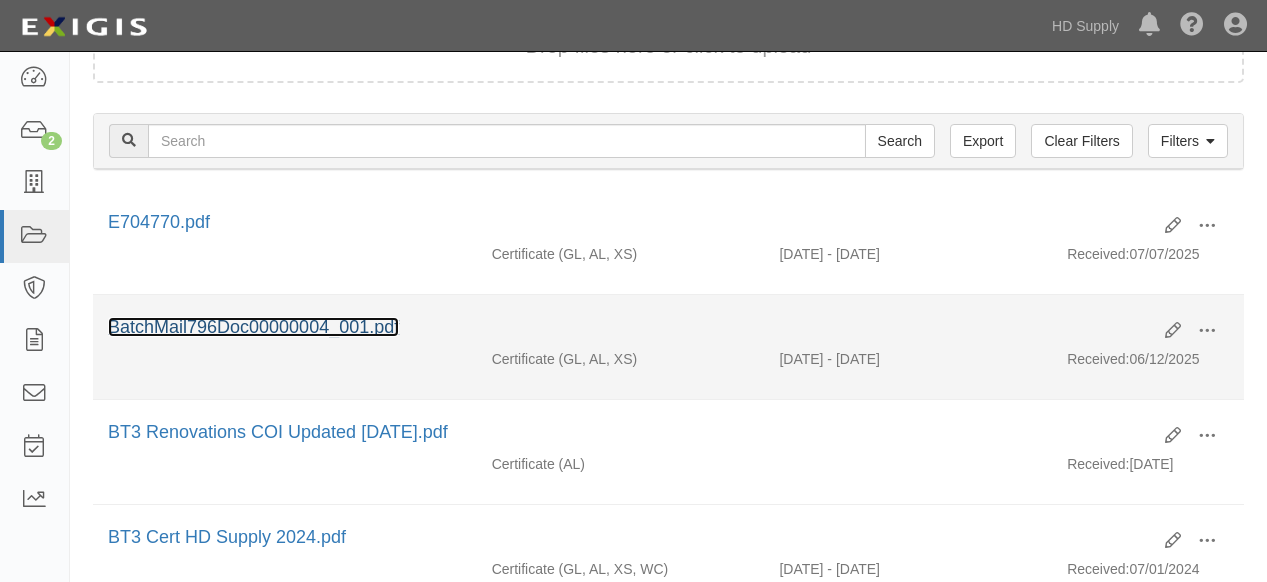 click on "BatchMail796Doc00000004_001.pdf" at bounding box center [253, 327] 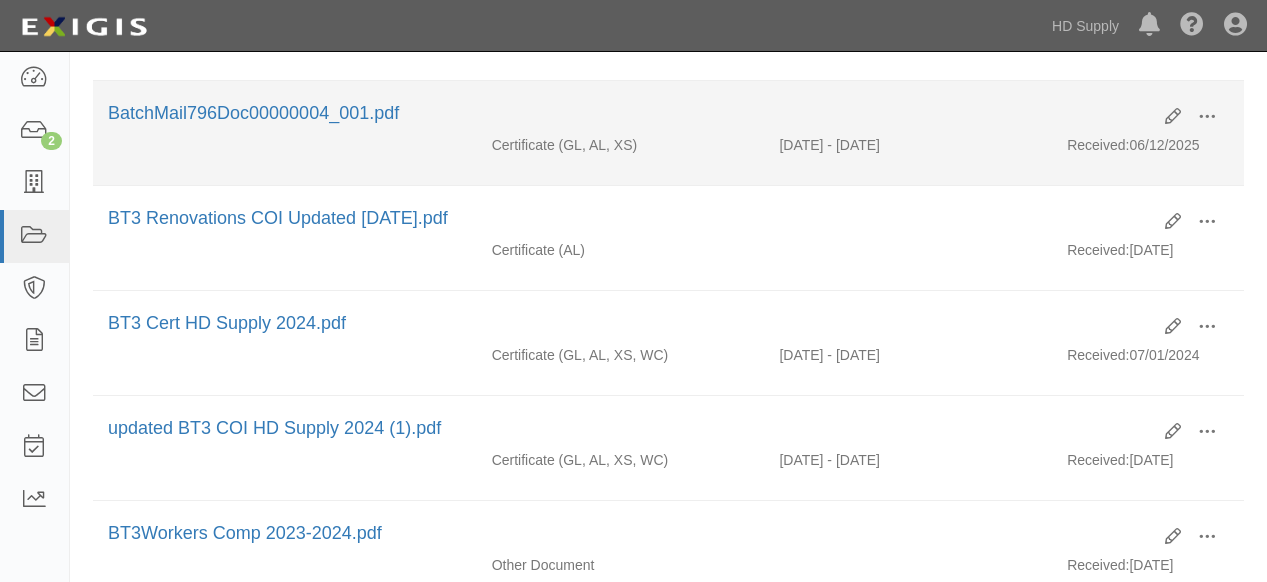 scroll, scrollTop: 444, scrollLeft: 0, axis: vertical 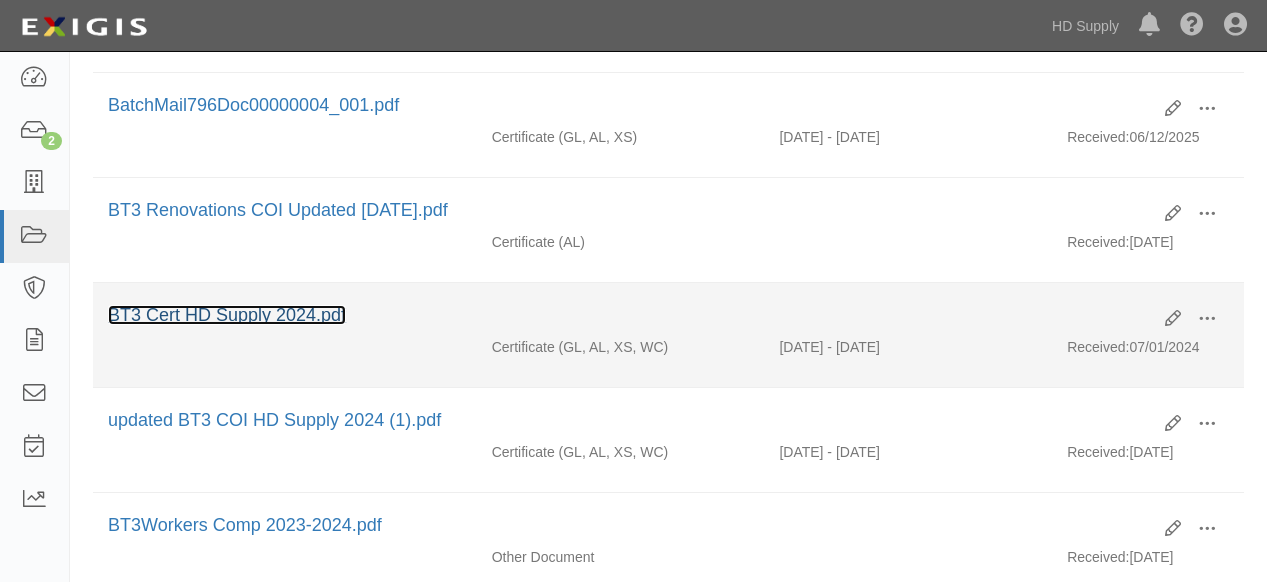 click on "BT3 Cert HD Supply 2024.pdf" at bounding box center [227, 315] 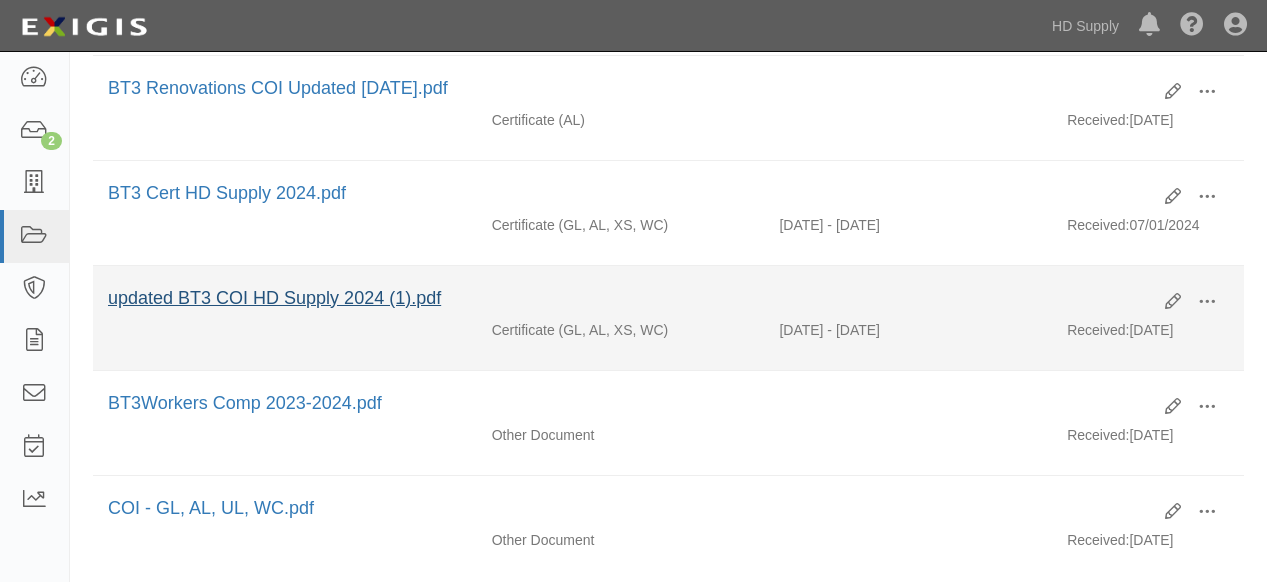scroll, scrollTop: 666, scrollLeft: 0, axis: vertical 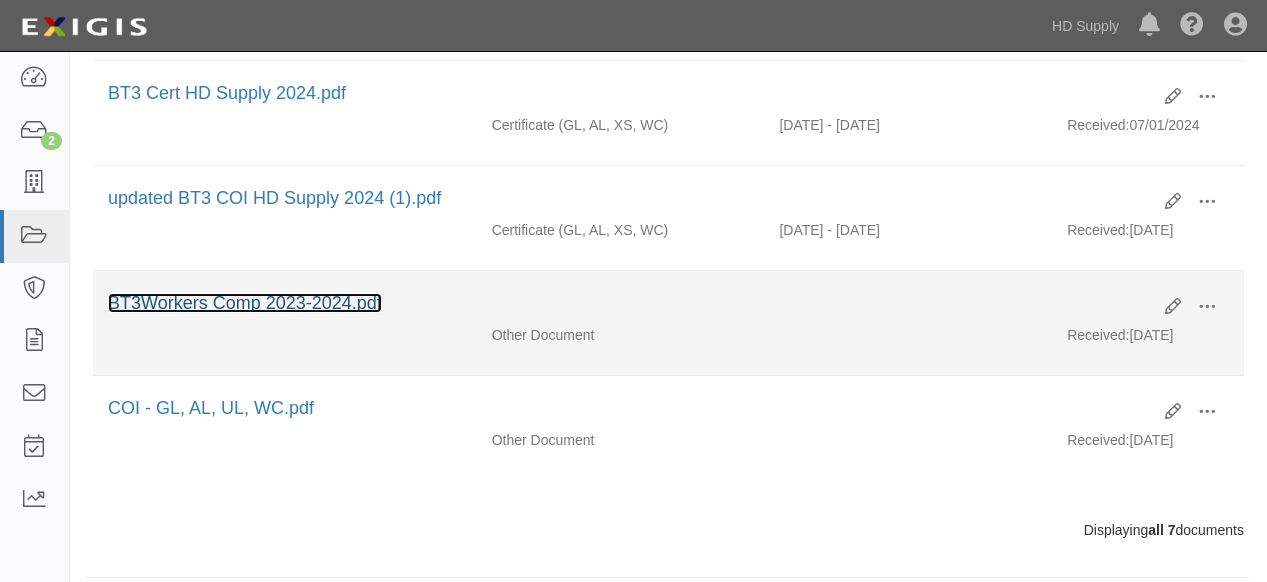 click on "BT3Workers Comp 2023-2024.pdf" at bounding box center [245, 303] 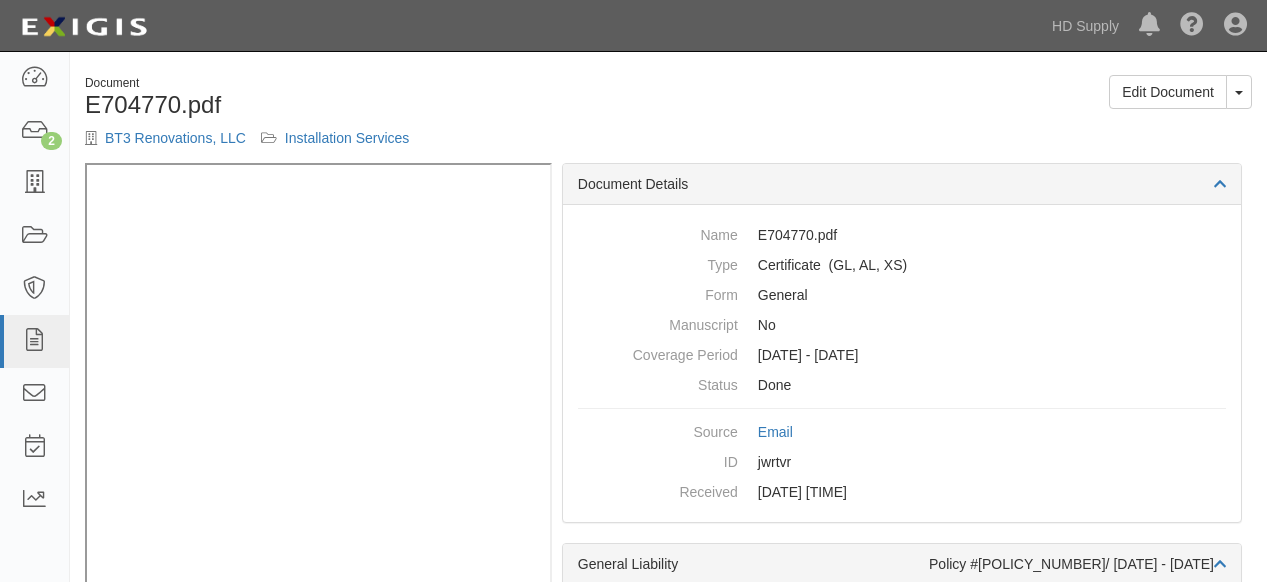 scroll, scrollTop: 0, scrollLeft: 0, axis: both 